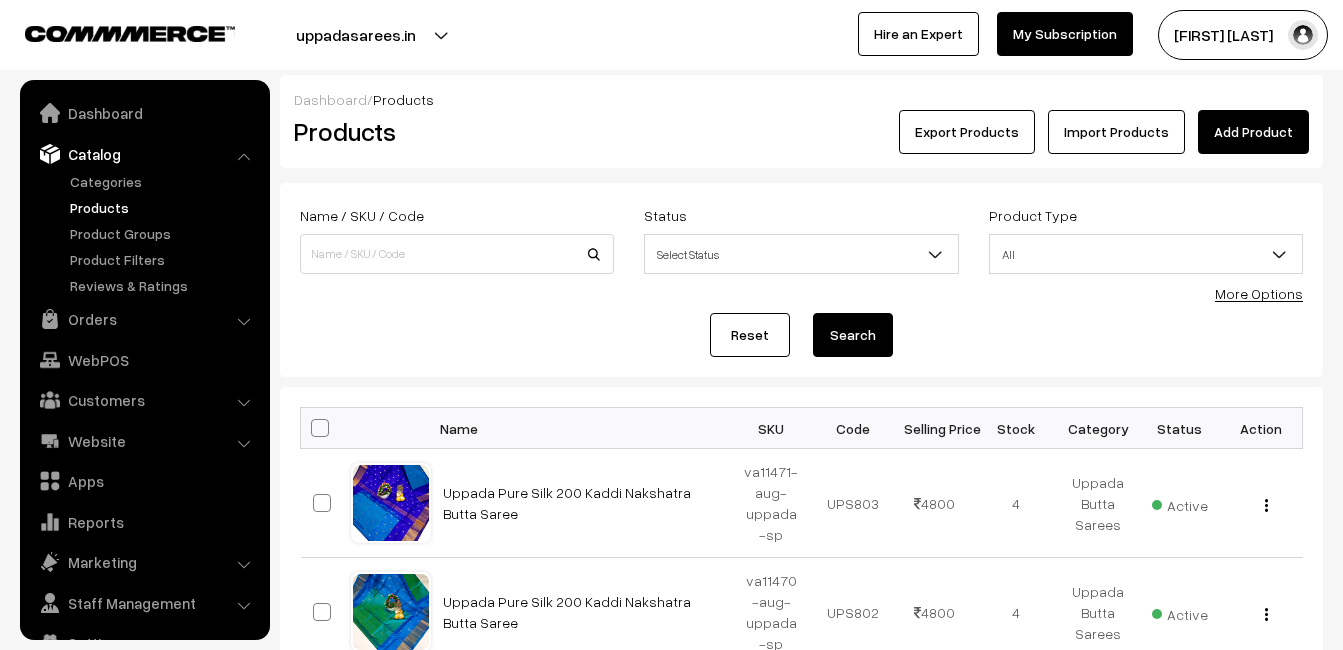 scroll, scrollTop: 0, scrollLeft: 0, axis: both 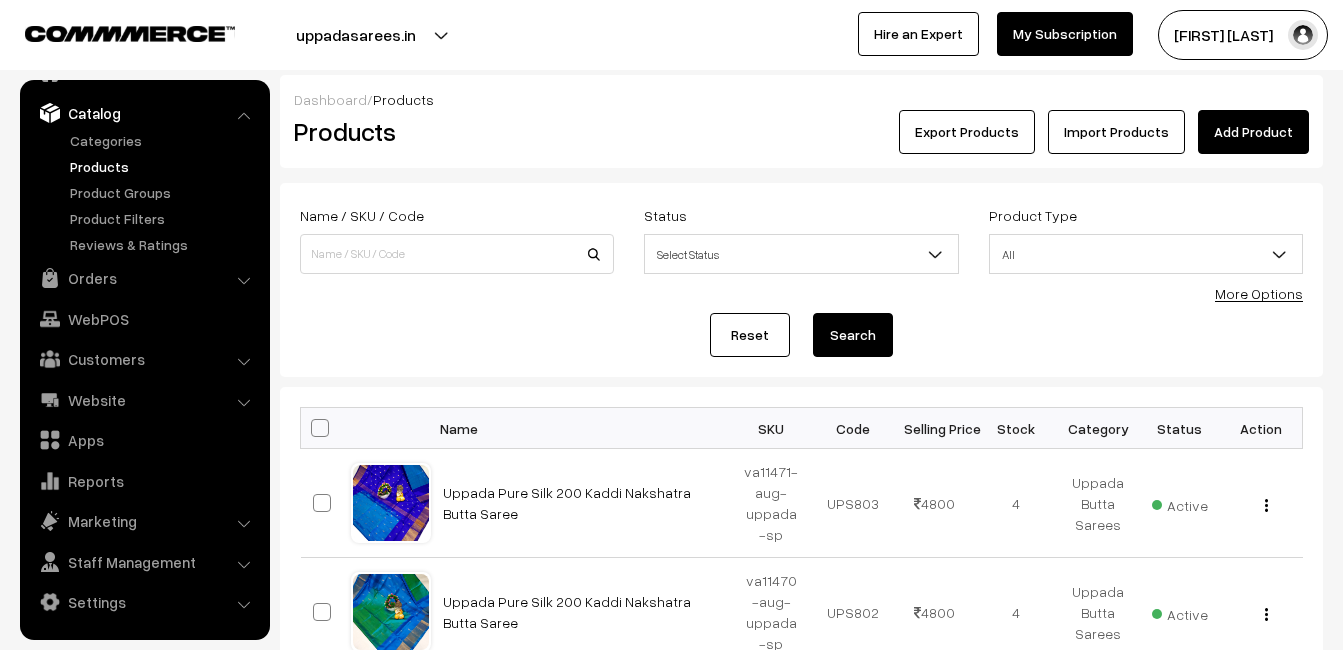 click on "Dashboard  /  Products
Products
Export Products
Import Products
Add Product
Name / SKU / Code
Status
Select Status
Active
Inactive All To" at bounding box center (801, 867) 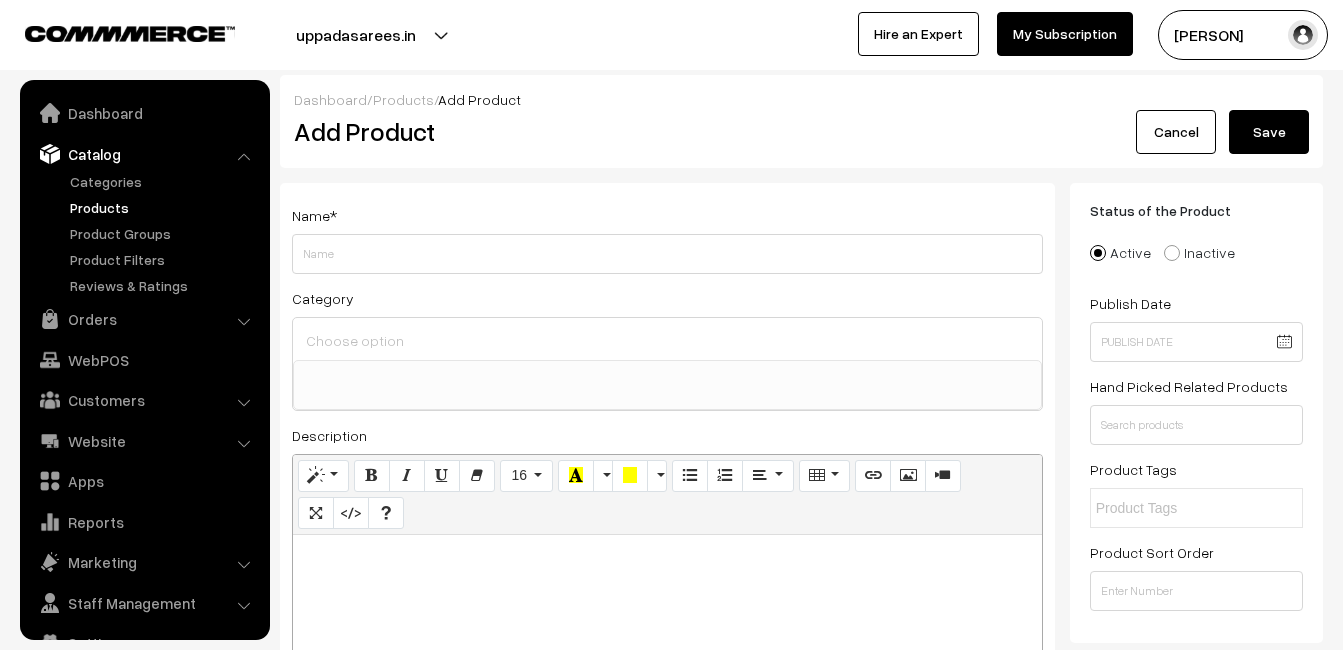 select 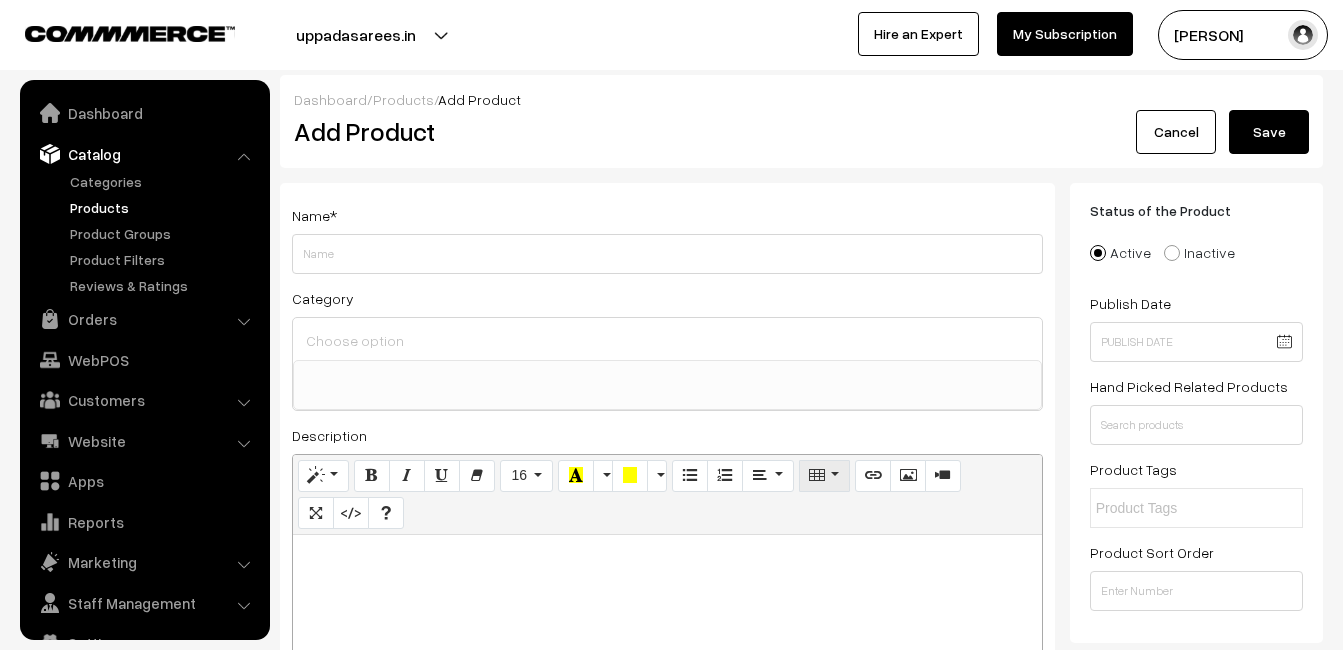 scroll, scrollTop: 0, scrollLeft: 0, axis: both 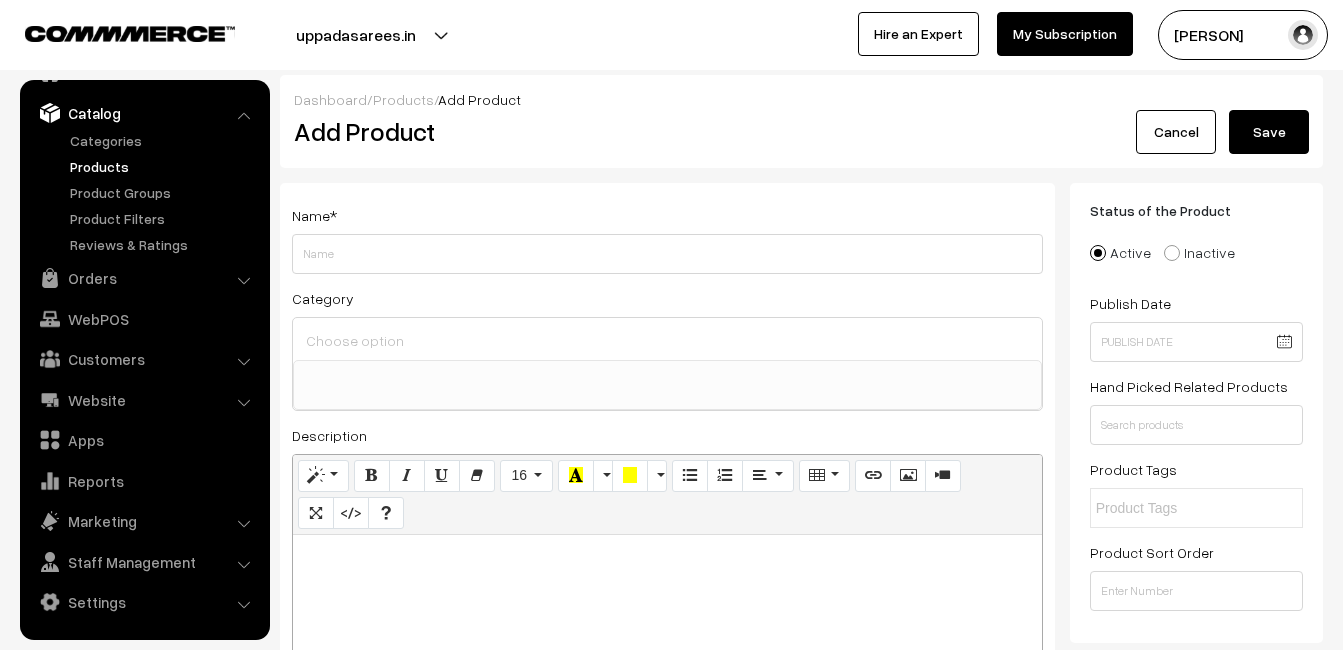 click at bounding box center [667, 660] 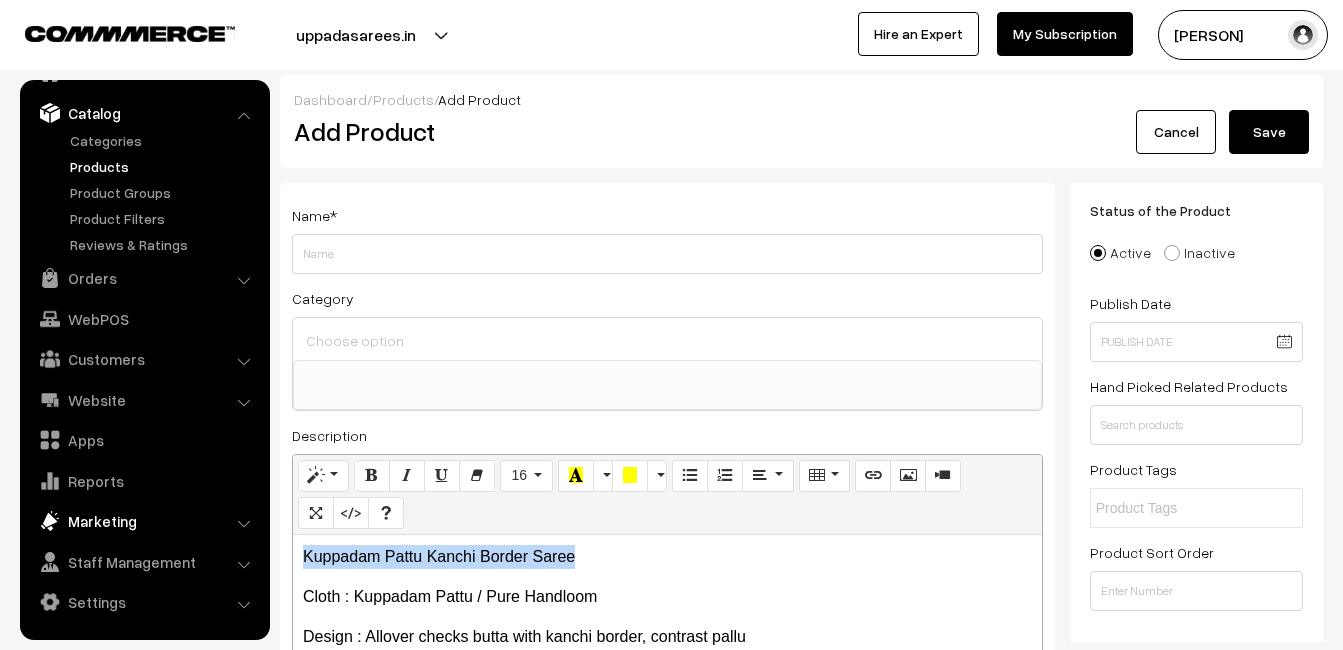 drag, startPoint x: 631, startPoint y: 552, endPoint x: 256, endPoint y: 524, distance: 376.04388 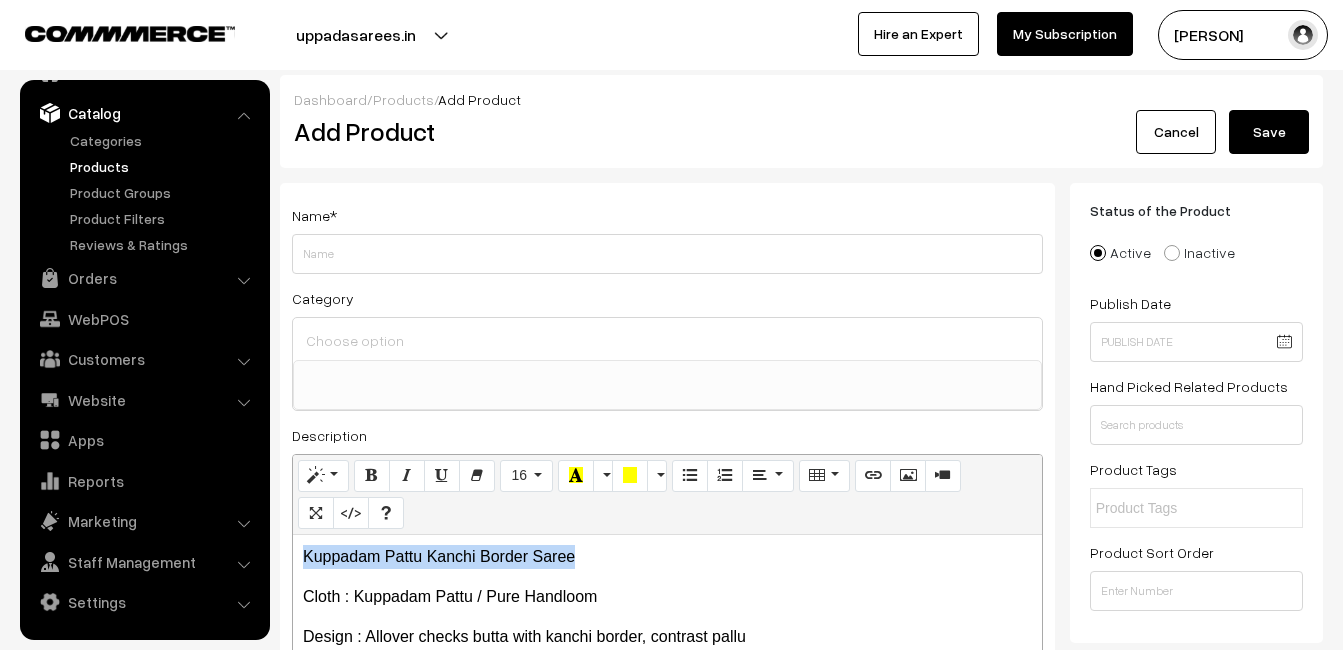 copy on "Kuppadam Pattu Kanchi Border Saree" 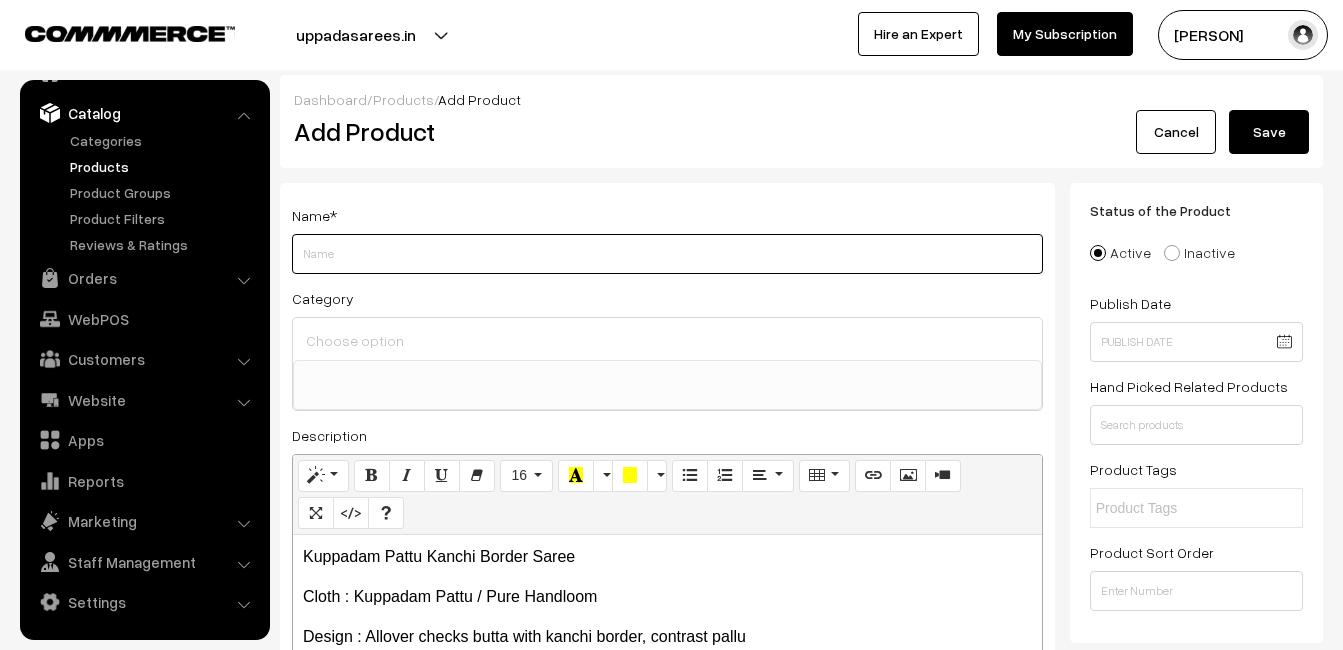 click on "Weight" at bounding box center [667, 254] 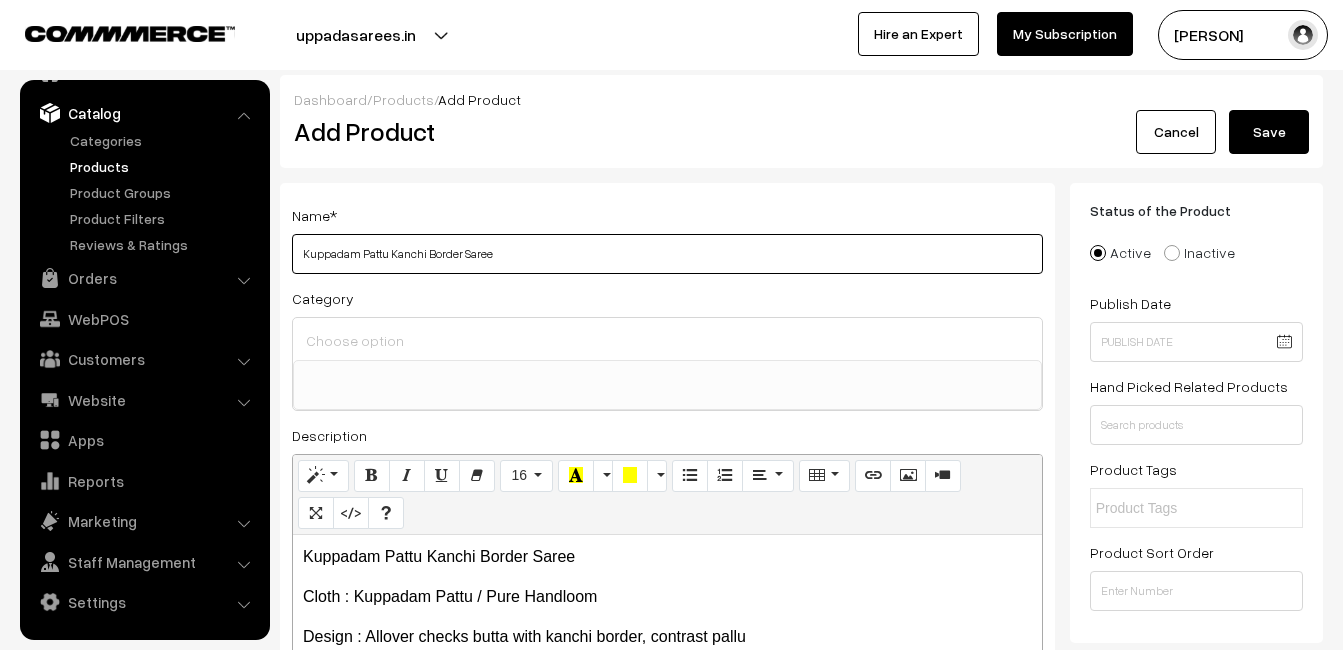 type on "Kuppadam Pattu Kanchi Border Saree" 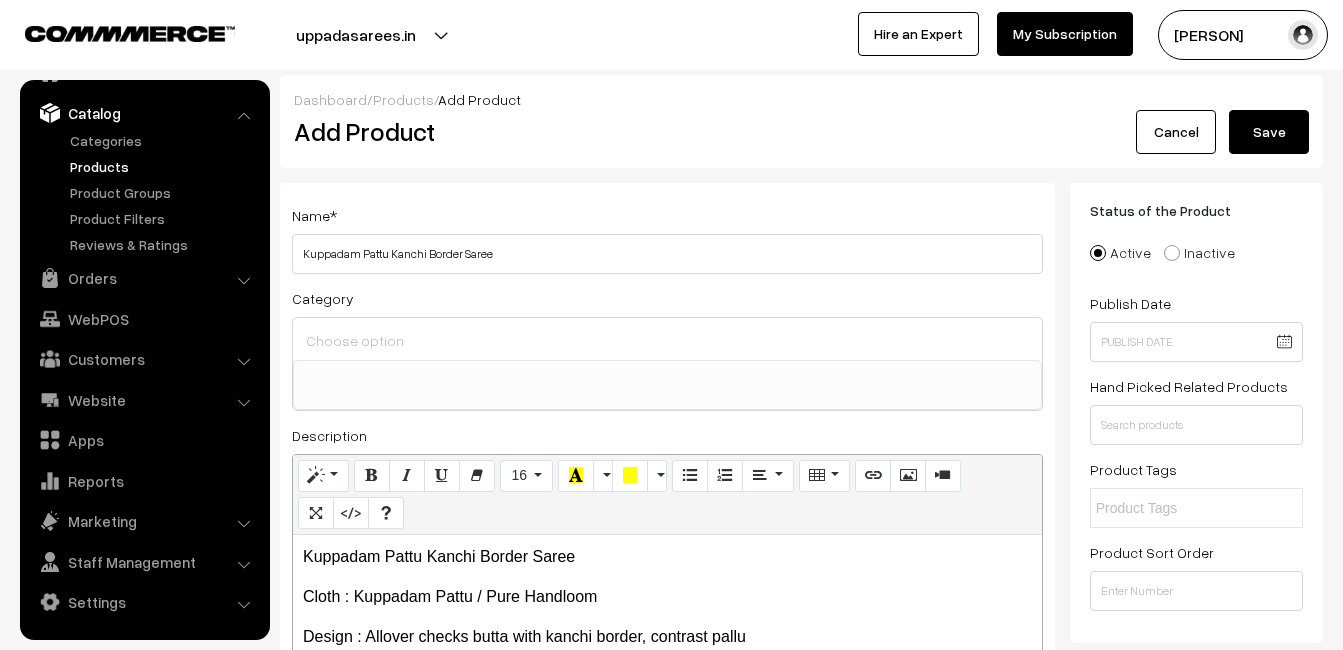 click at bounding box center [667, 373] 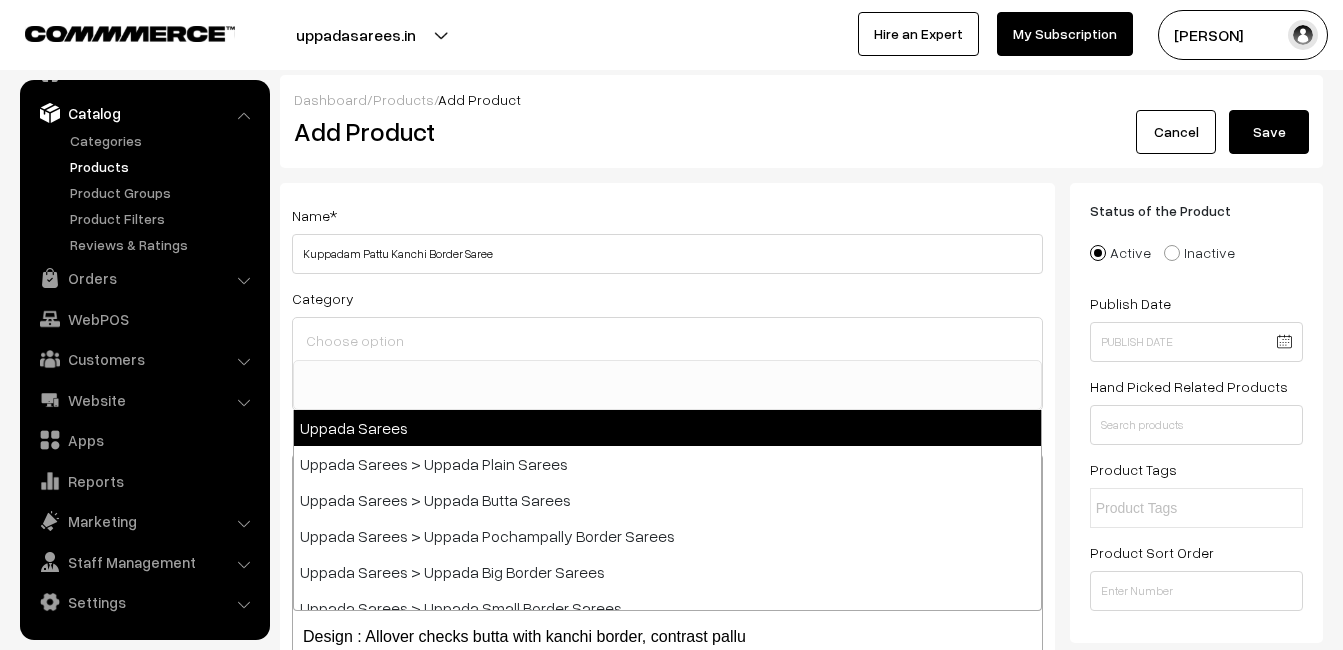 click at bounding box center (667, 339) 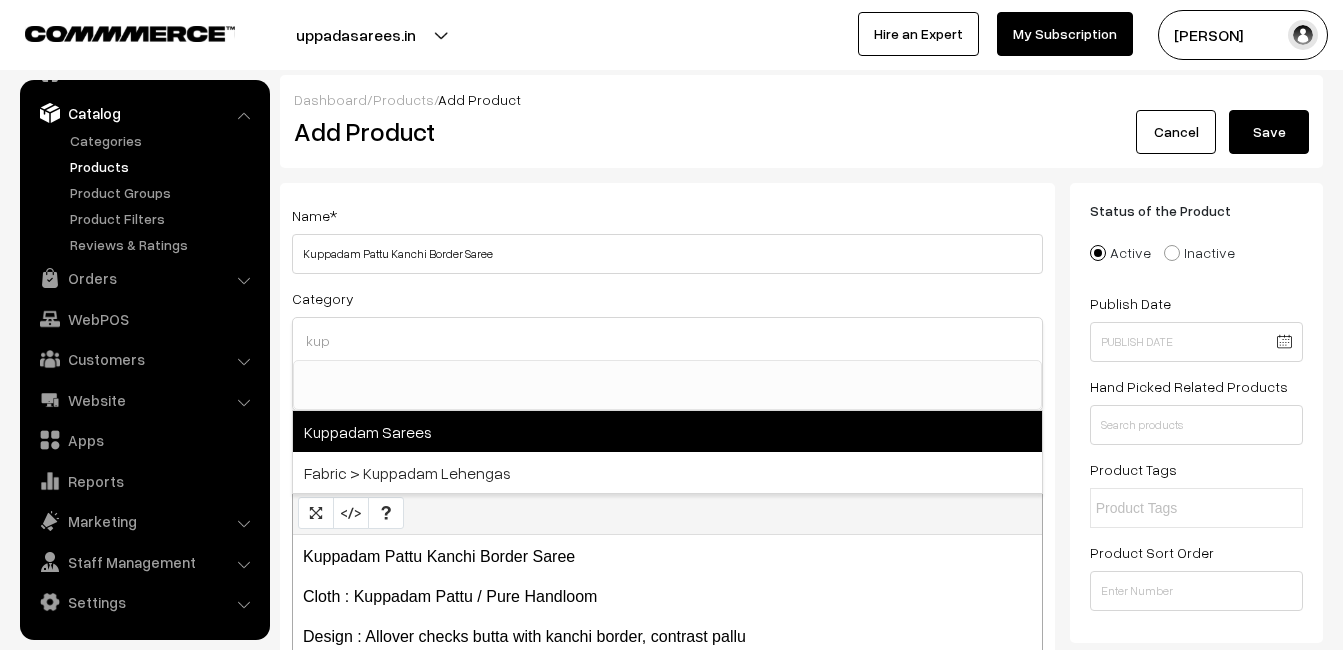 type on "kup" 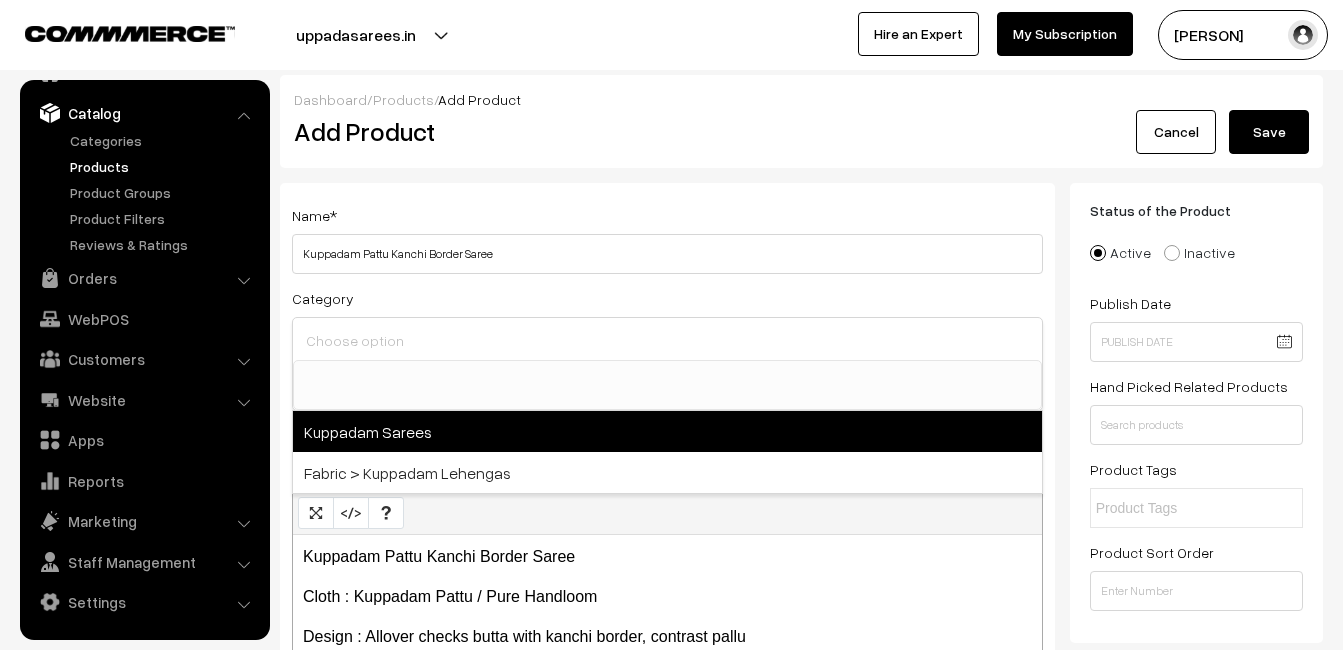 select on "18" 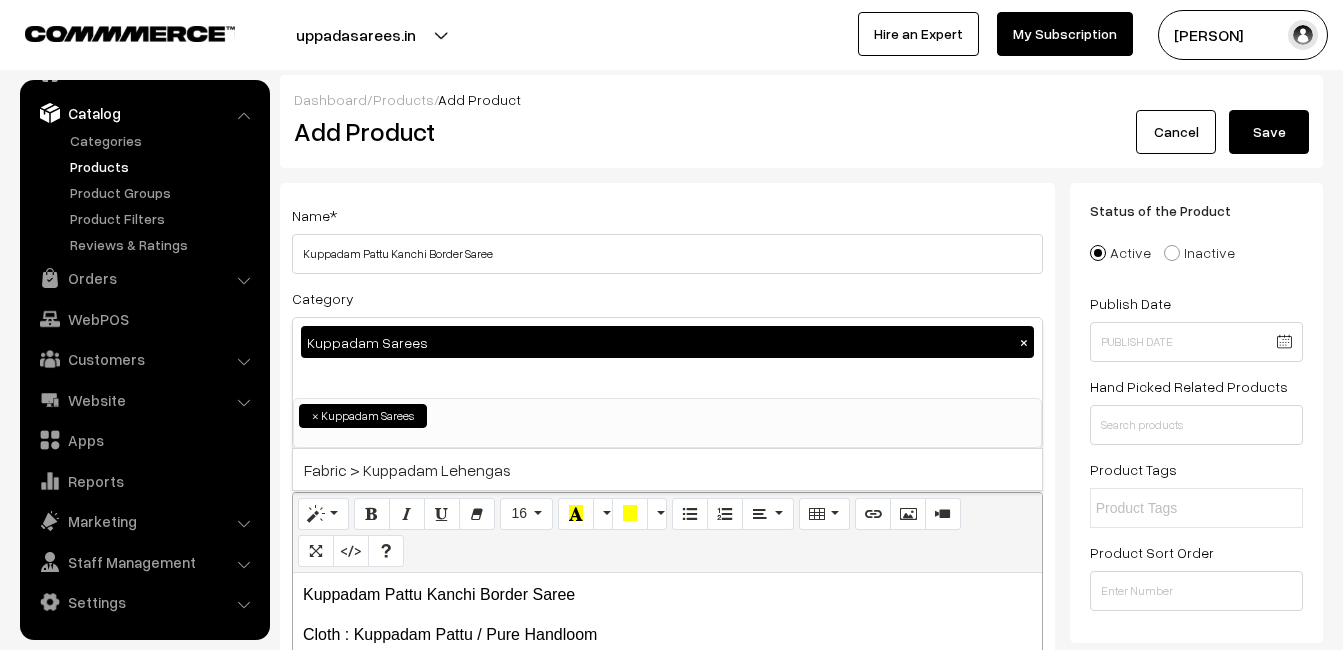 scroll, scrollTop: 816, scrollLeft: 0, axis: vertical 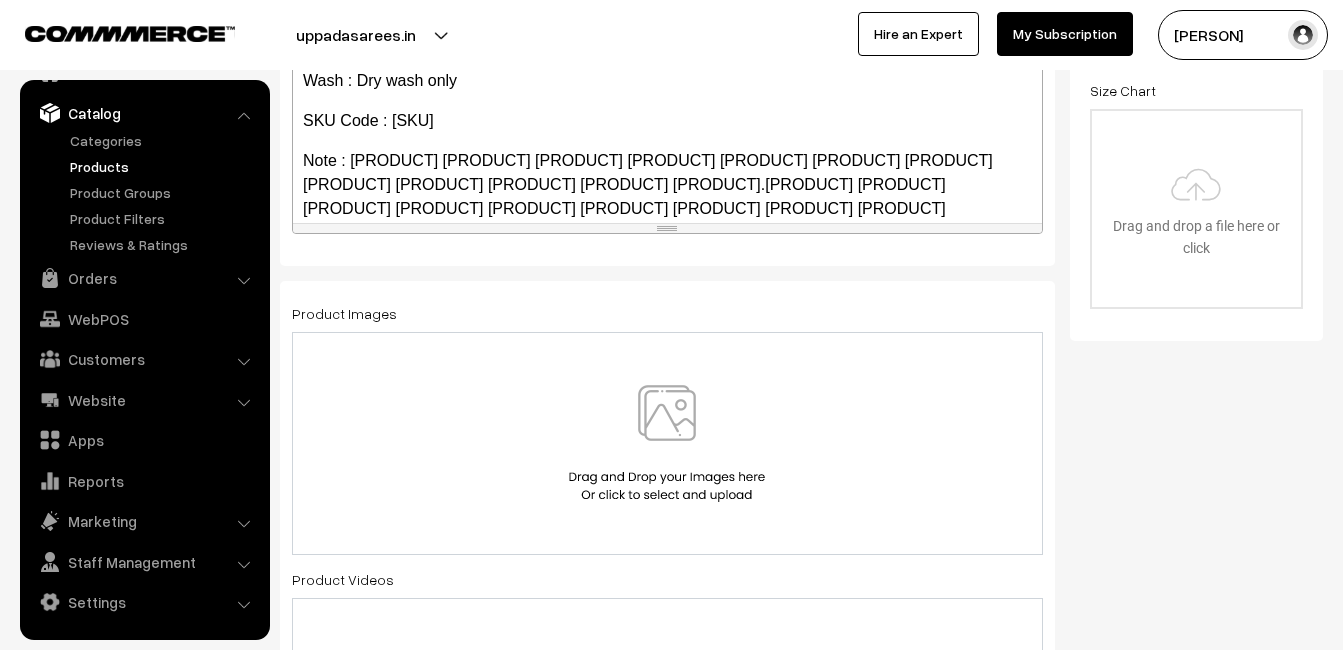 click at bounding box center [667, 443] 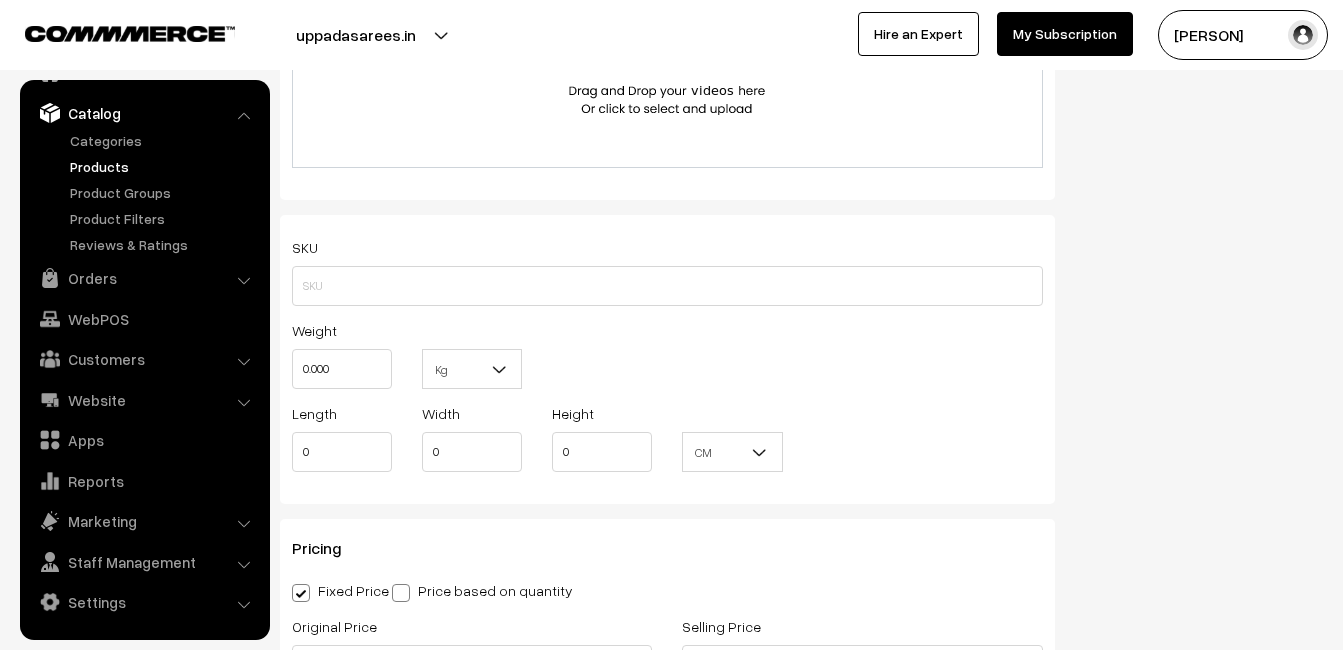 scroll, scrollTop: 1300, scrollLeft: 0, axis: vertical 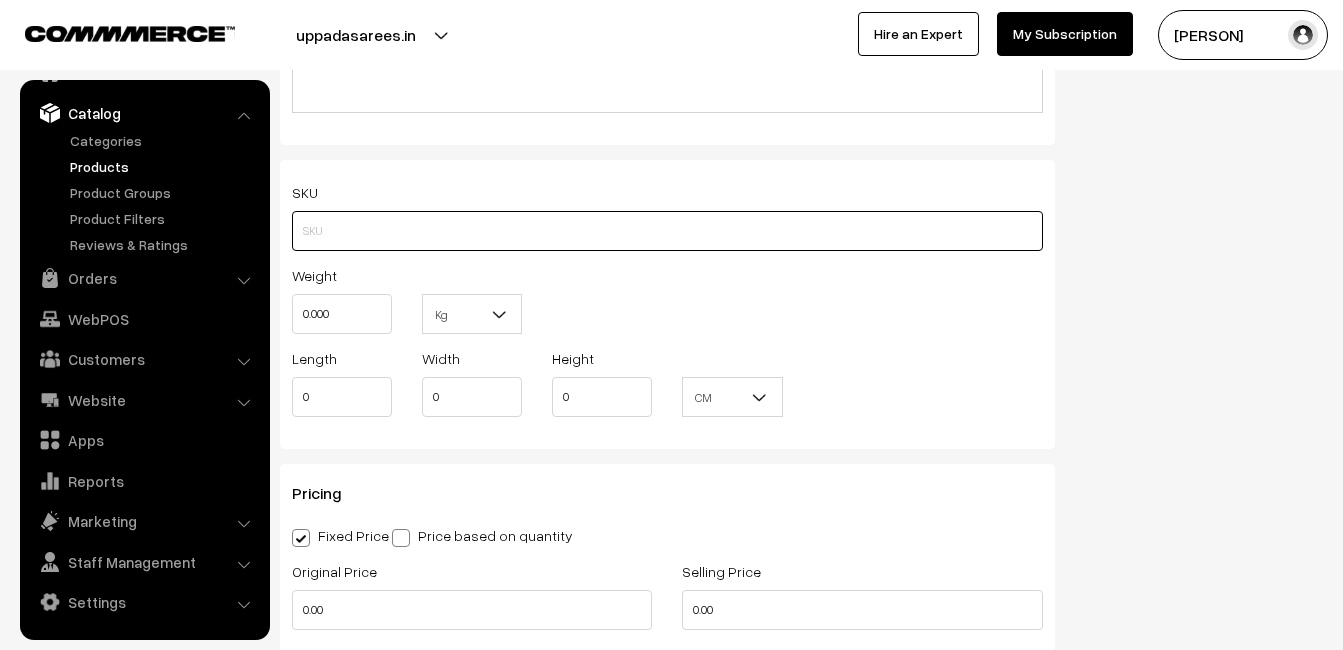 click at bounding box center [667, 231] 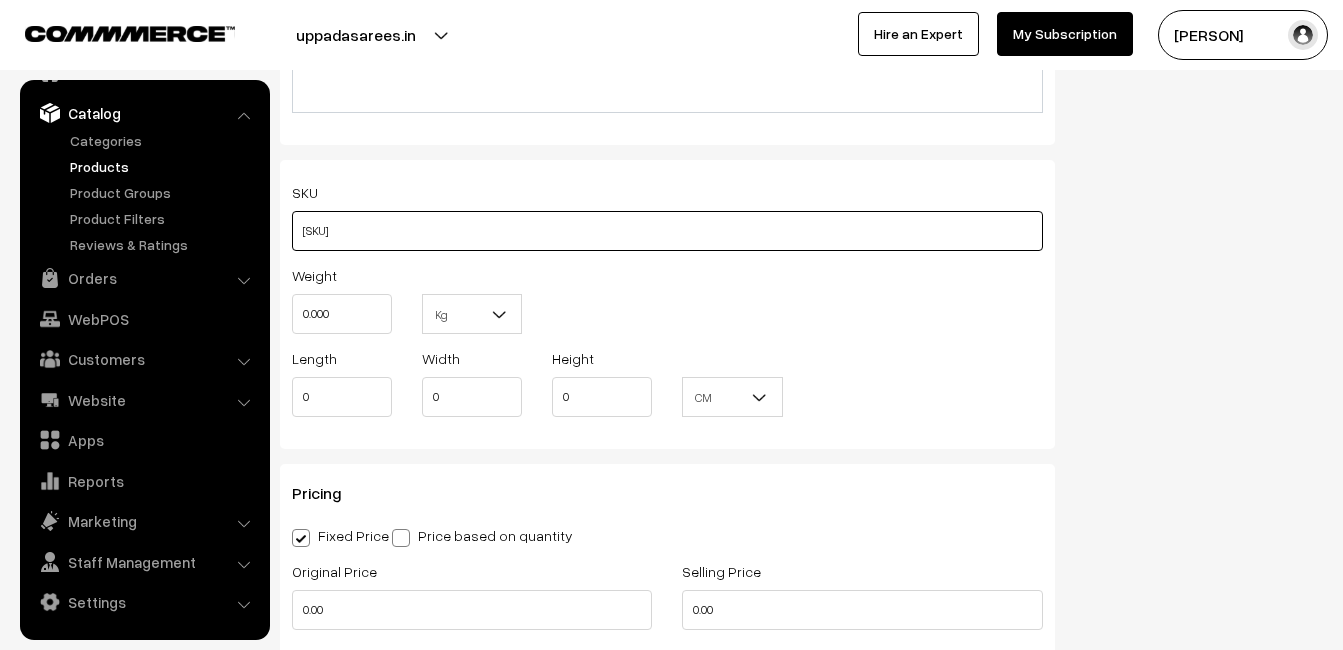 type on "va11472-aug-kanchi-pra" 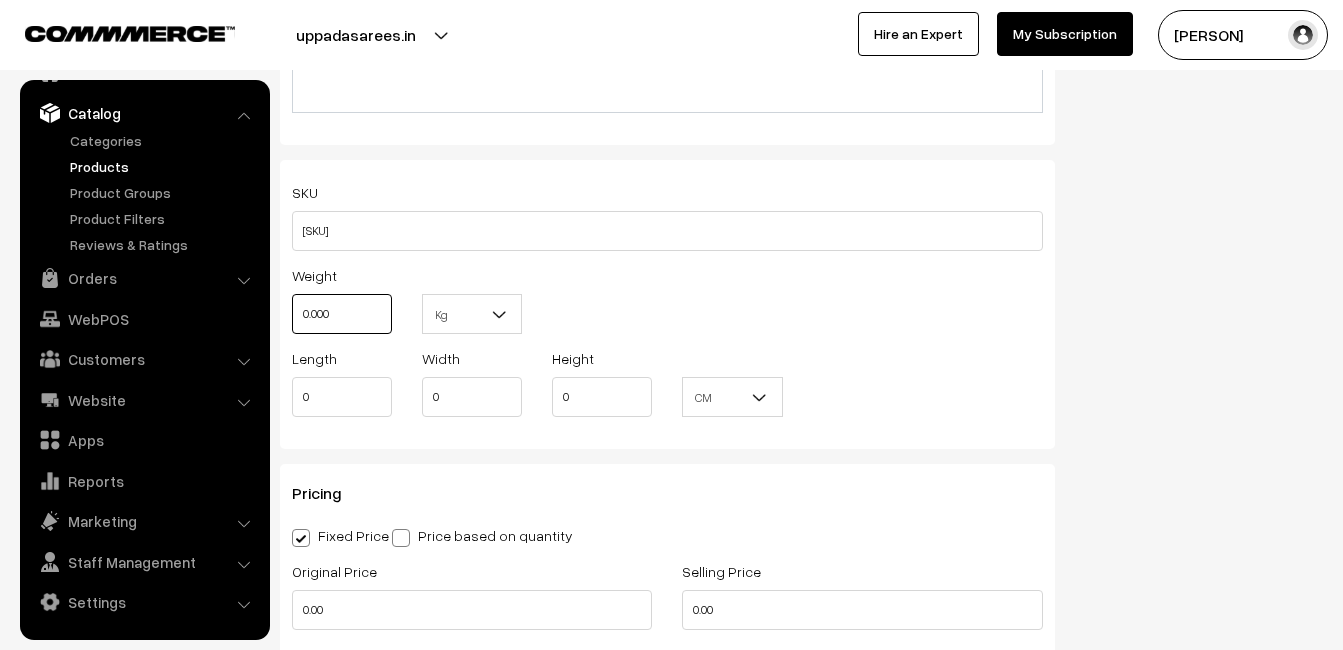 click on "0.000" at bounding box center (342, 314) 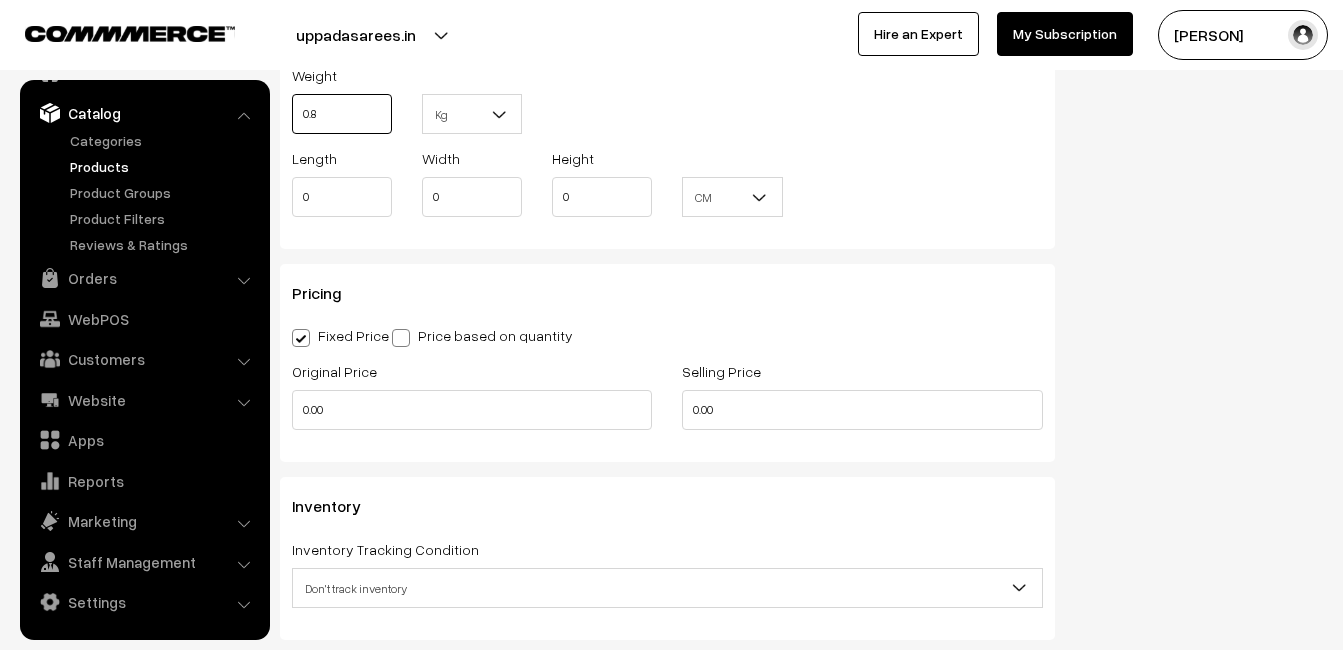 scroll, scrollTop: 1600, scrollLeft: 0, axis: vertical 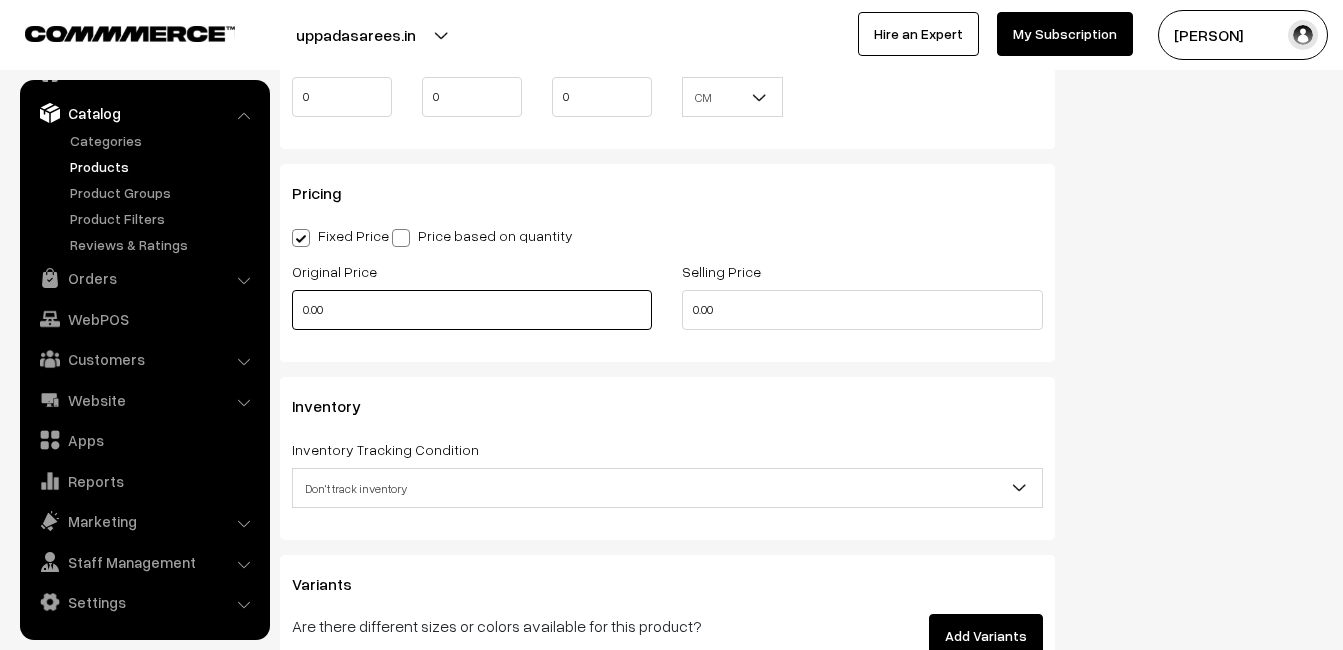 type on "0.80" 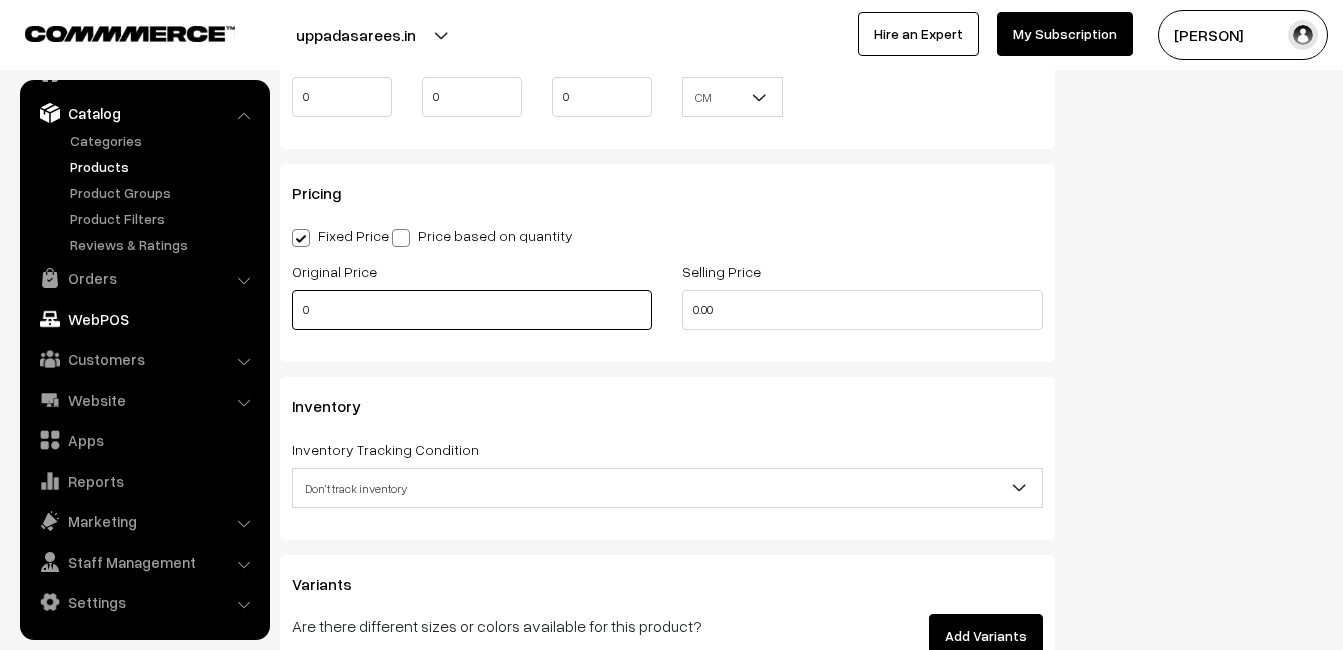 drag, startPoint x: 404, startPoint y: 326, endPoint x: 209, endPoint y: 326, distance: 195 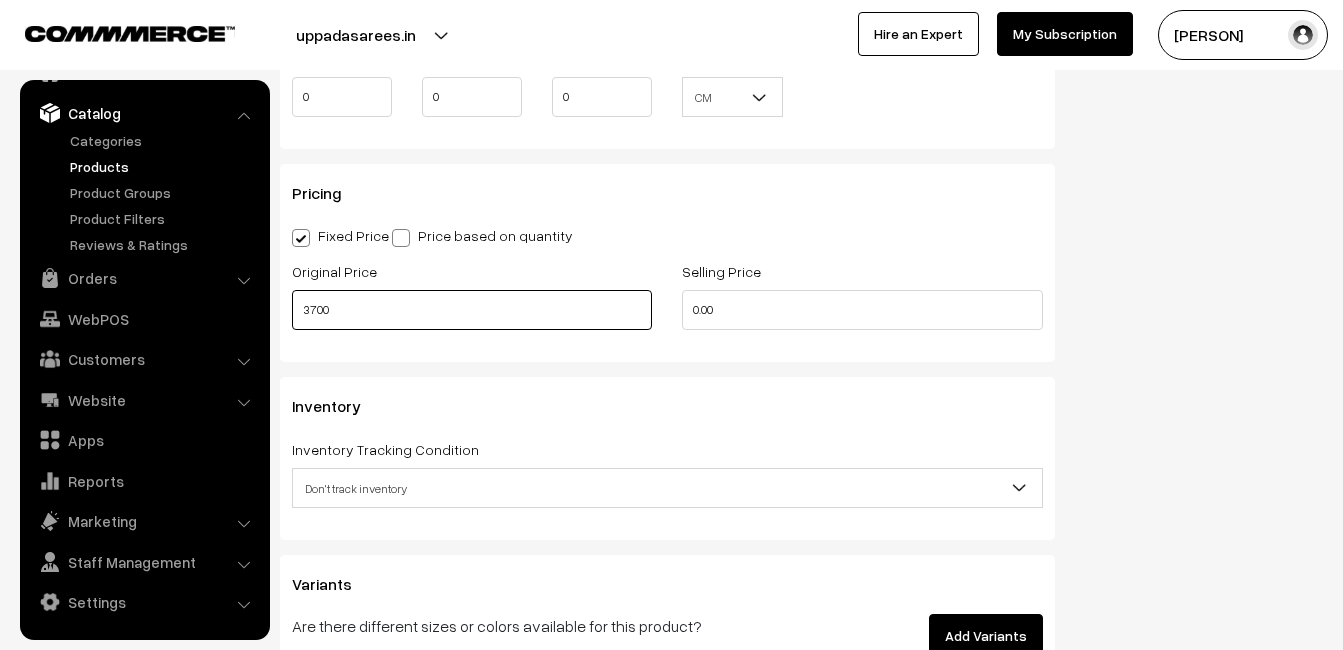 type on "3700" 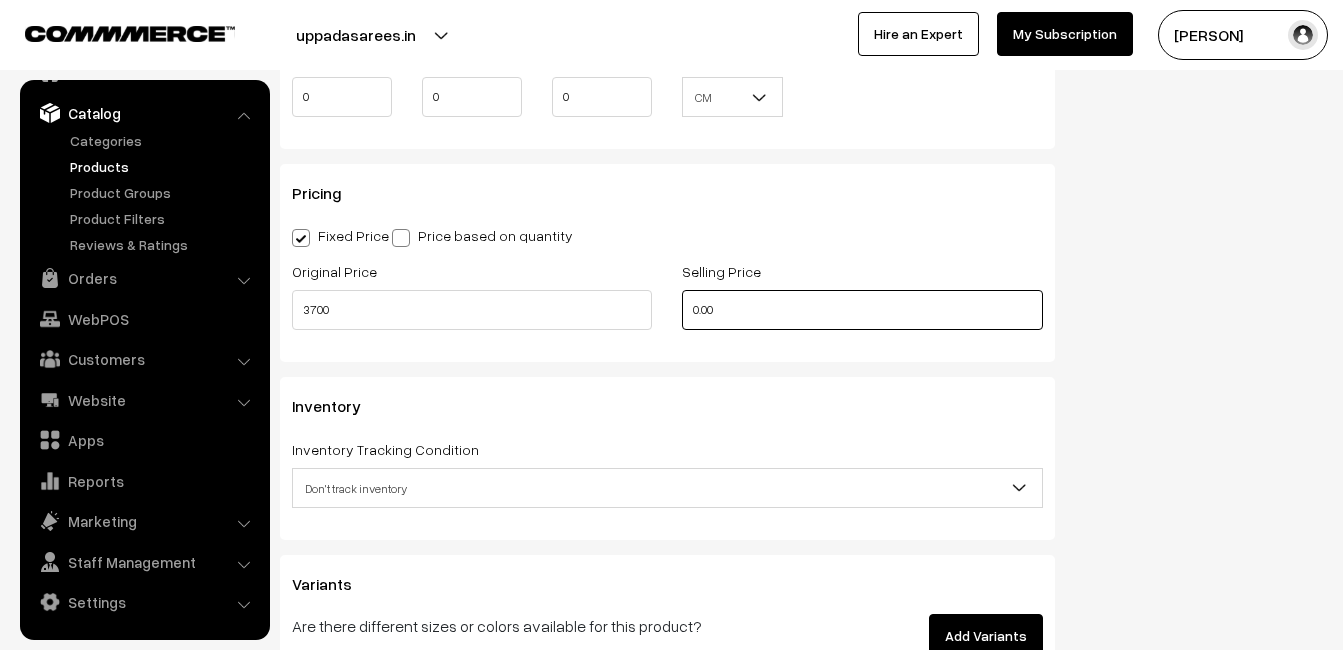 click on "0.00" at bounding box center (862, 310) 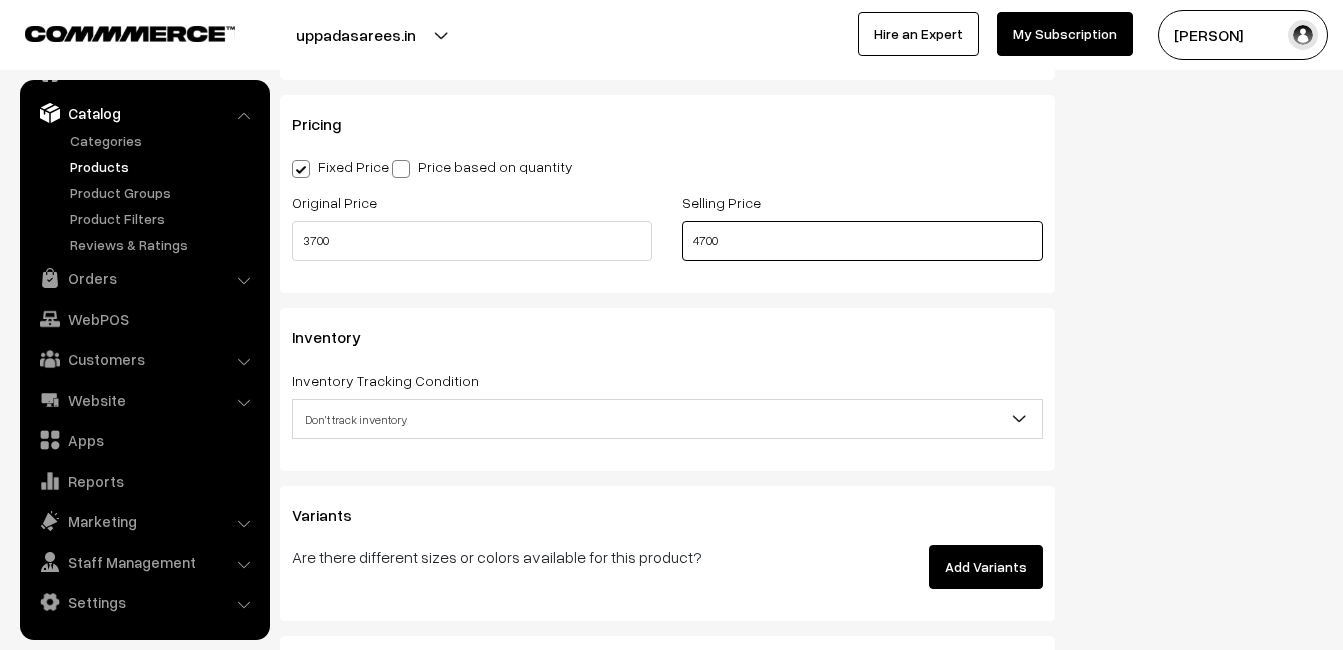 scroll, scrollTop: 1700, scrollLeft: 0, axis: vertical 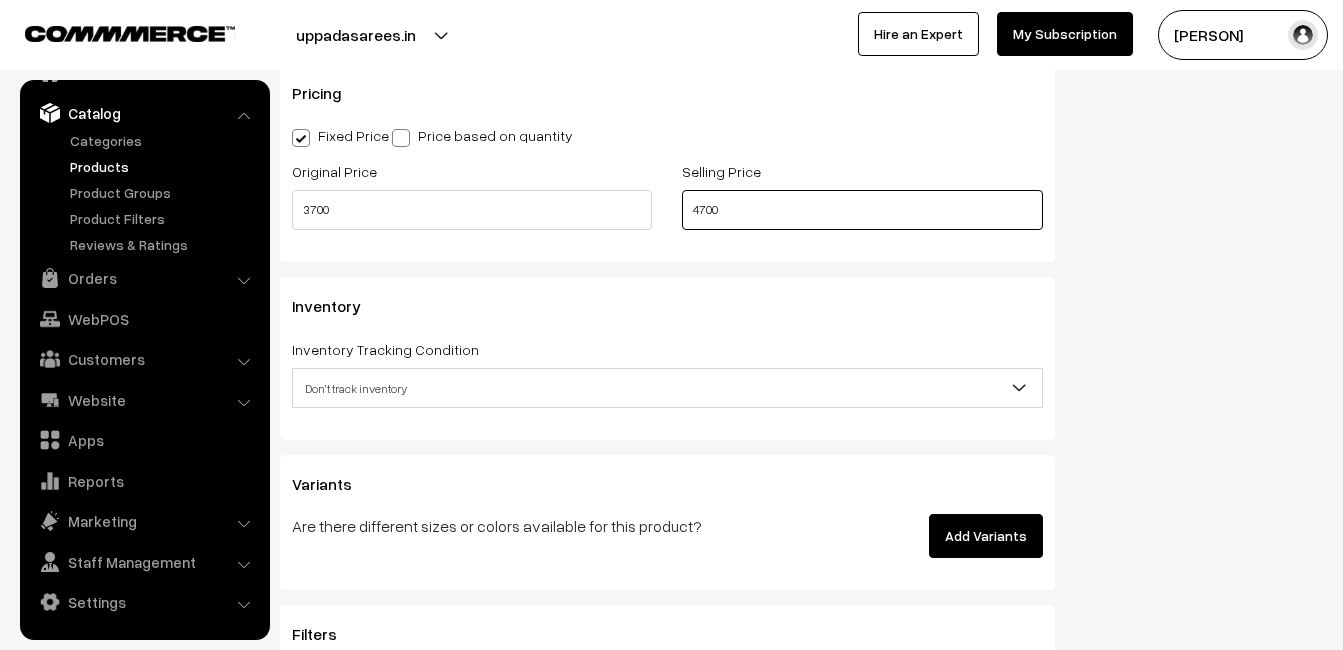 type on "4700" 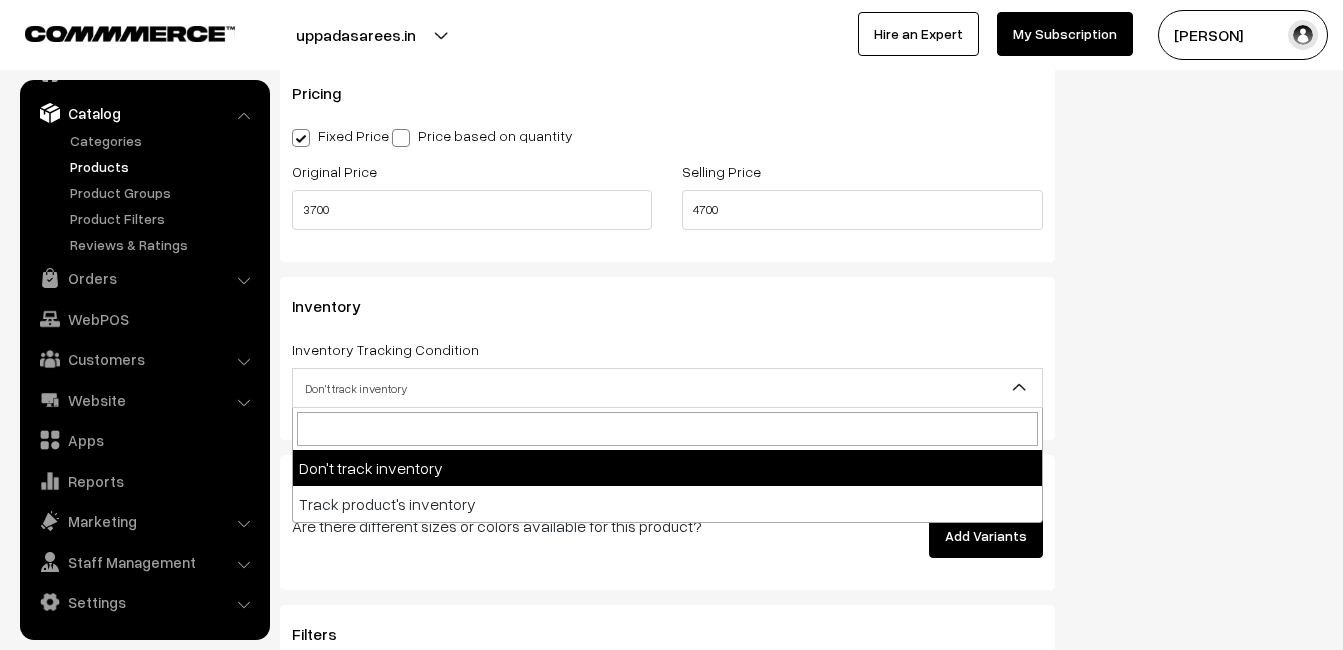 click on "Don't track inventory" at bounding box center [667, 388] 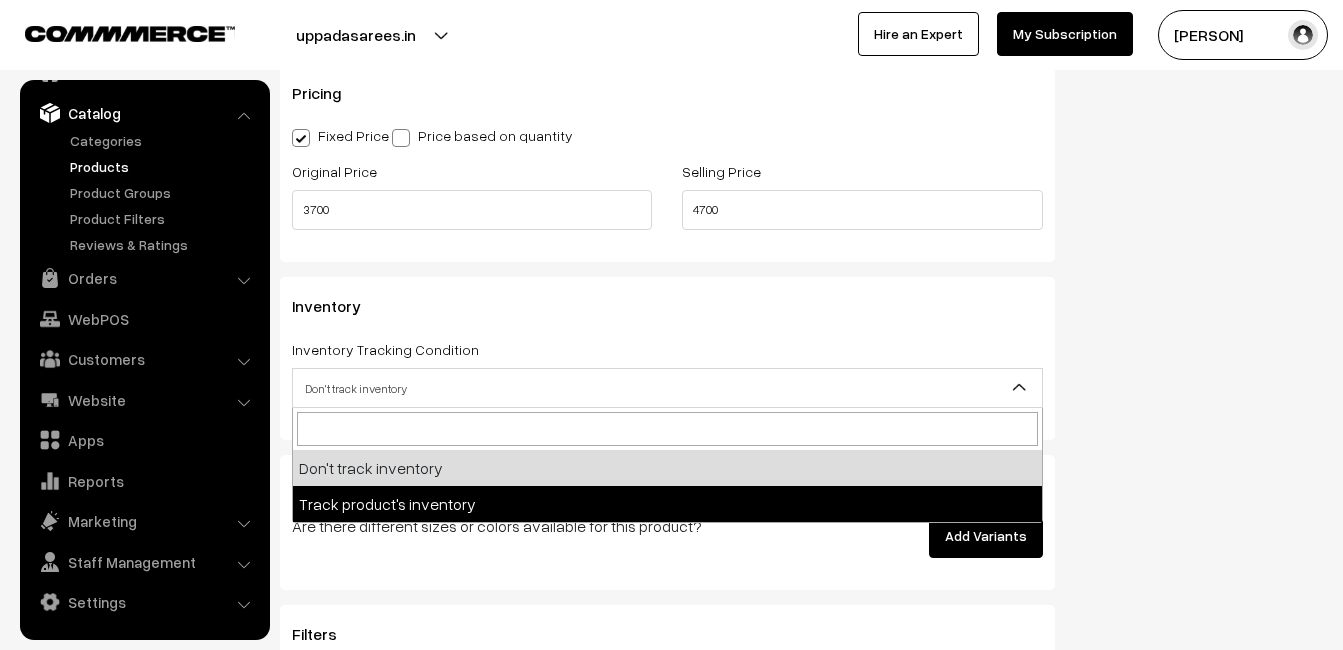 select on "2" 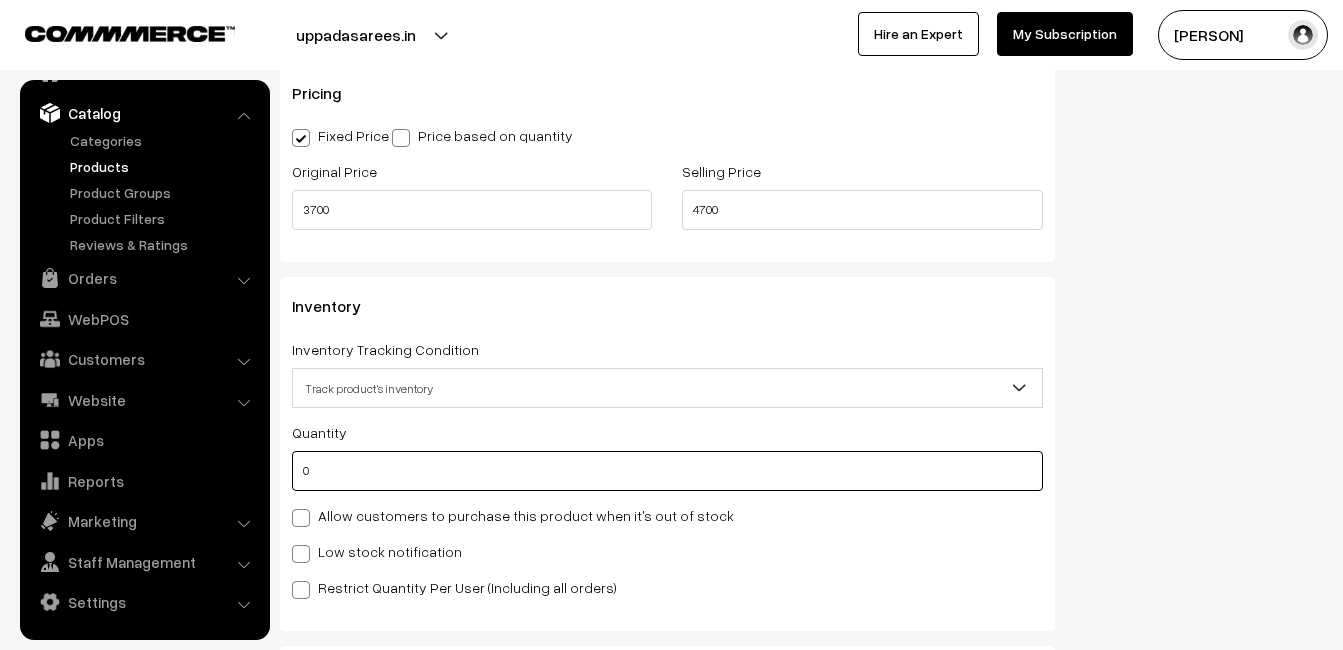 click on "0" at bounding box center (667, 471) 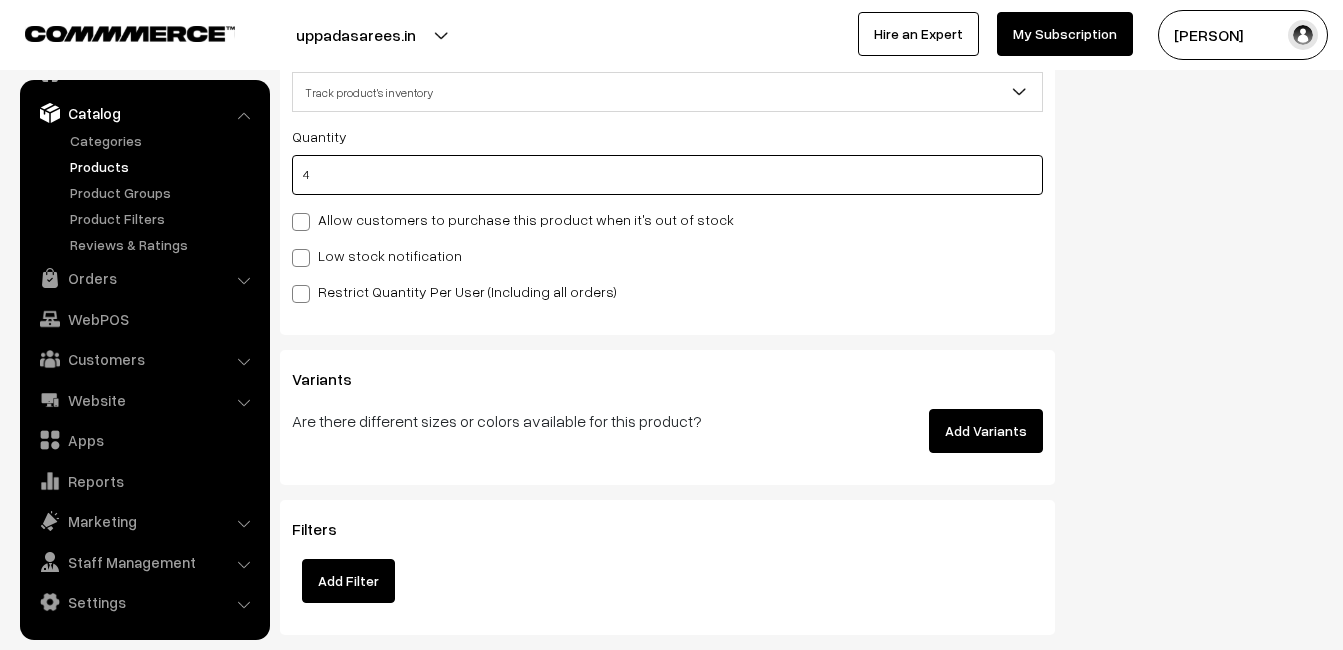 scroll, scrollTop: 2000, scrollLeft: 0, axis: vertical 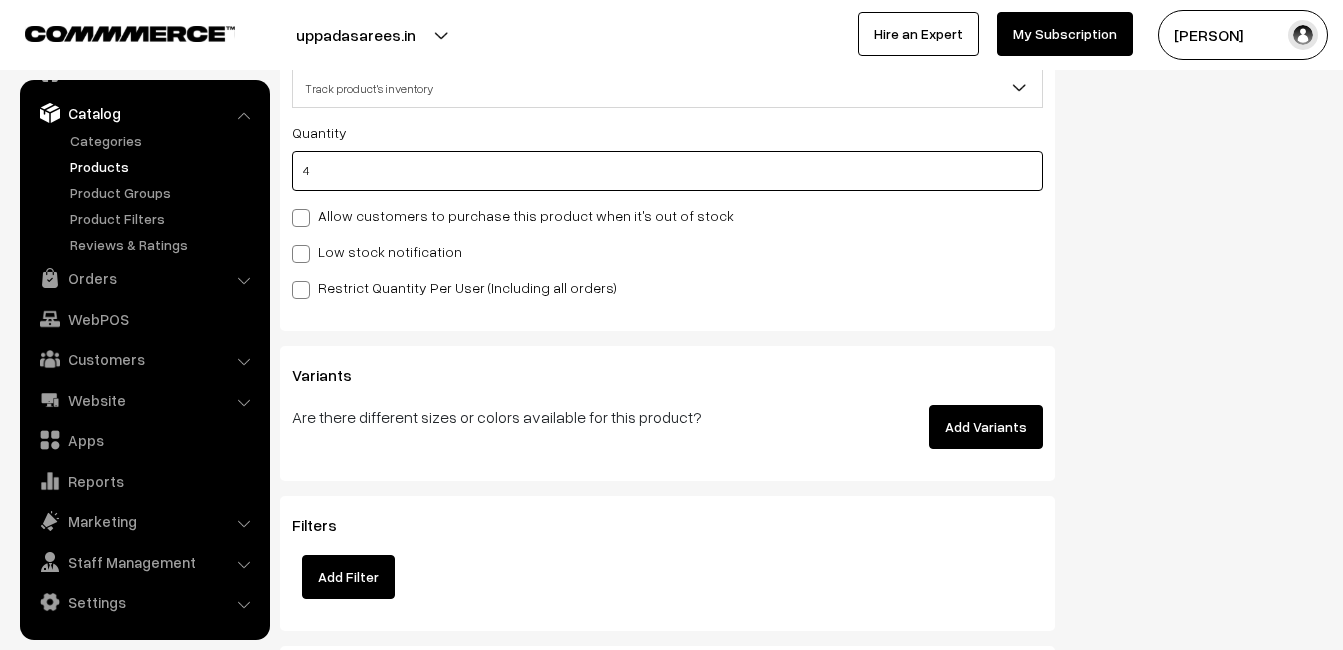 type on "4" 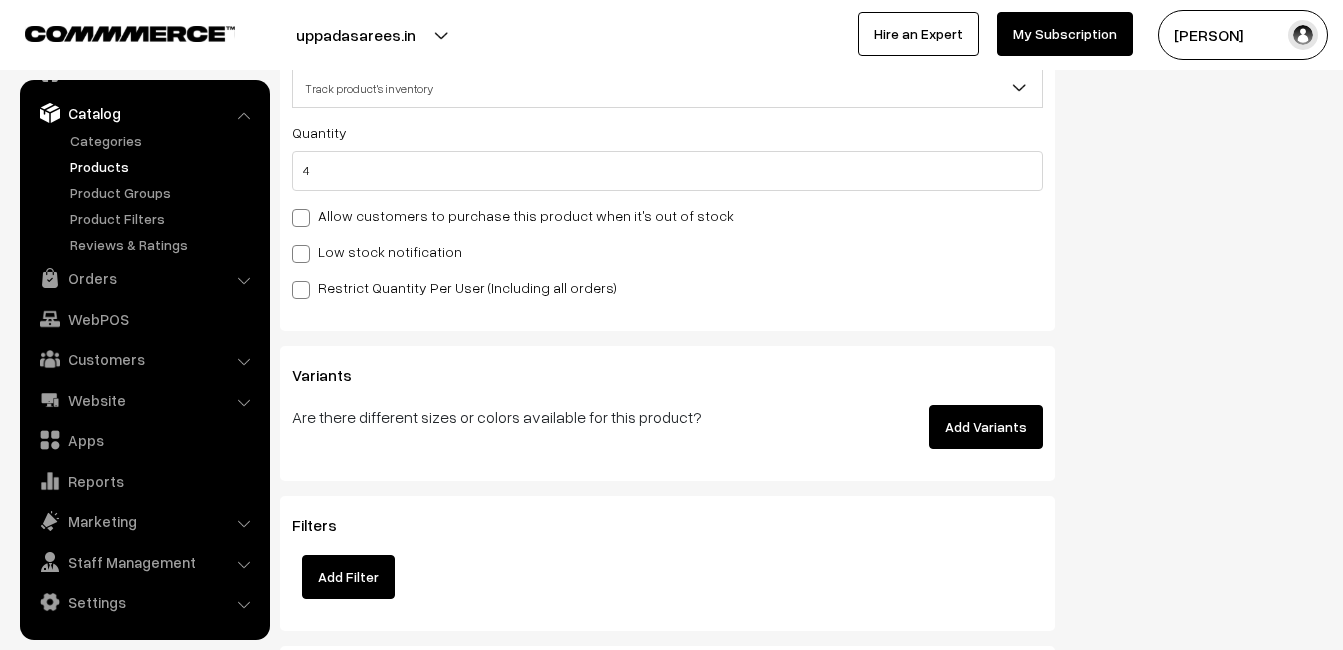 click on "Low stock notification" at bounding box center [377, 251] 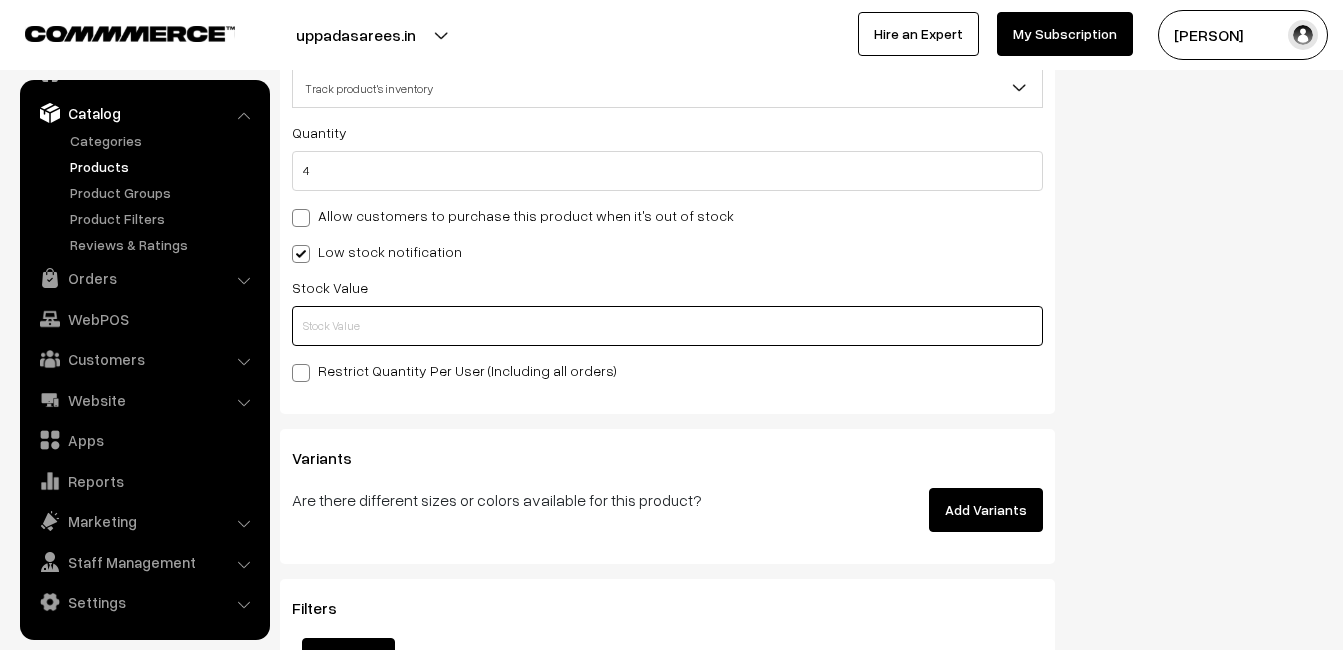 click at bounding box center (667, 326) 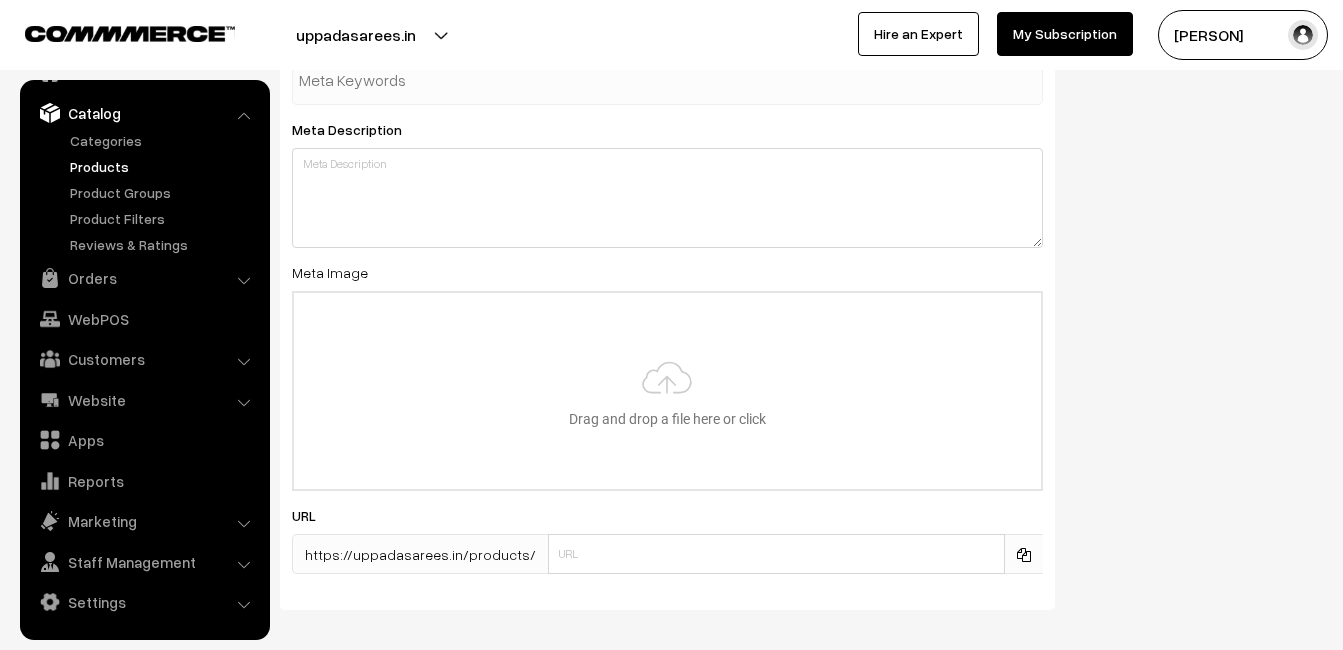 scroll, scrollTop: 2968, scrollLeft: 0, axis: vertical 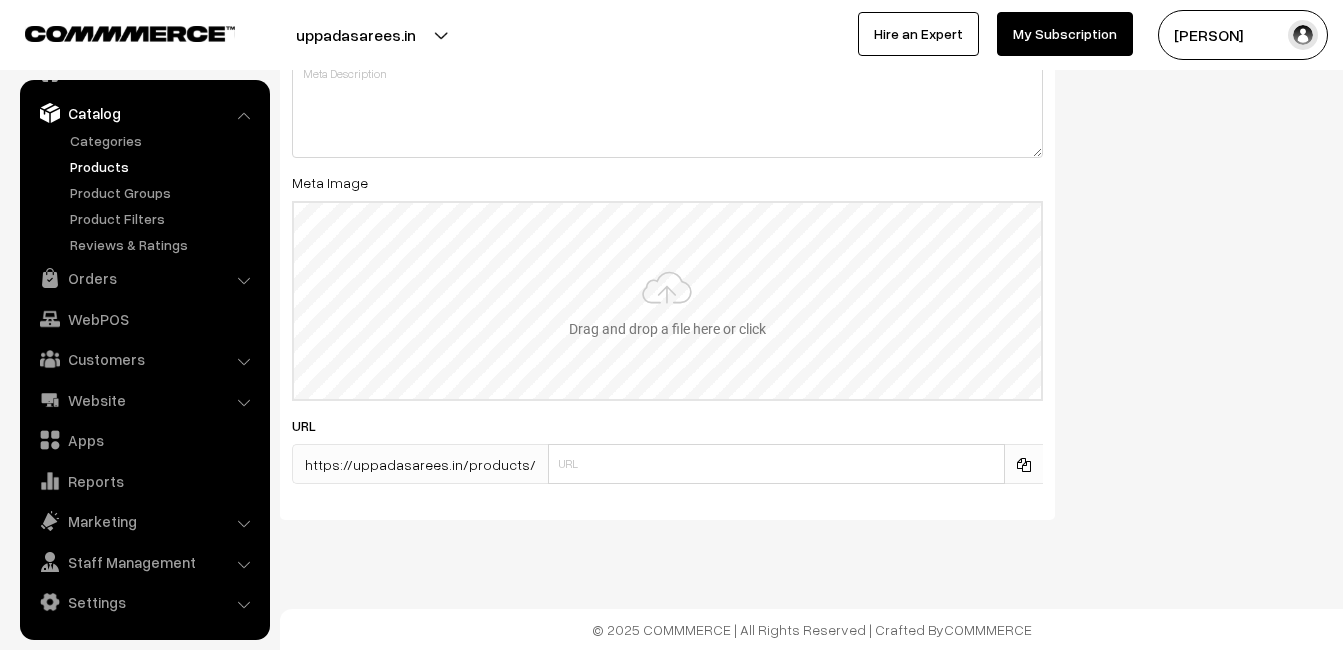 type on "2" 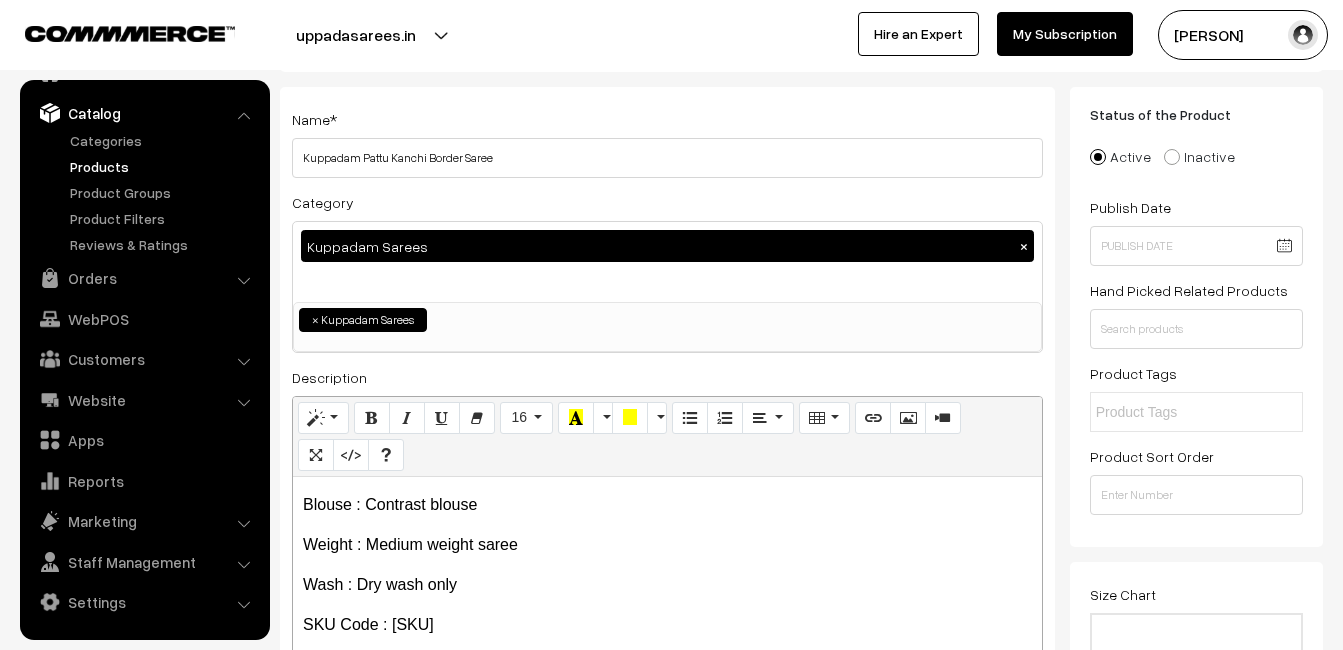 scroll, scrollTop: 0, scrollLeft: 0, axis: both 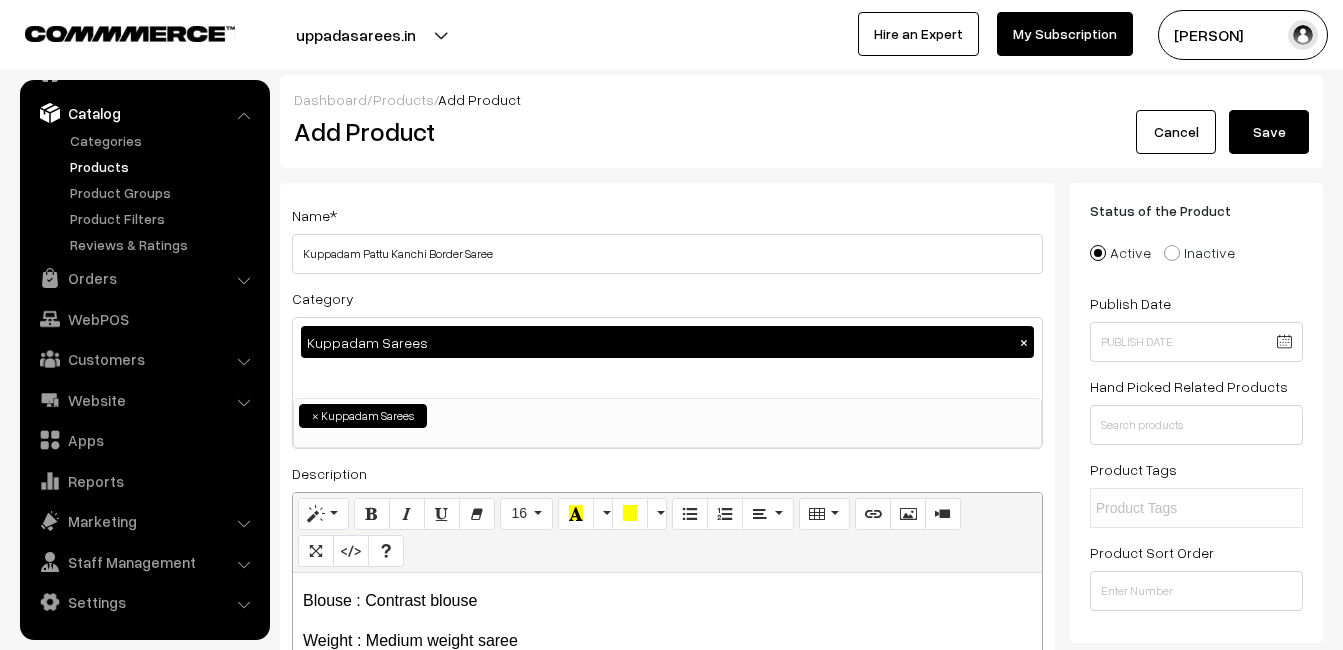 click on "Save" at bounding box center (1269, 132) 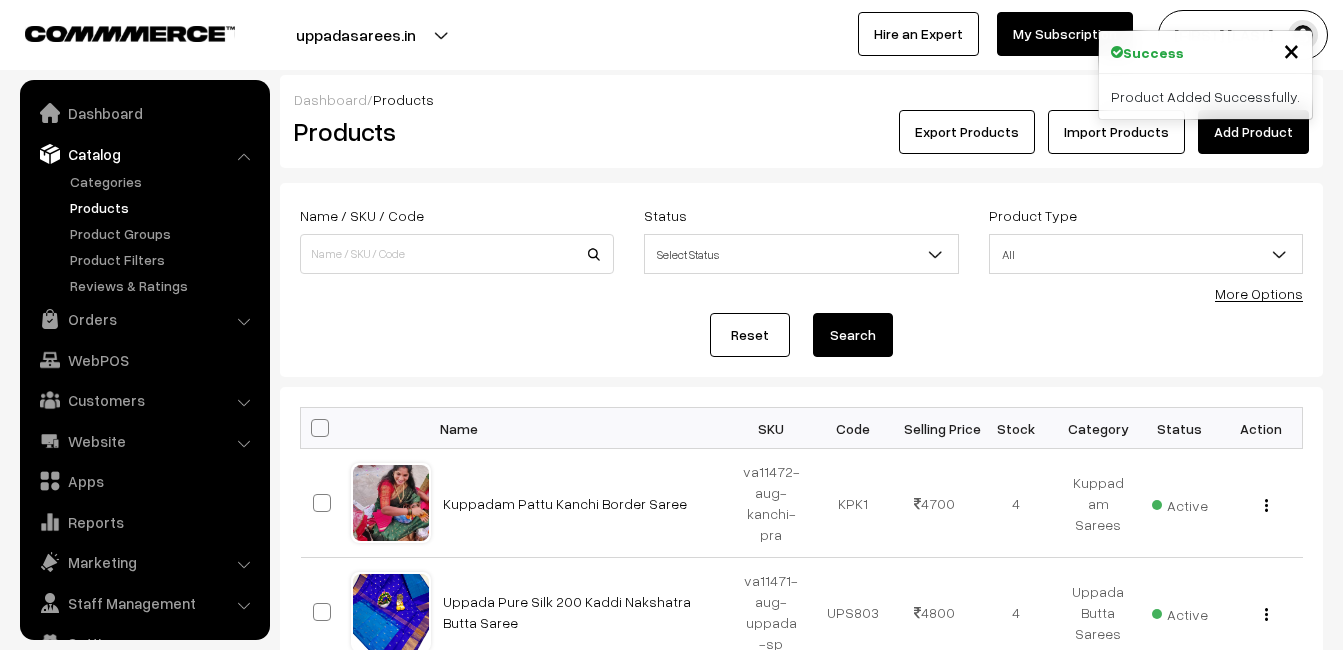 scroll, scrollTop: 0, scrollLeft: 0, axis: both 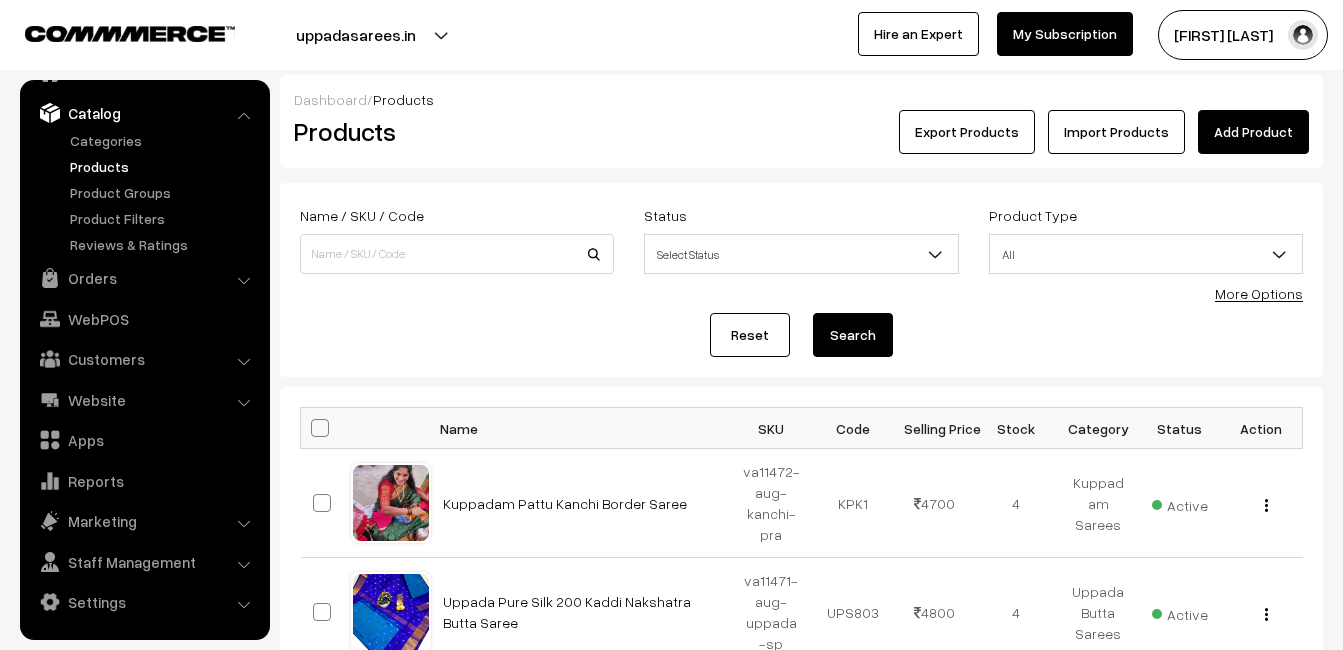click on "Dashboard  /  Products" at bounding box center (801, 99) 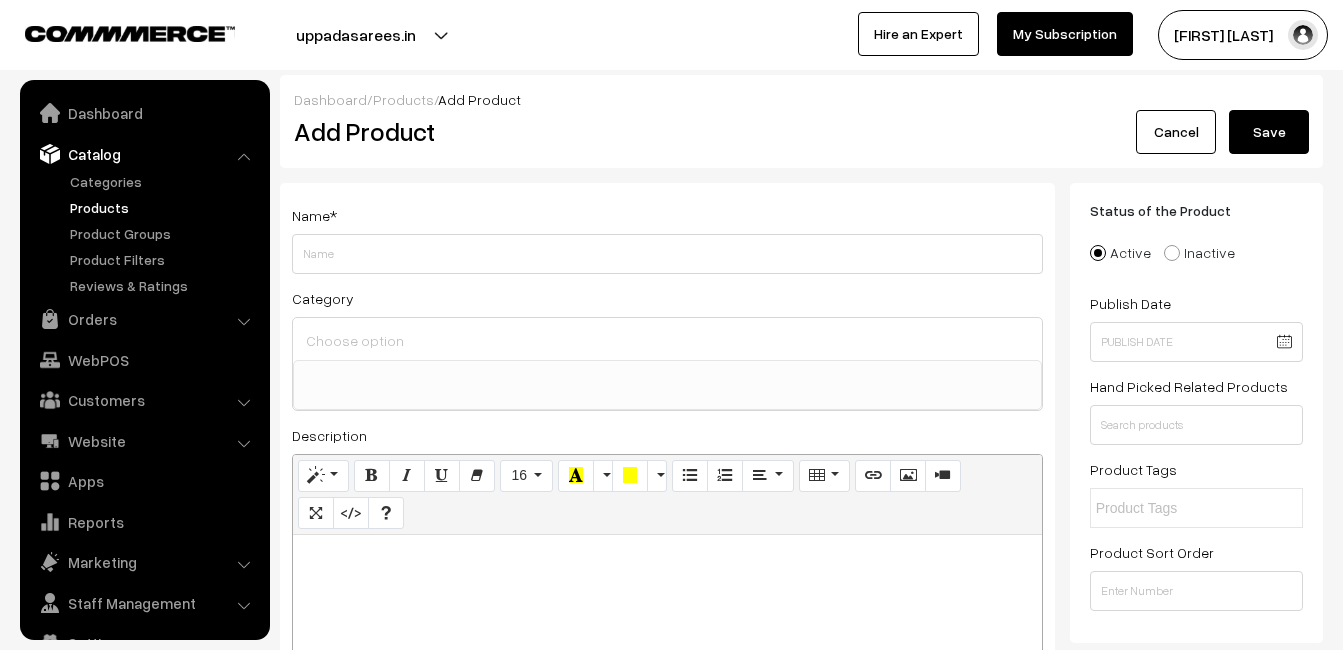 select 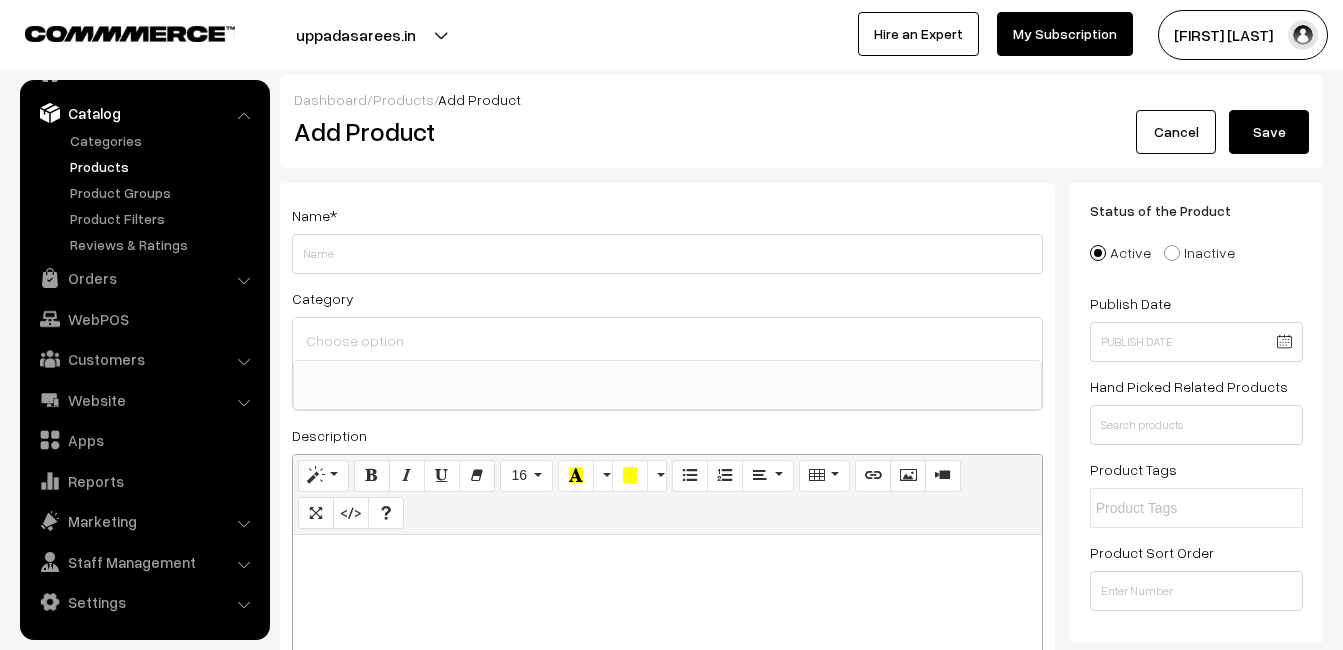 click at bounding box center [667, 557] 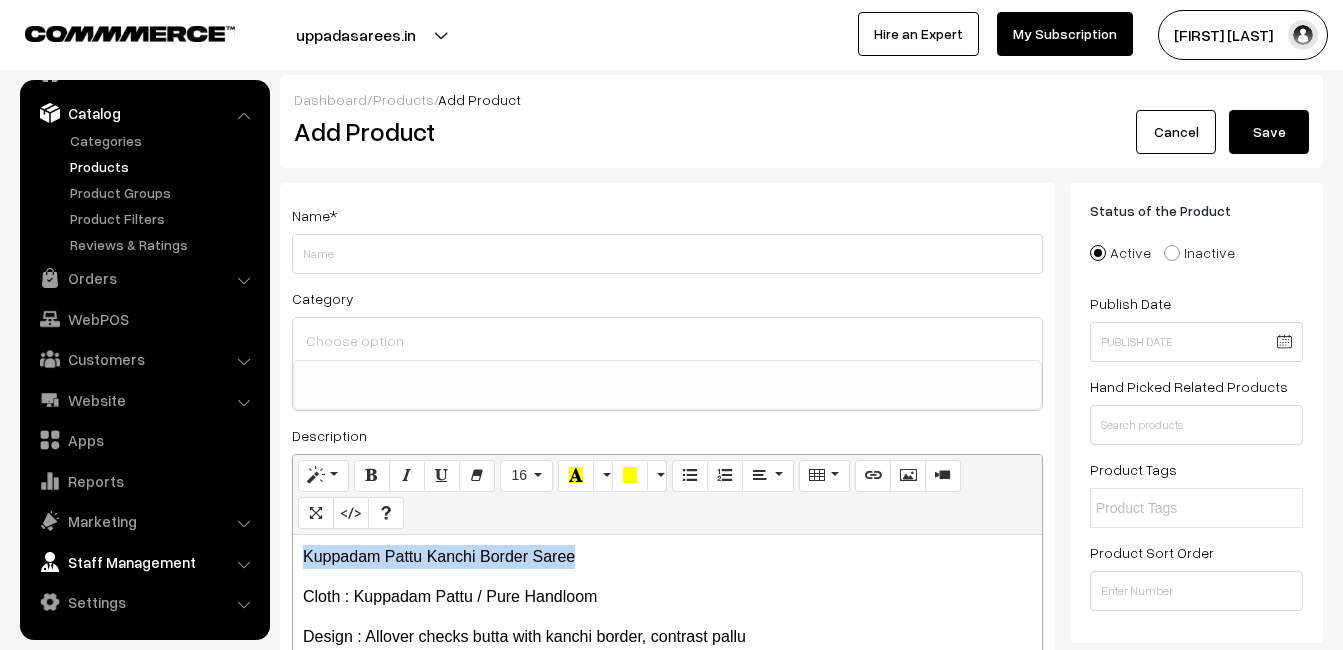 drag, startPoint x: 595, startPoint y: 554, endPoint x: 233, endPoint y: 554, distance: 362 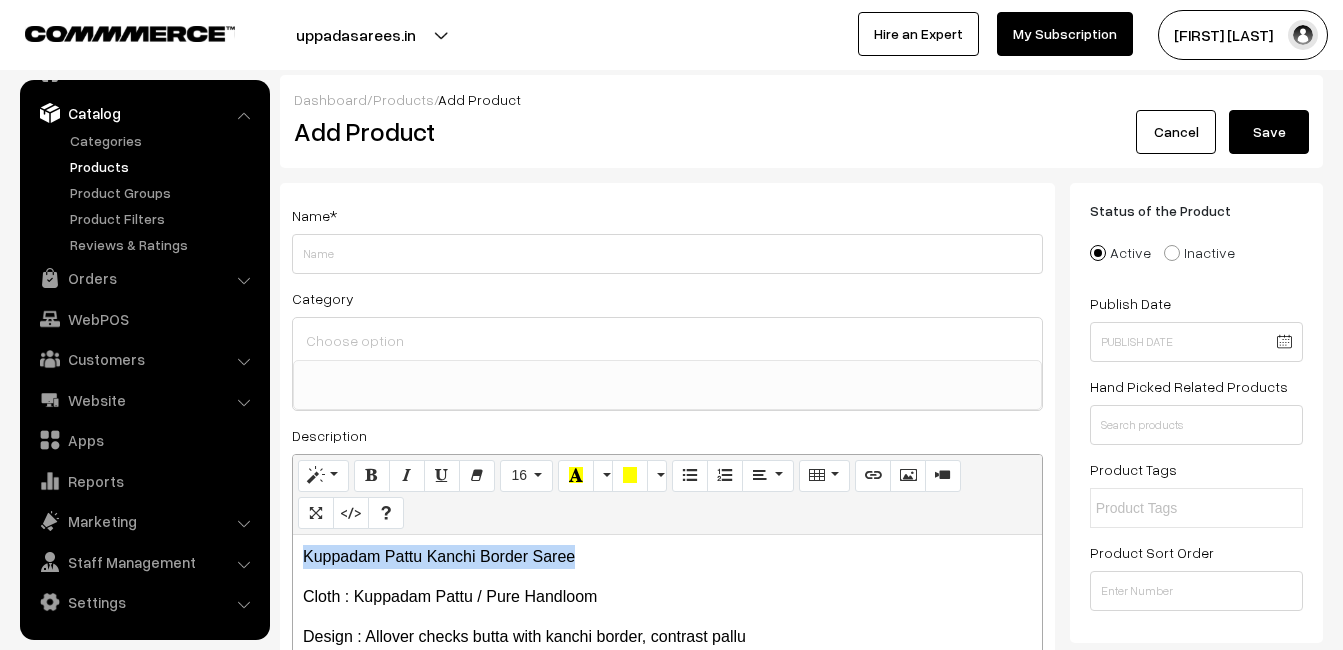 copy on "Kuppadam Pattu Kanchi Border Saree" 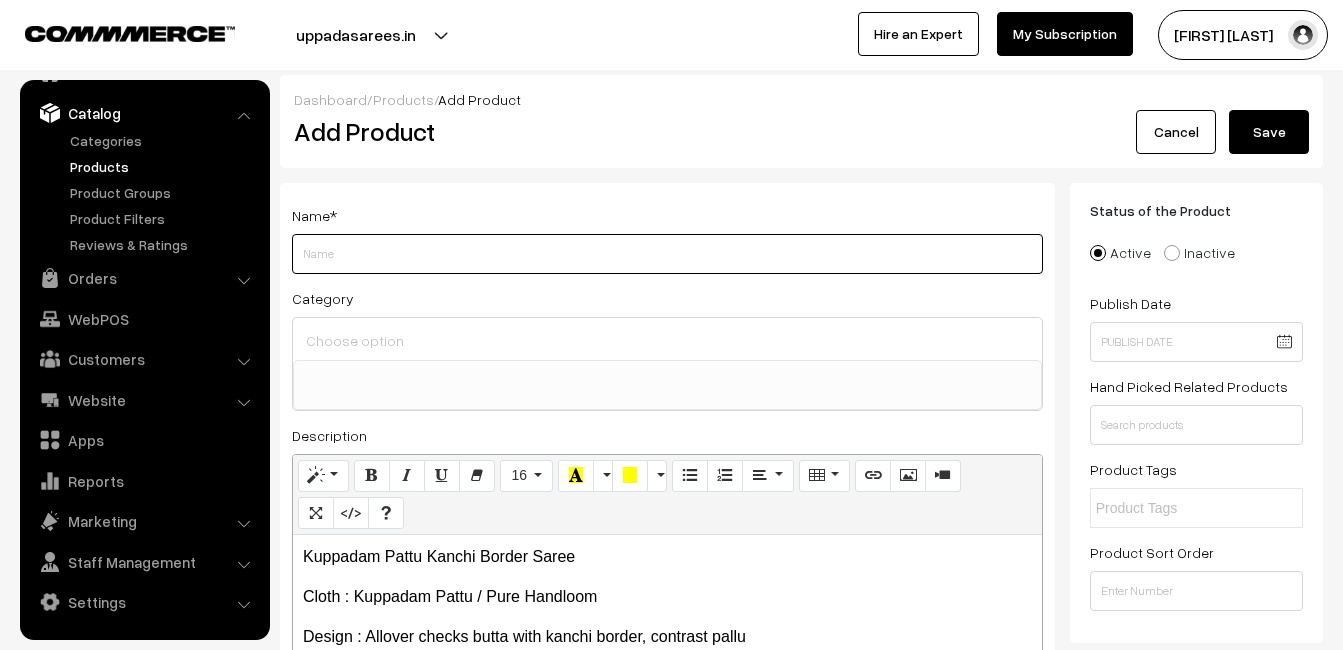 click on "Weight" at bounding box center (667, 254) 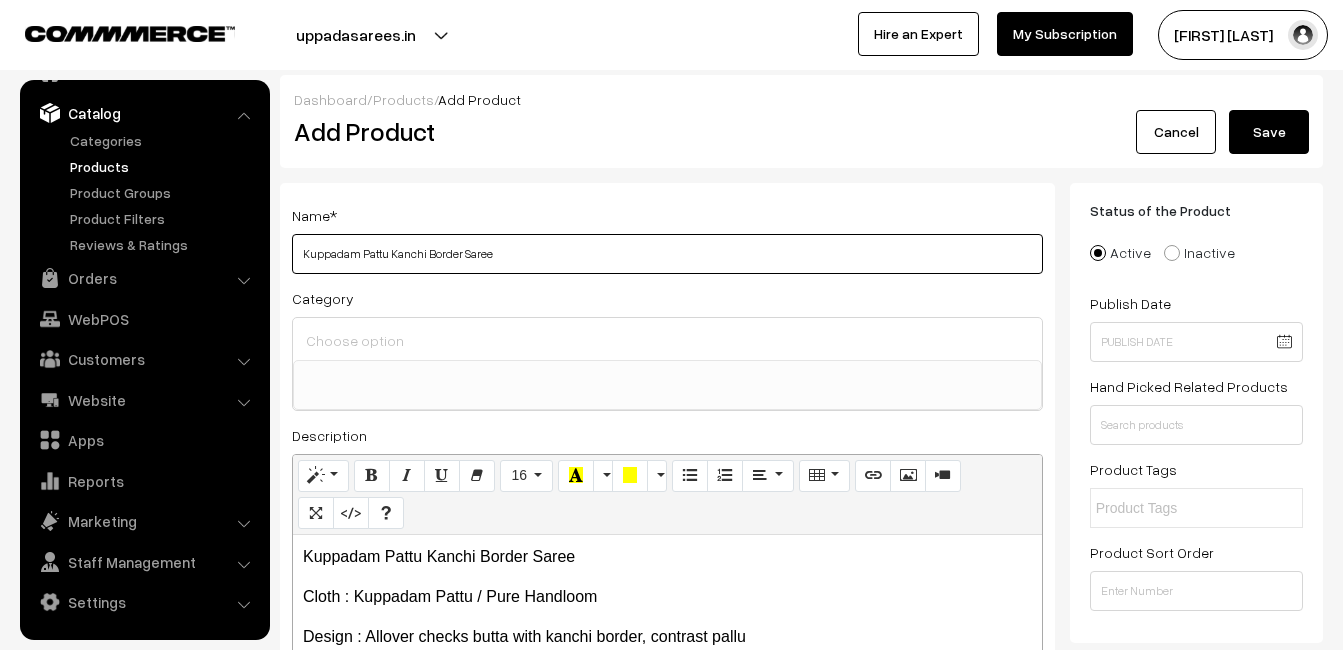 type on "Kuppadam Pattu Kanchi Border Saree" 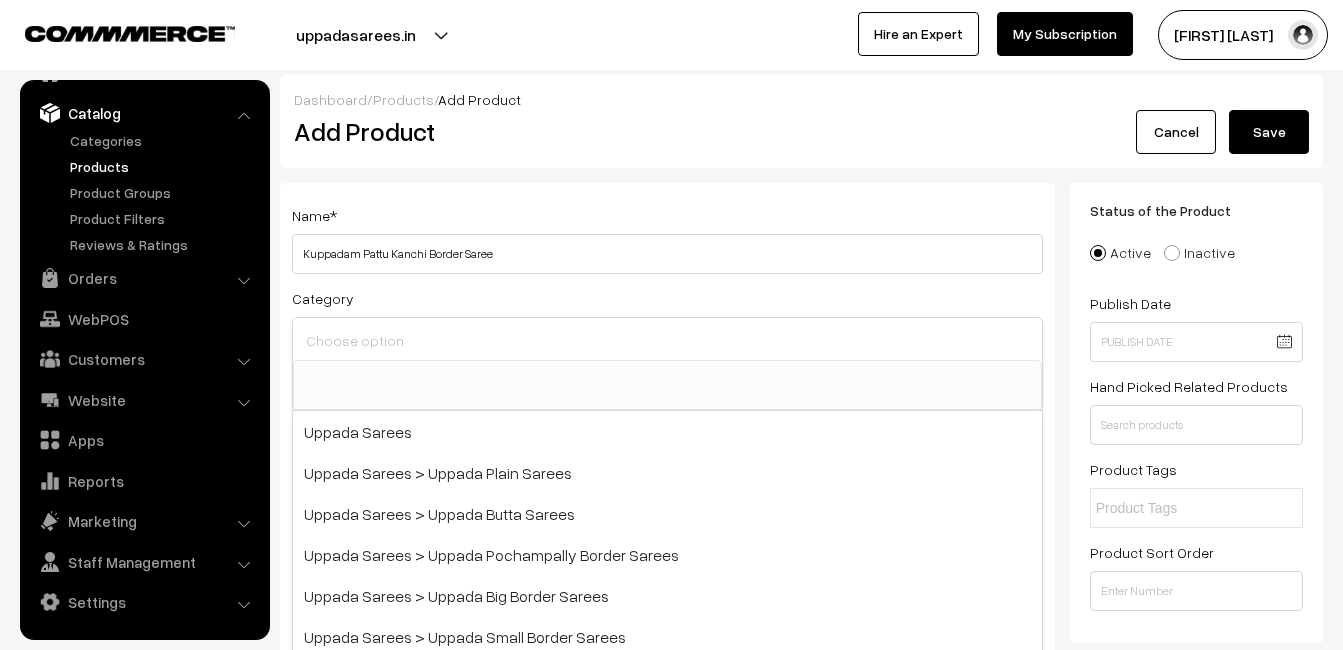 click at bounding box center [667, 340] 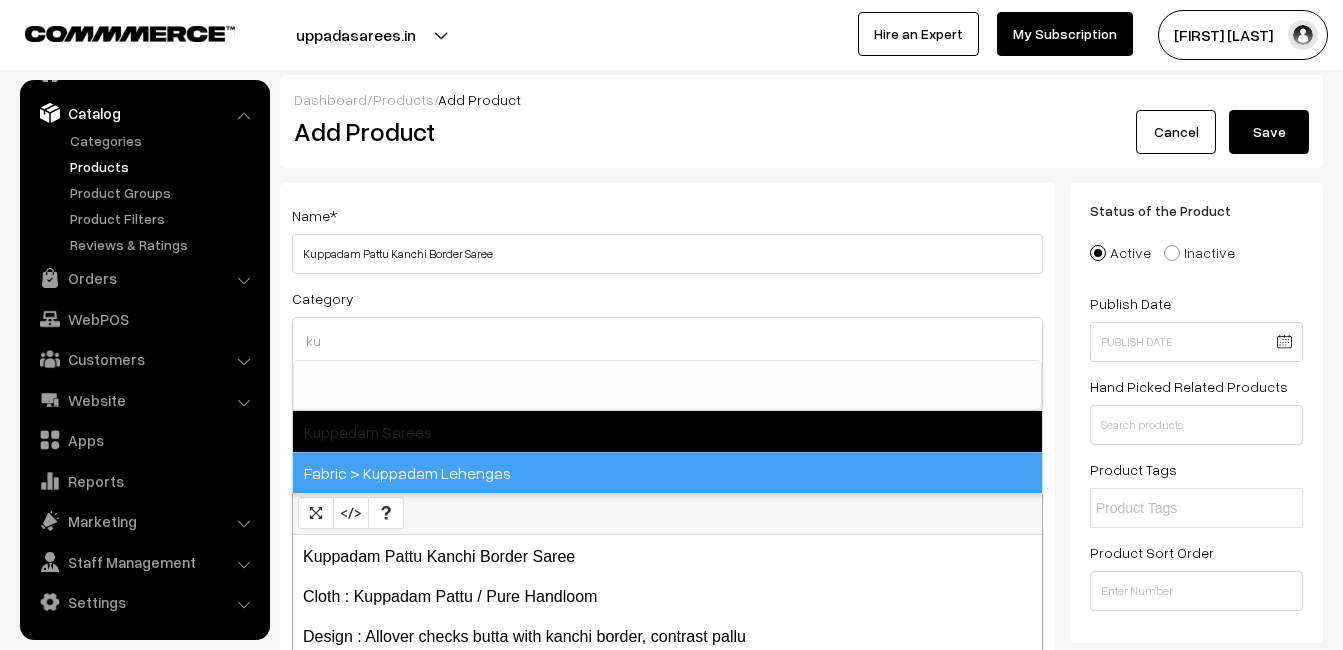 type on "ku" 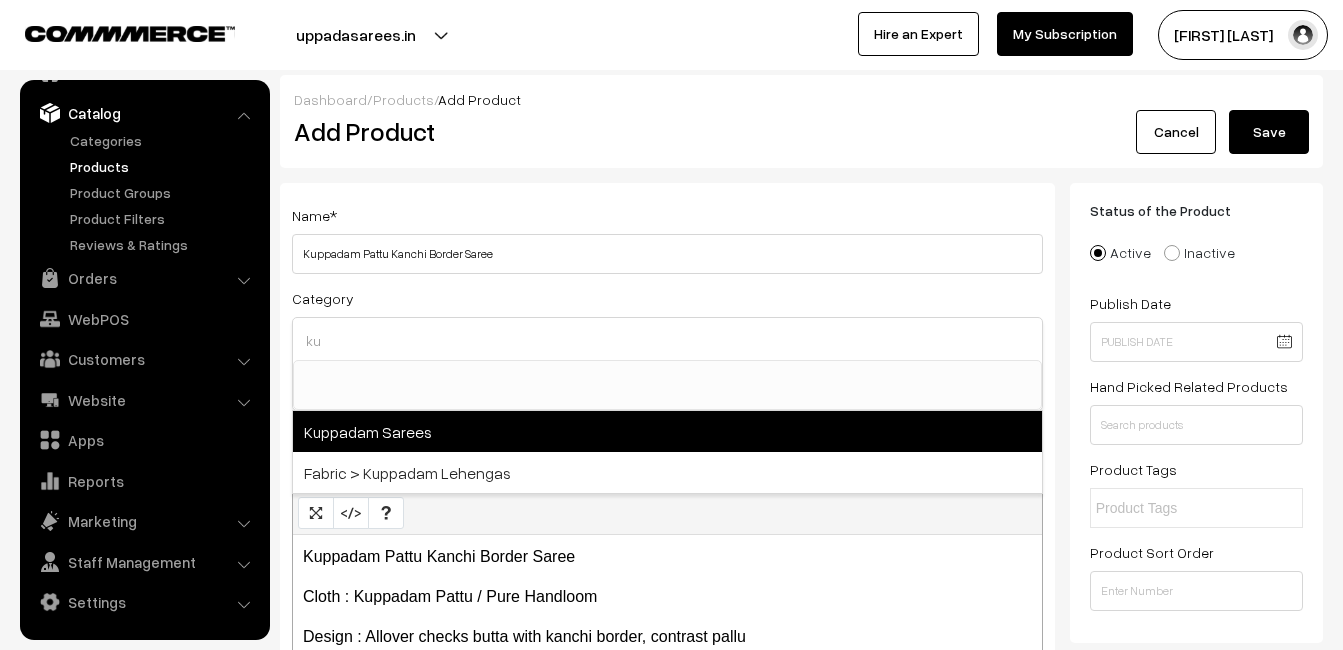 click on "Kuppadam Sarees" at bounding box center (667, 431) 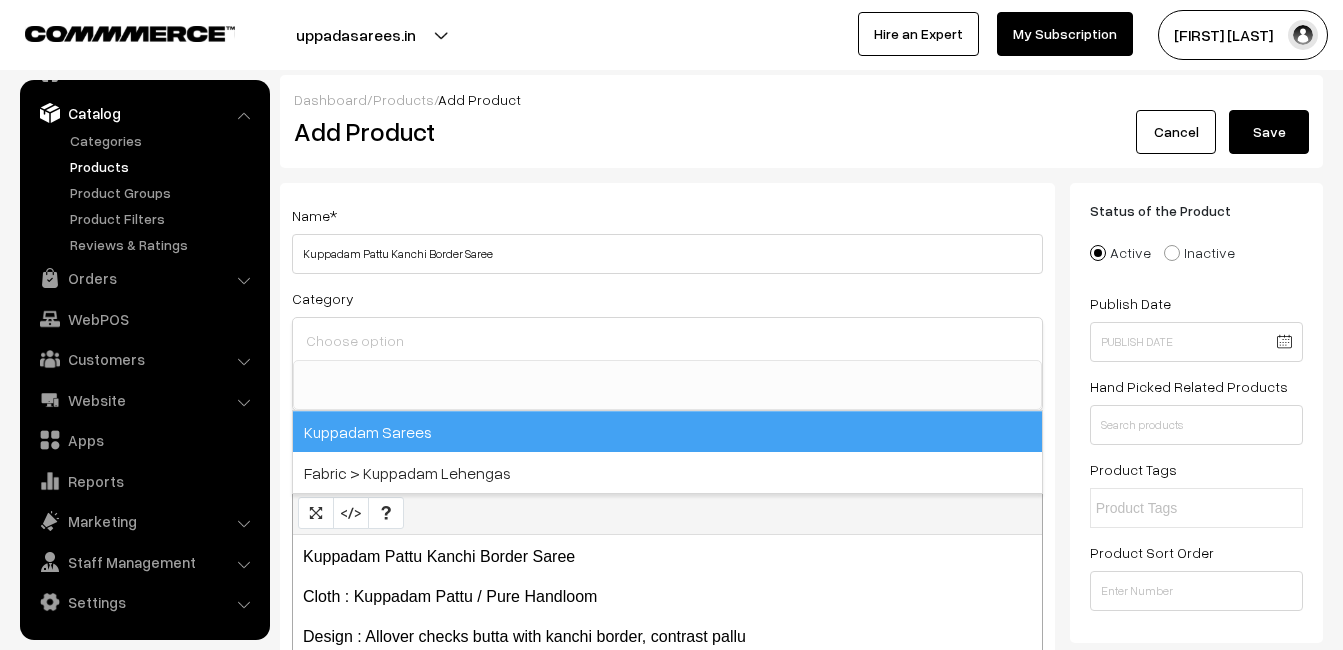 scroll, scrollTop: 816, scrollLeft: 0, axis: vertical 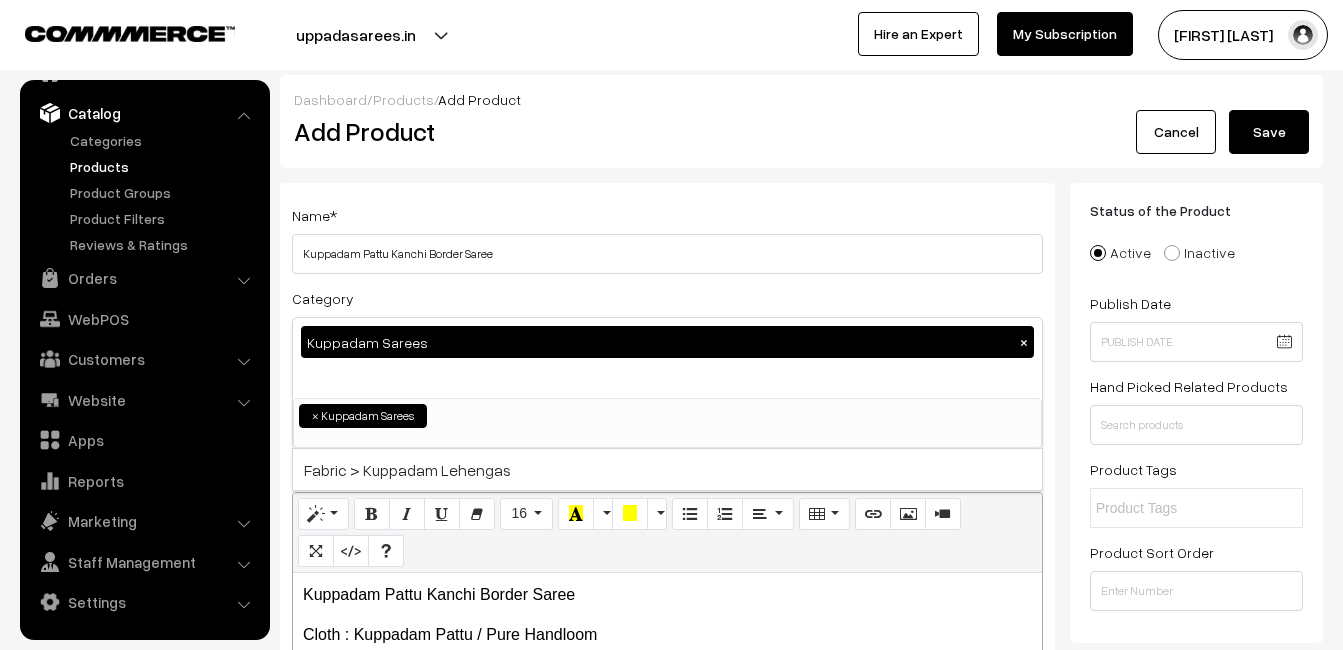 click on "Add Product" at bounding box center (671, 131) 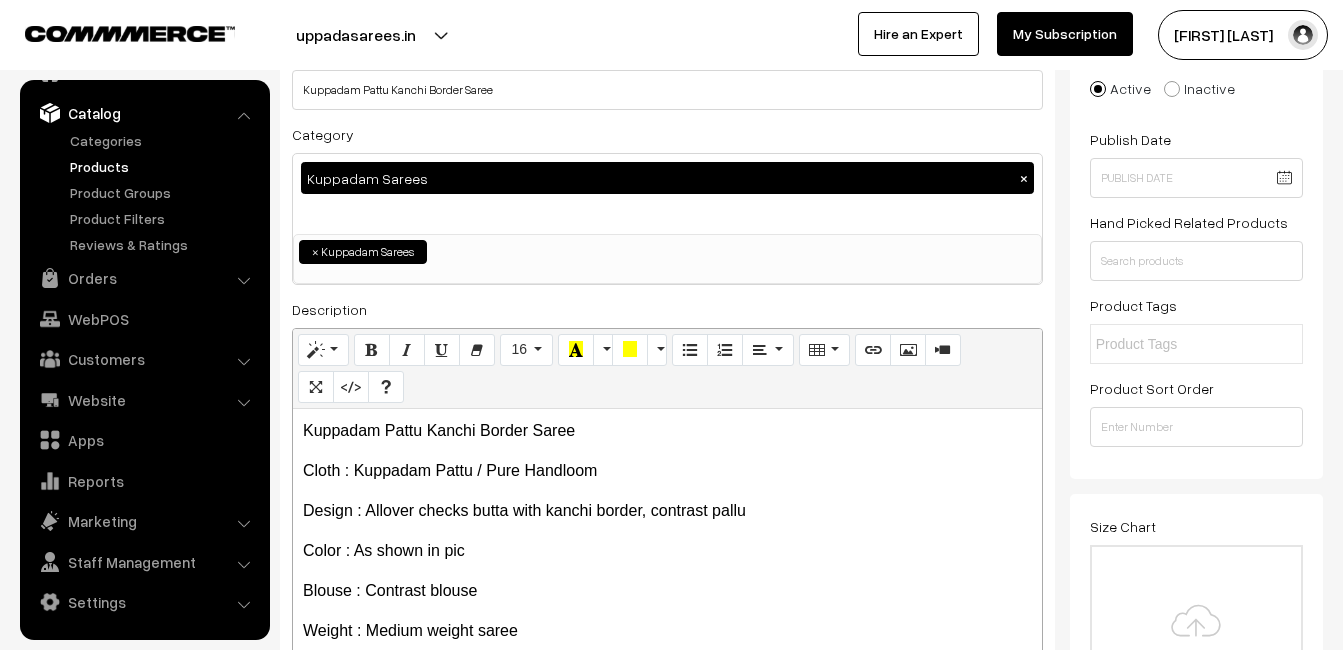 scroll, scrollTop: 400, scrollLeft: 0, axis: vertical 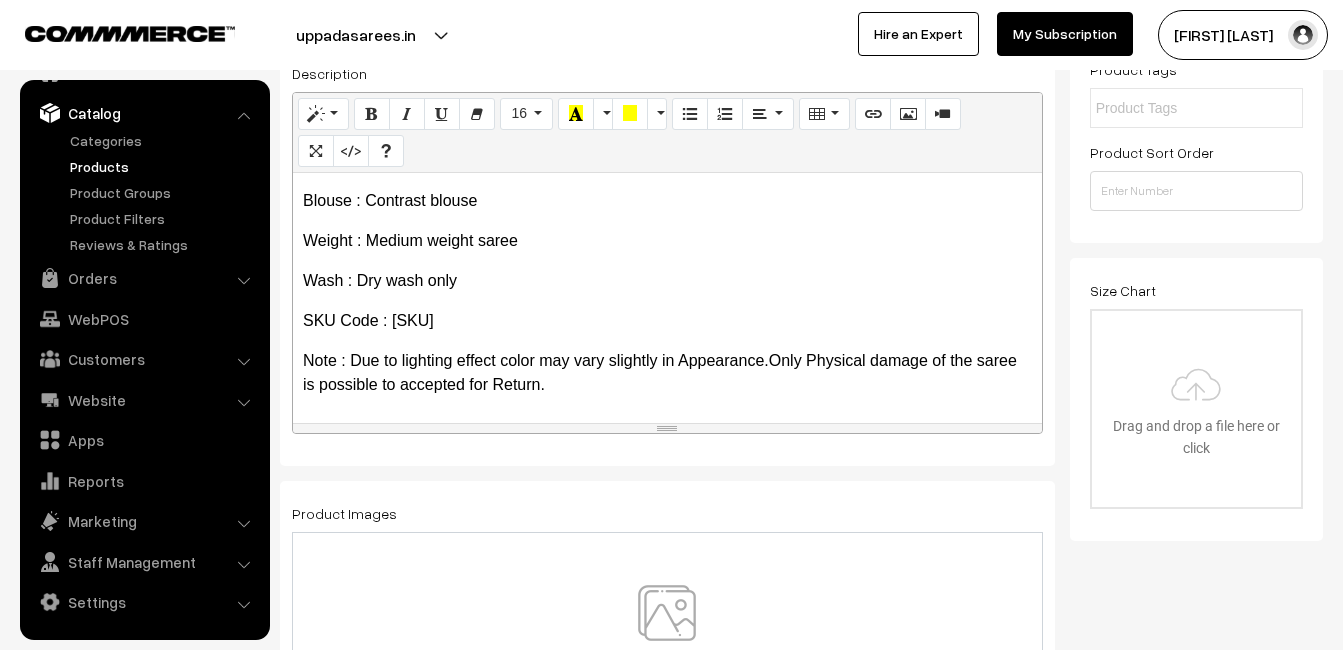 click at bounding box center [667, 643] 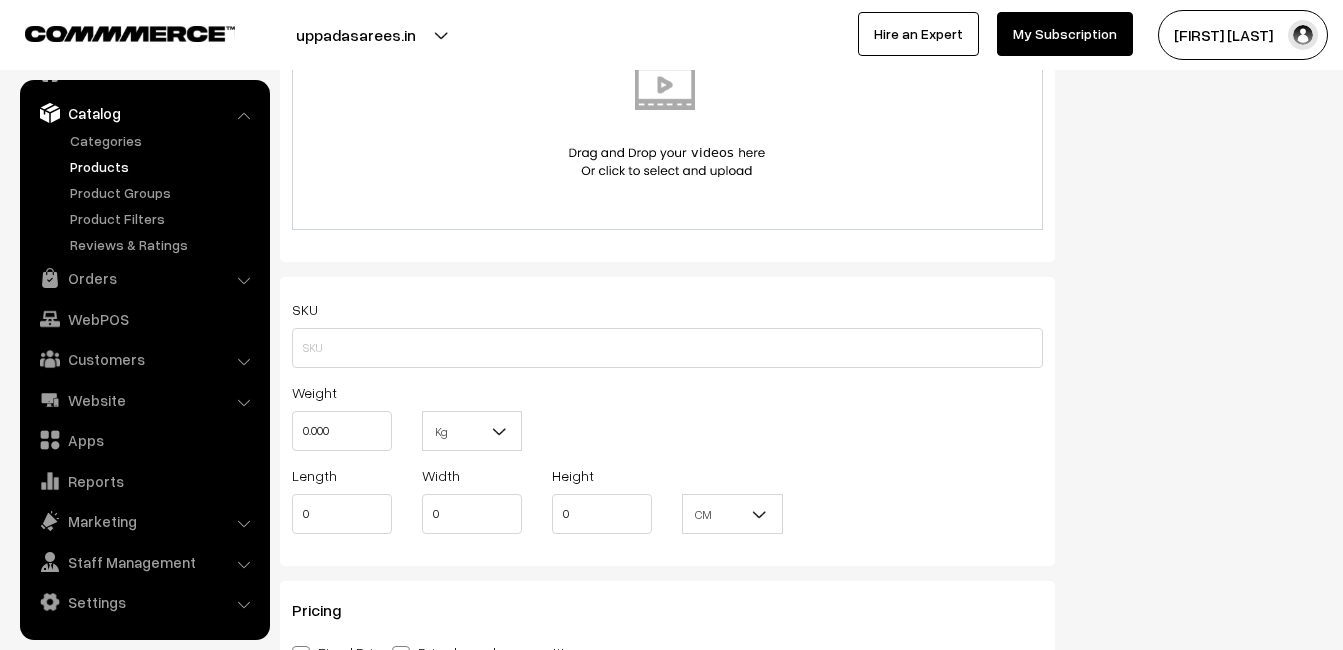 scroll, scrollTop: 1200, scrollLeft: 0, axis: vertical 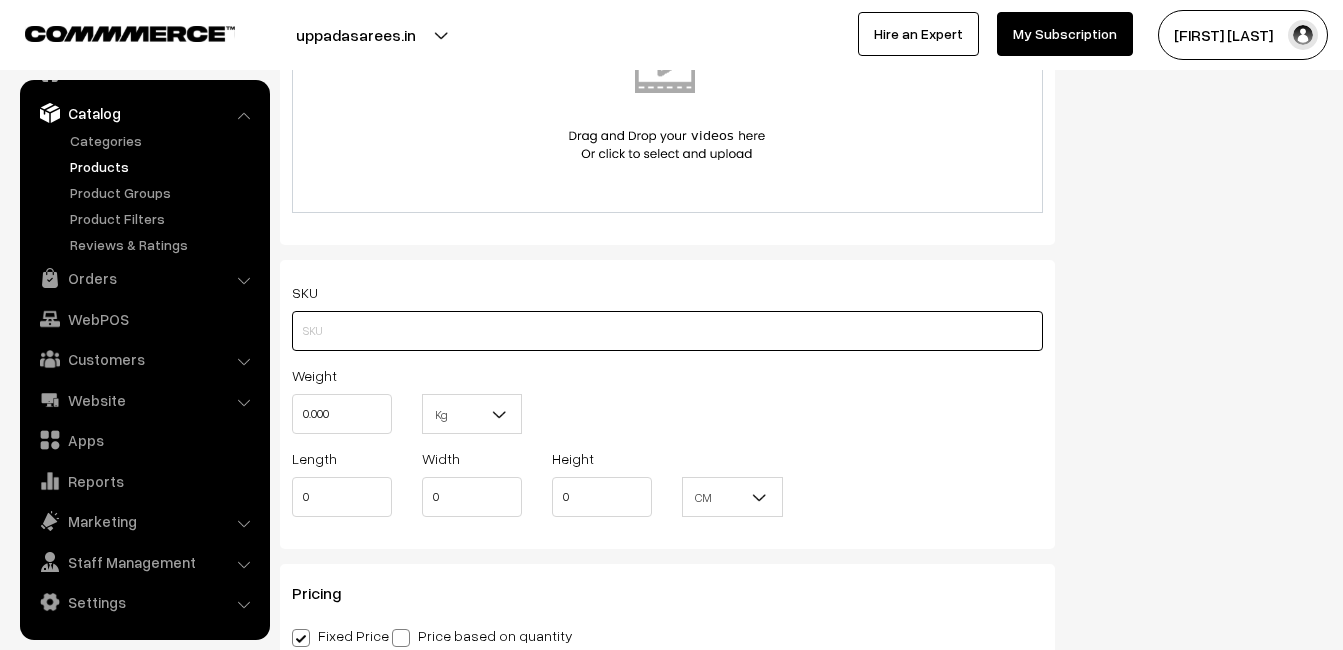 click at bounding box center [667, 331] 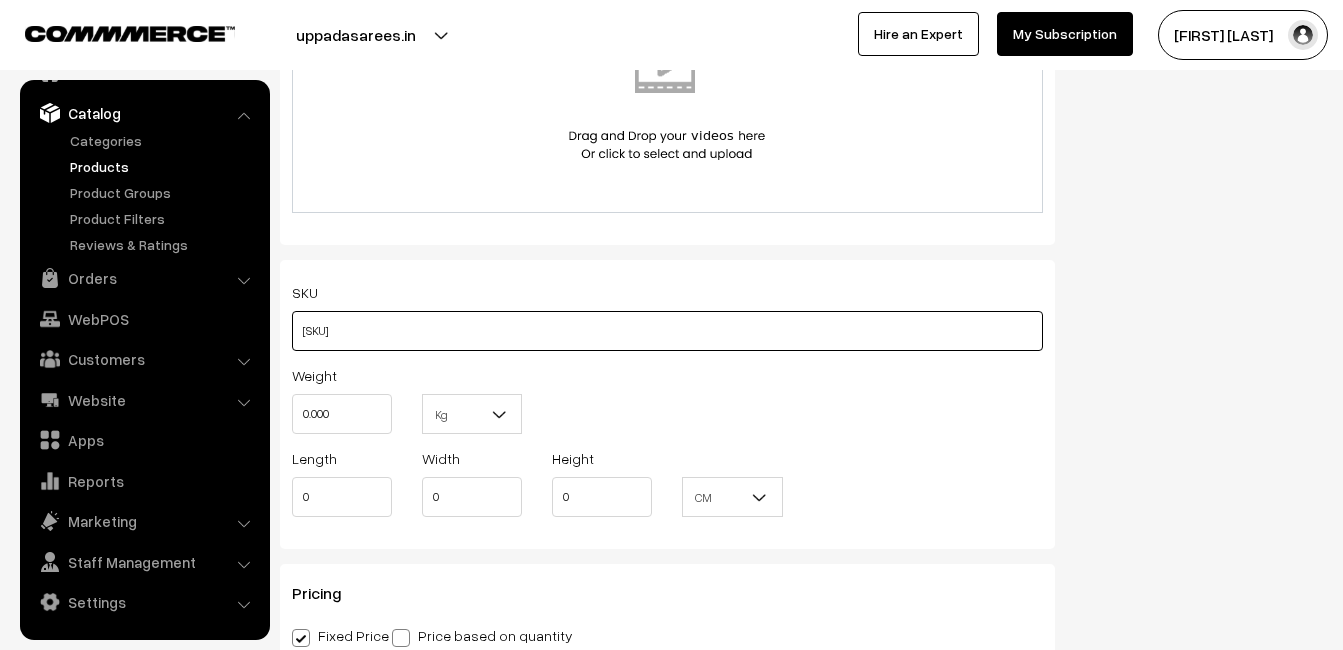 type on "[PERSONAL_ID]" 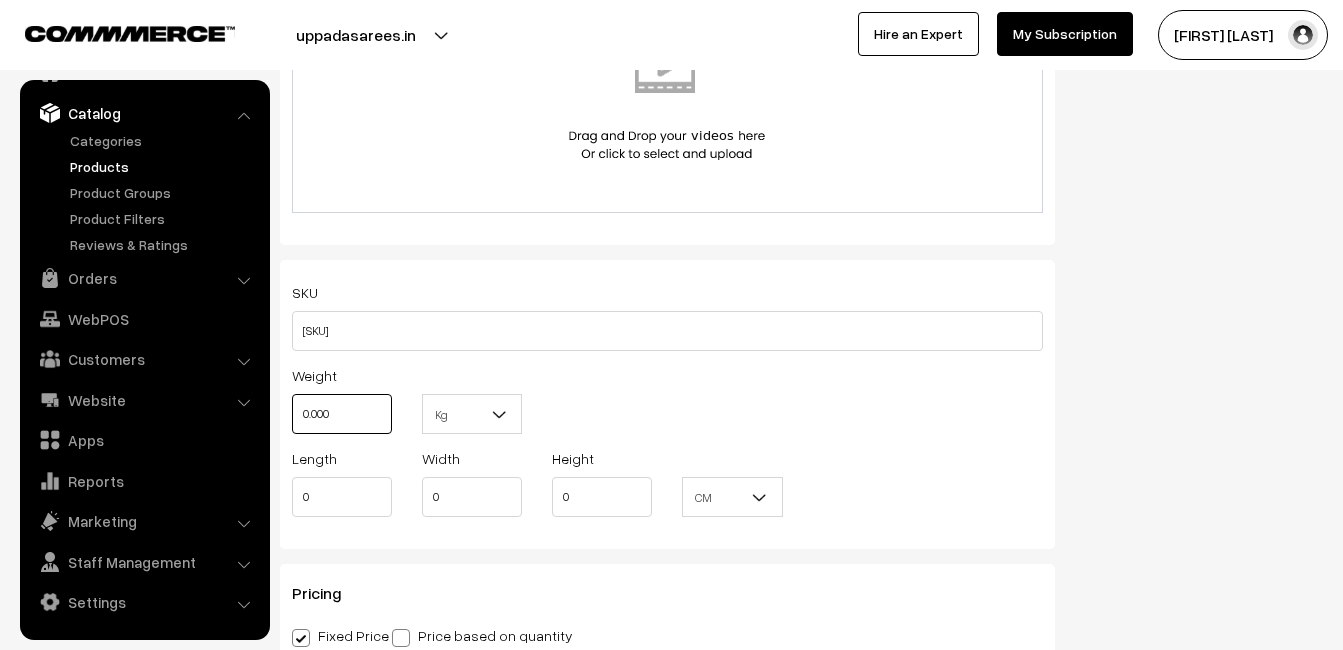 click on "0.000" at bounding box center [342, 414] 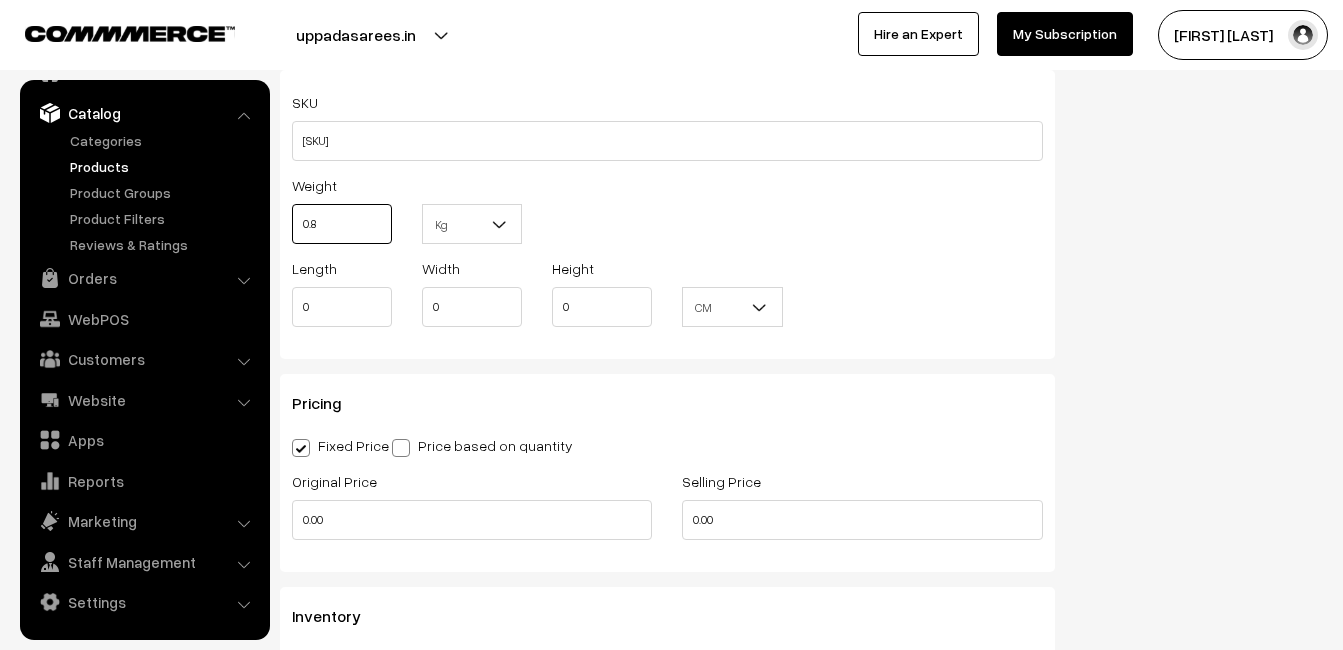 scroll, scrollTop: 1500, scrollLeft: 0, axis: vertical 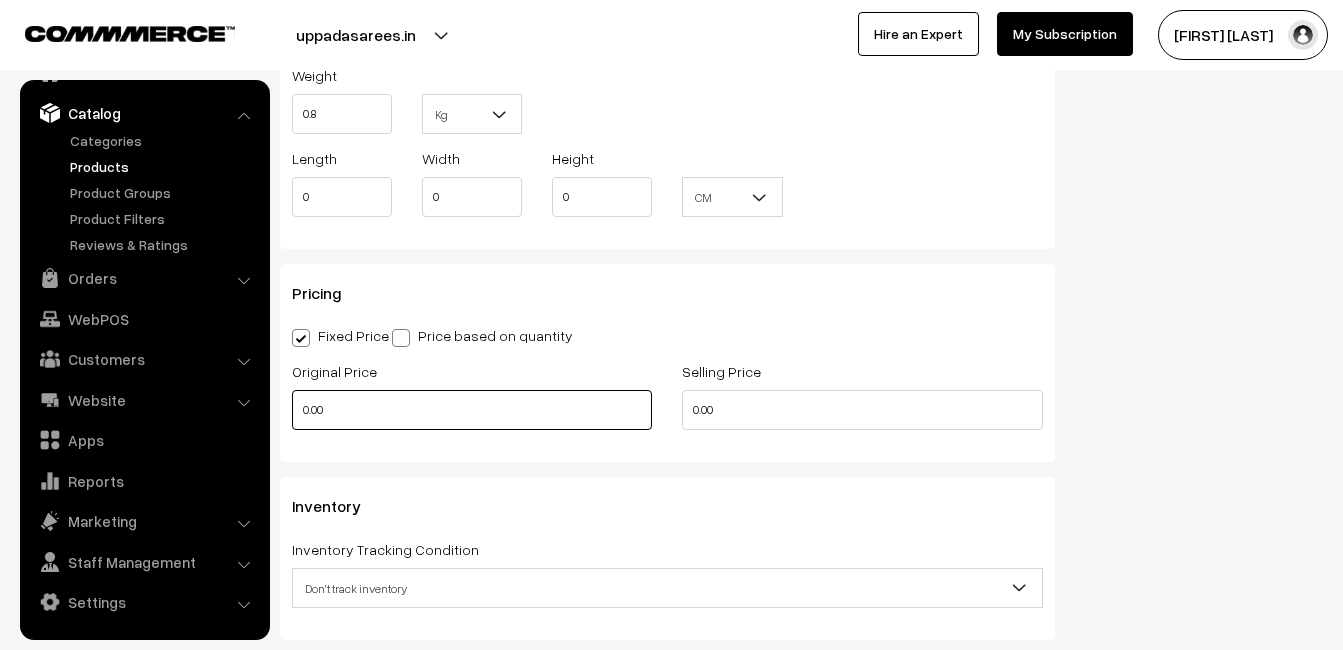type on "0.80" 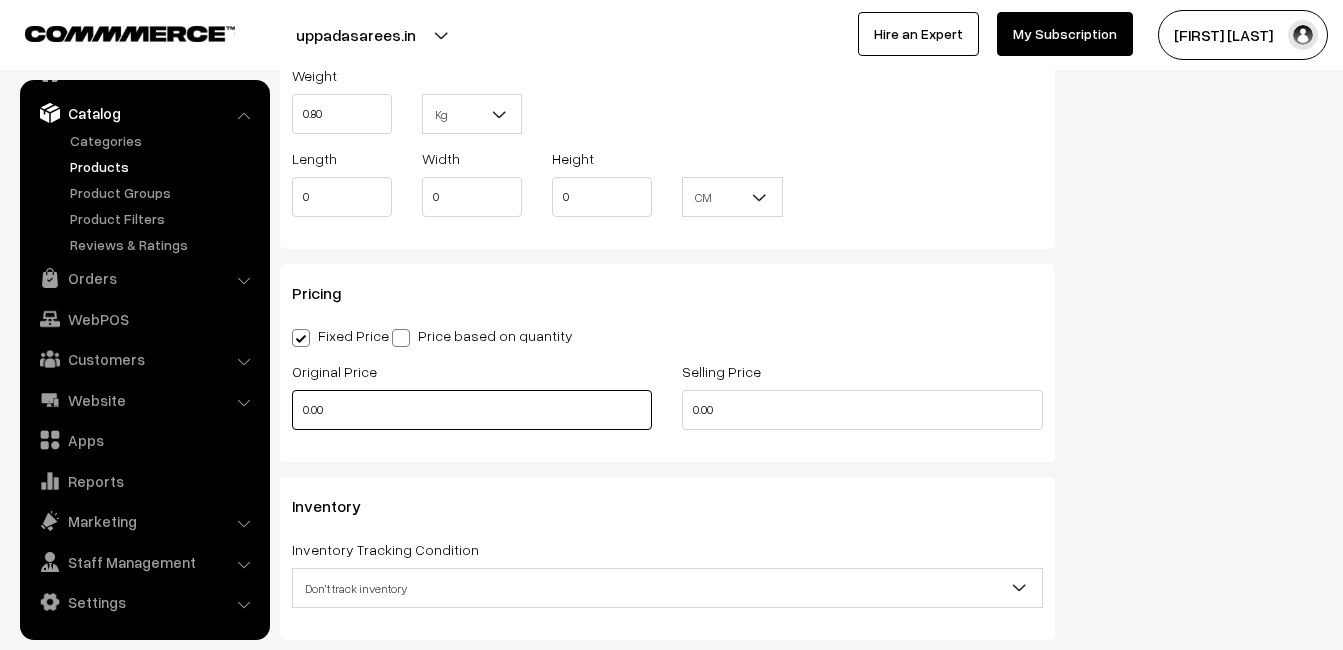click on "0.00" at bounding box center [472, 410] 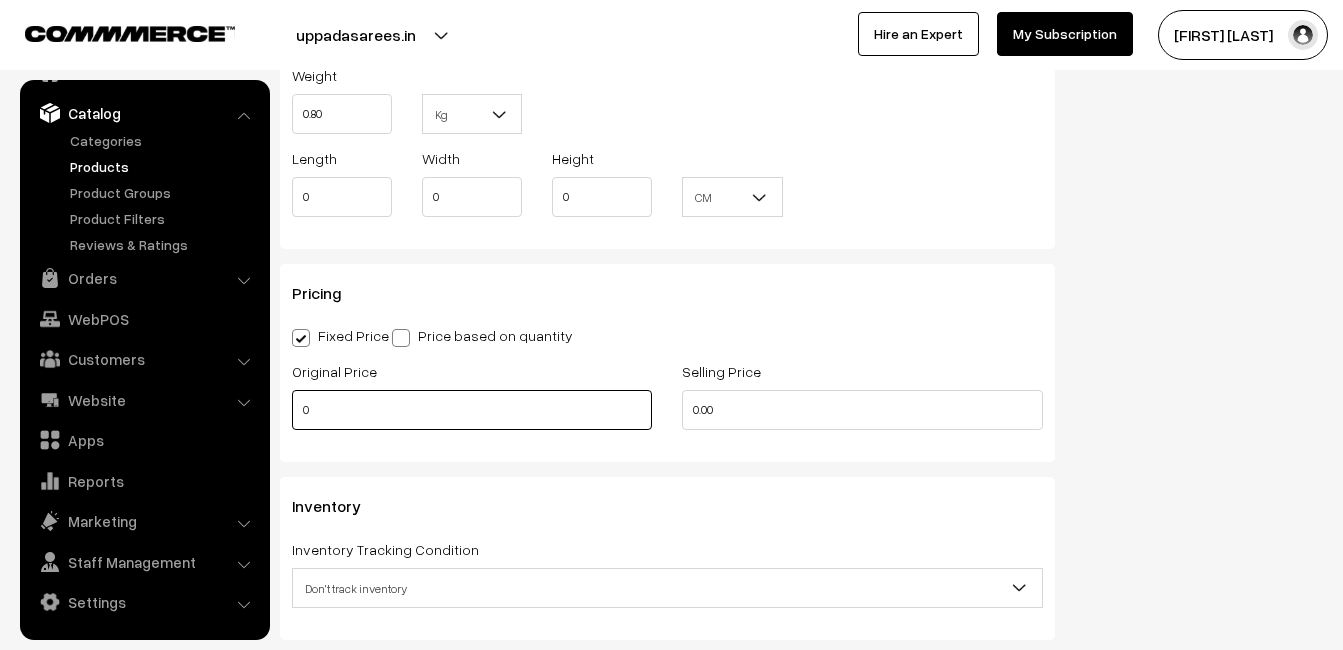 click on "0" at bounding box center [472, 410] 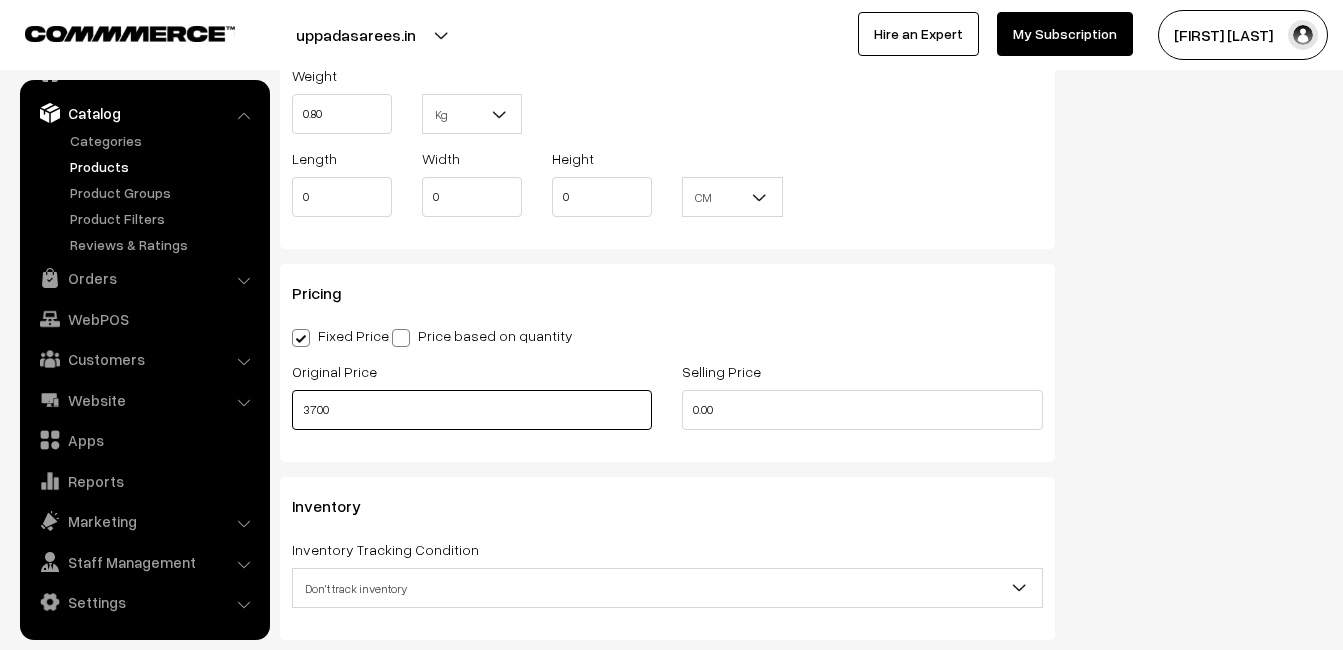 type on "3700" 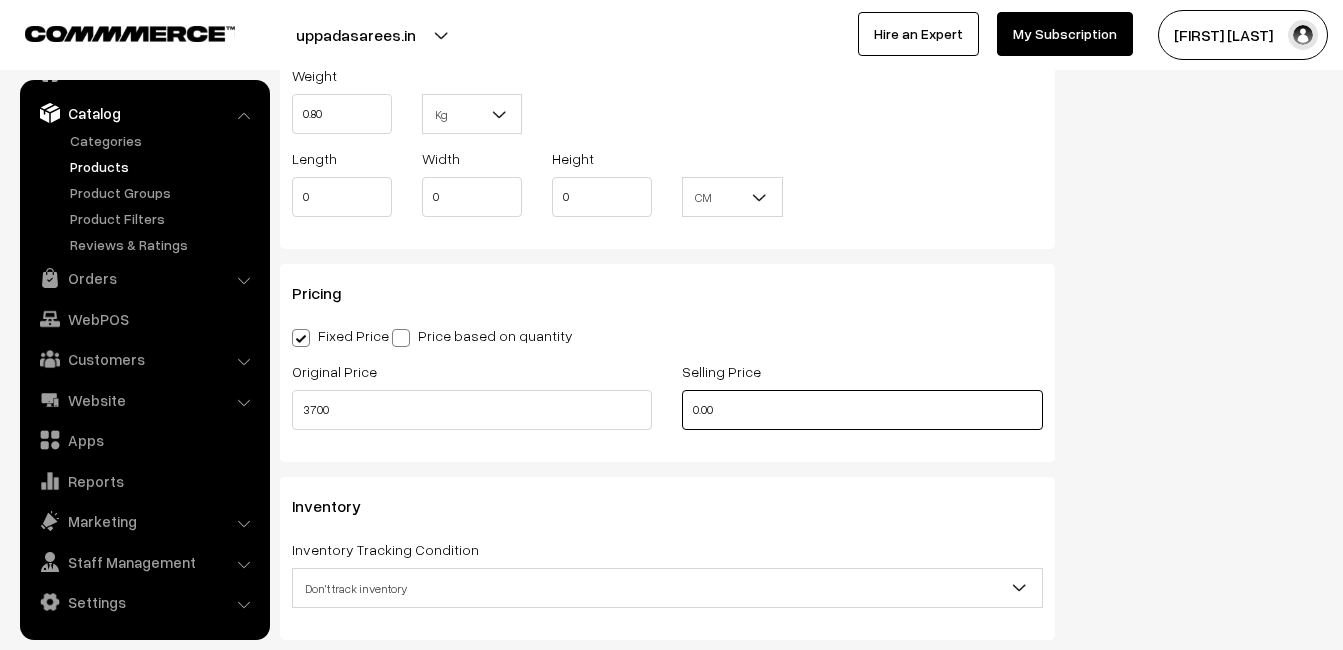 click on "0.00" at bounding box center (862, 410) 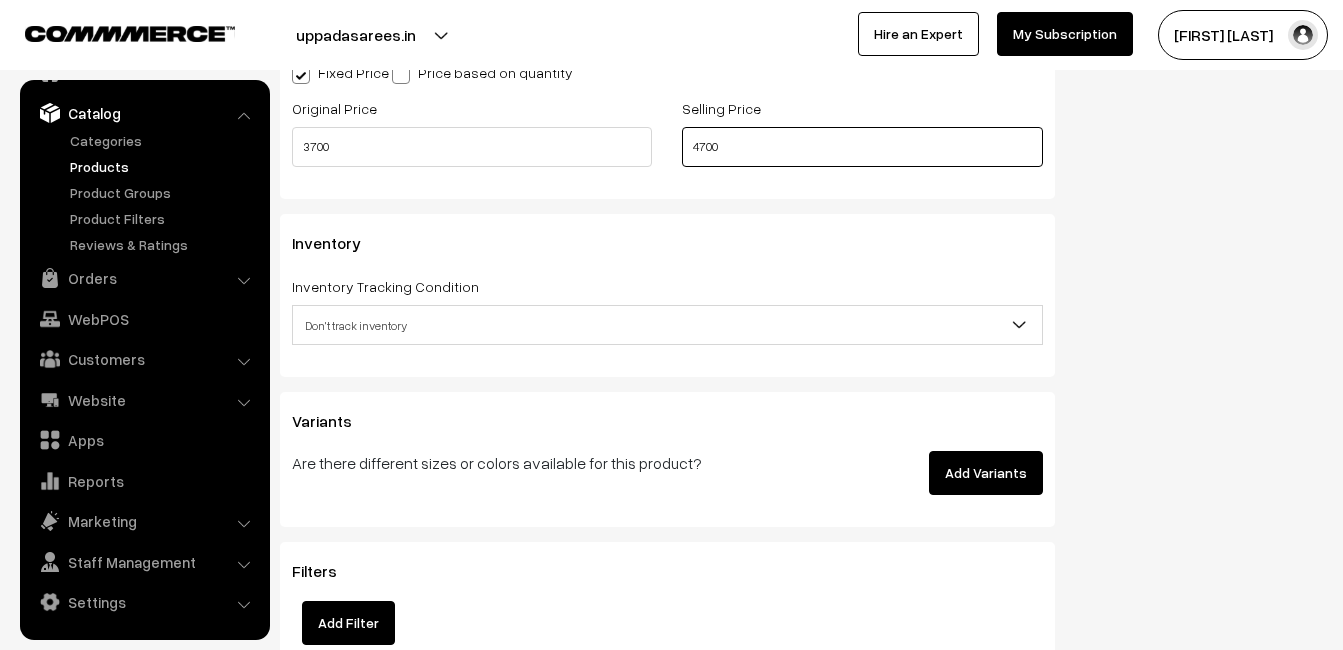 scroll, scrollTop: 1800, scrollLeft: 0, axis: vertical 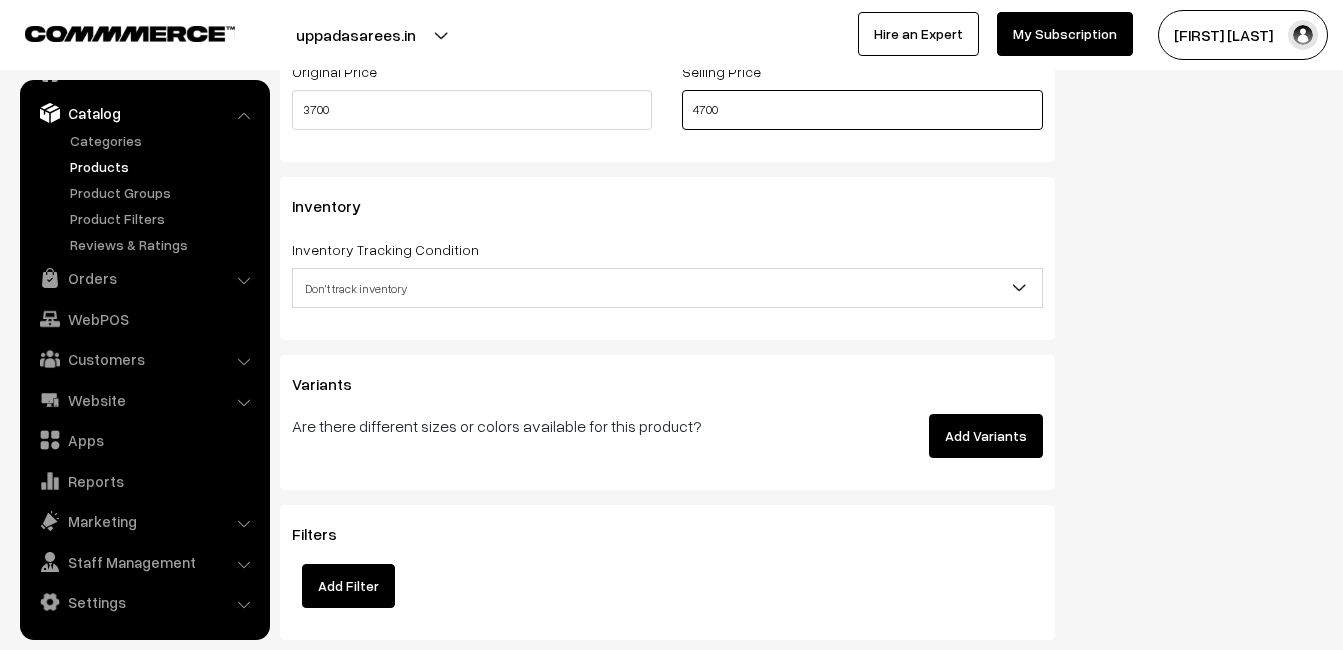 type on "4700" 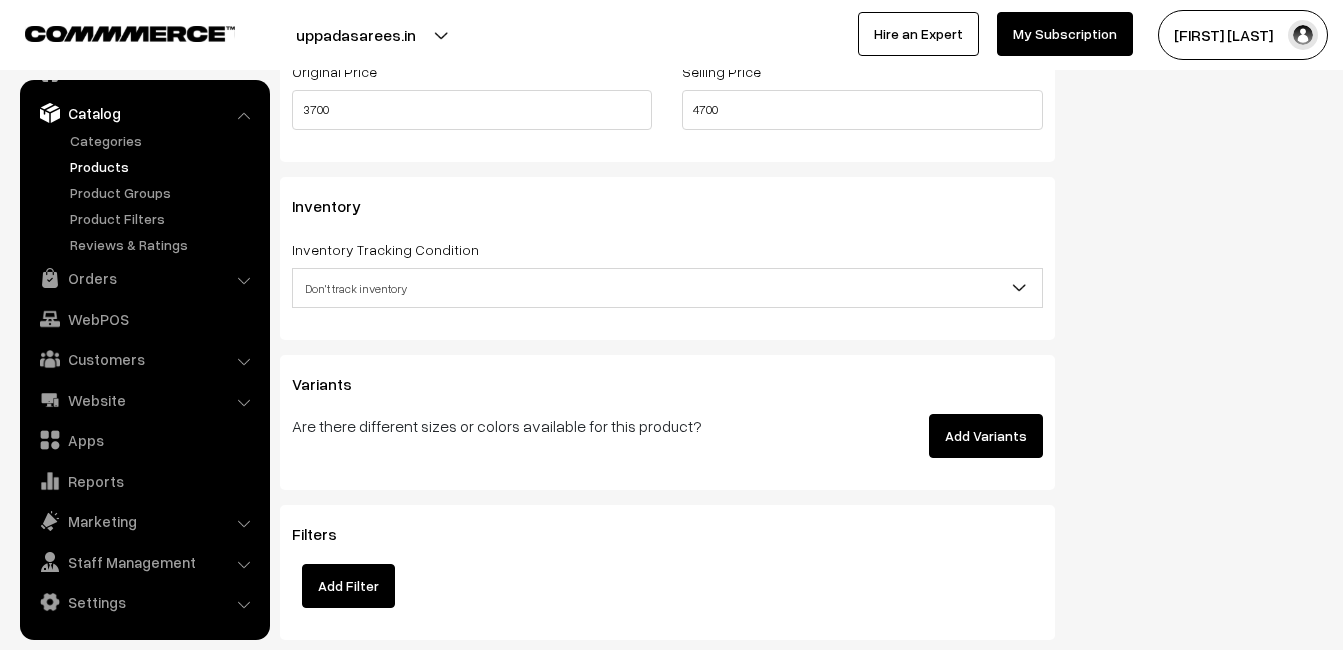click on "Don't track inventory" at bounding box center (667, 288) 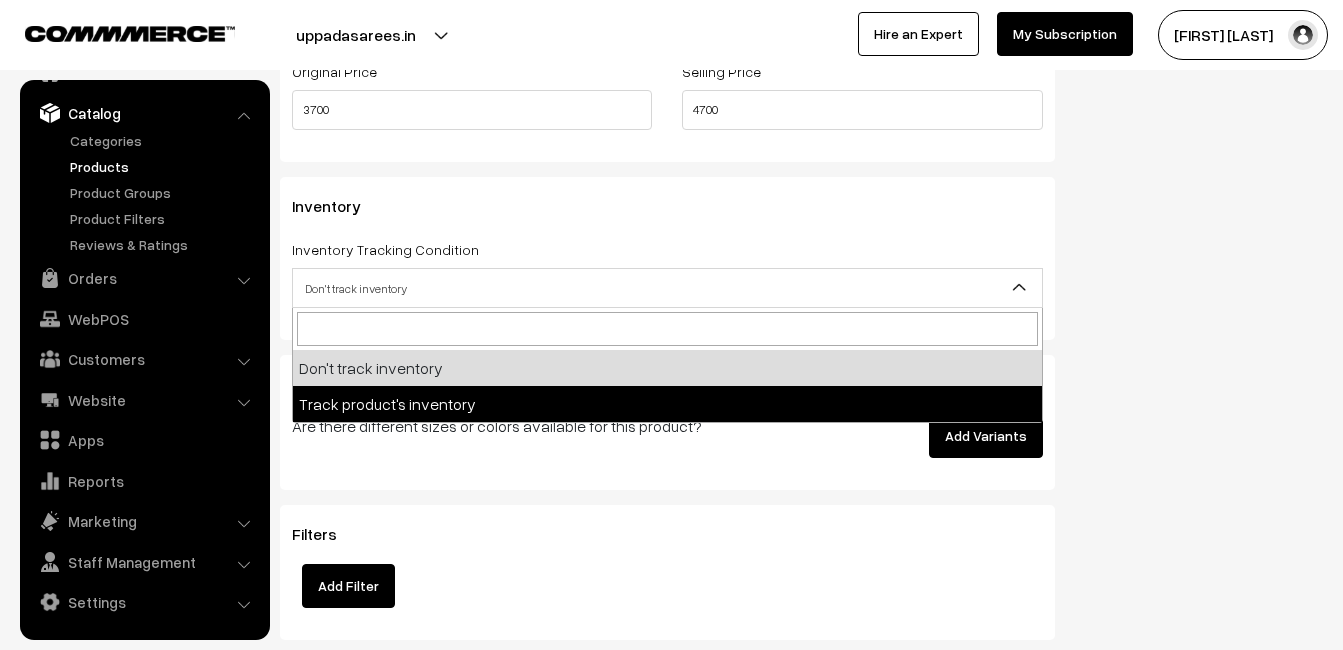 select on "2" 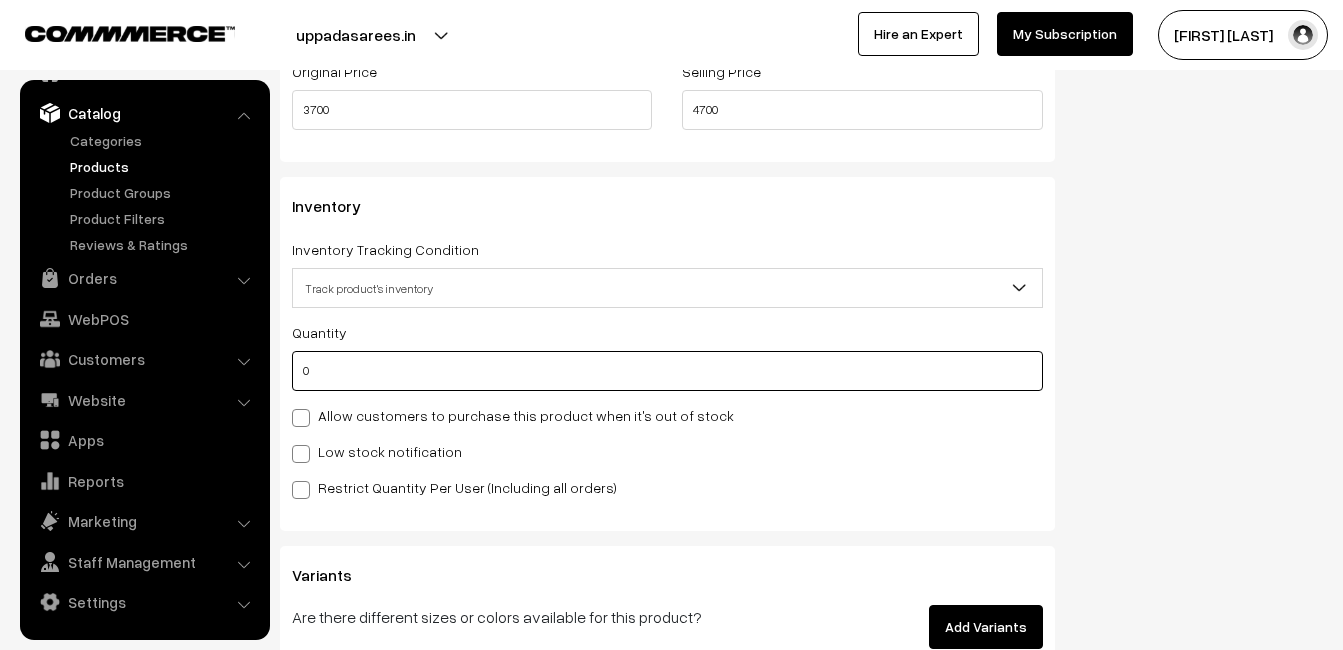 click on "0" at bounding box center [667, 371] 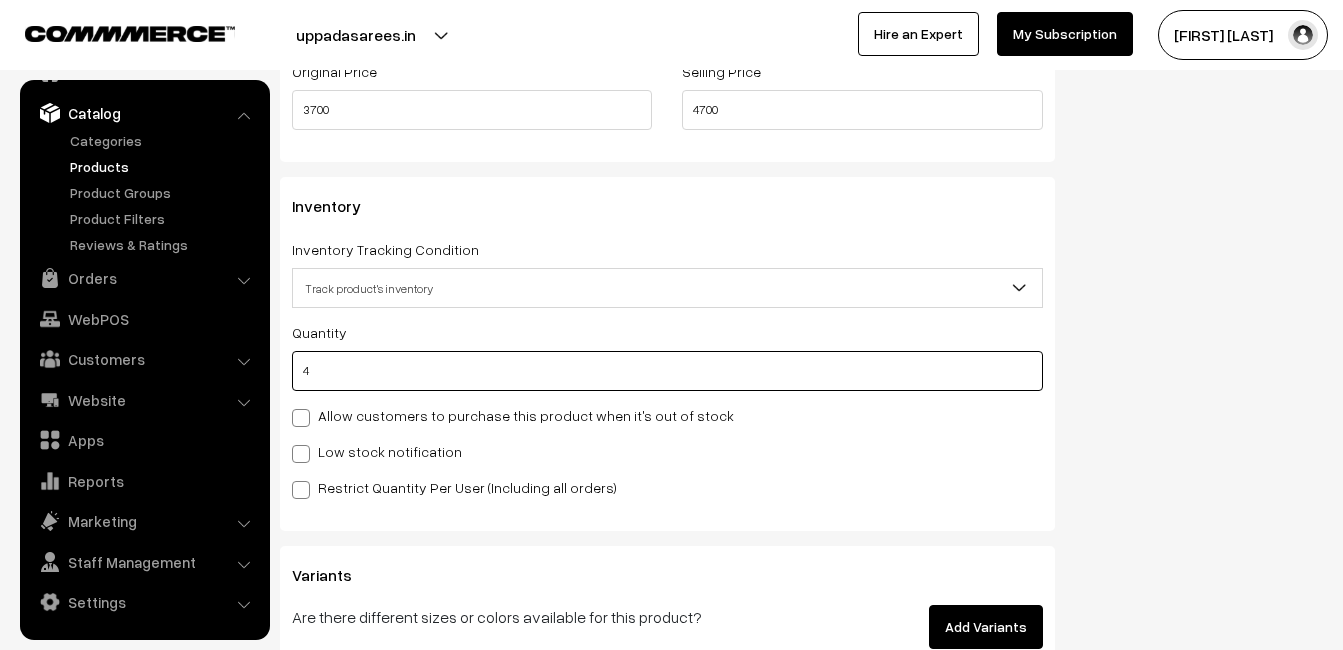 type on "4" 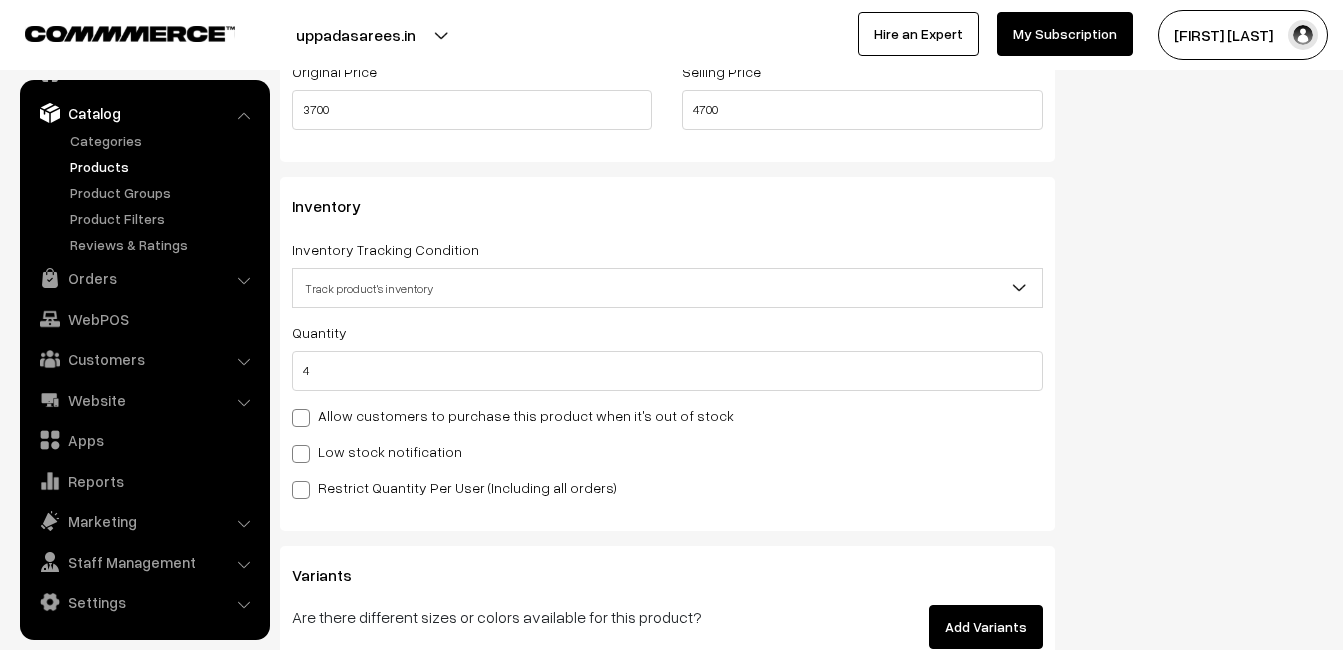 click on "Low stock notification" at bounding box center (377, 451) 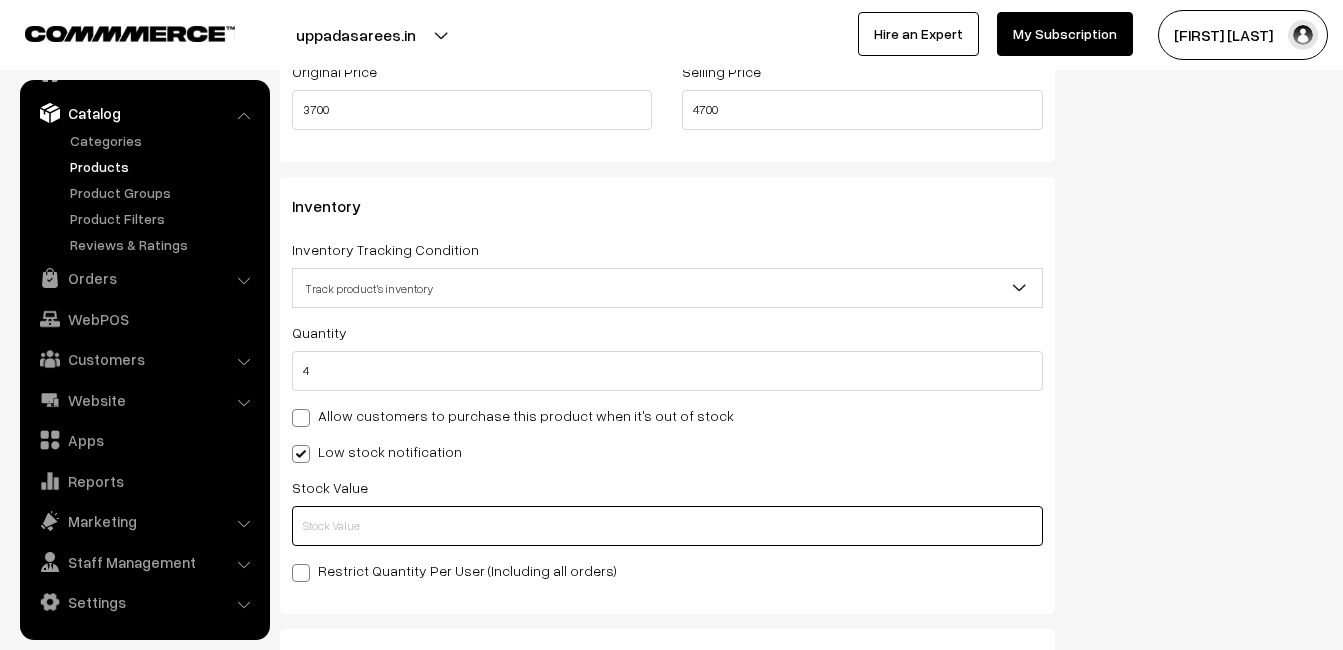 click at bounding box center (667, 526) 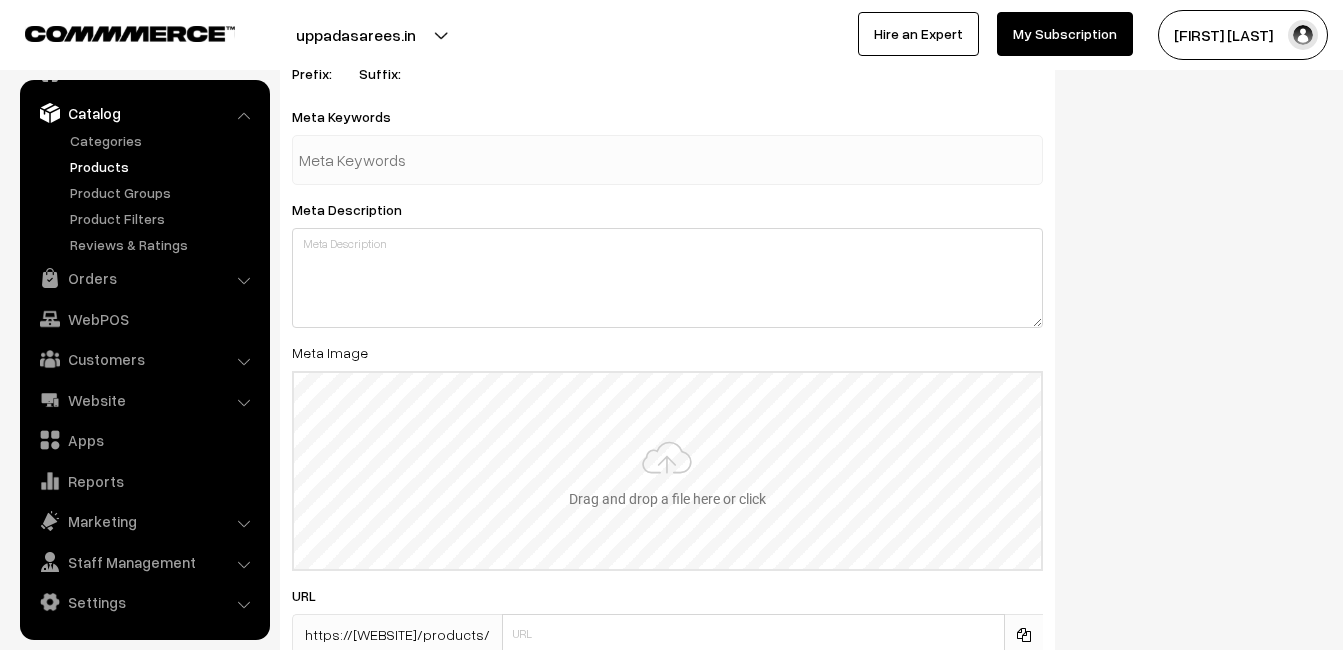 scroll, scrollTop: 2968, scrollLeft: 0, axis: vertical 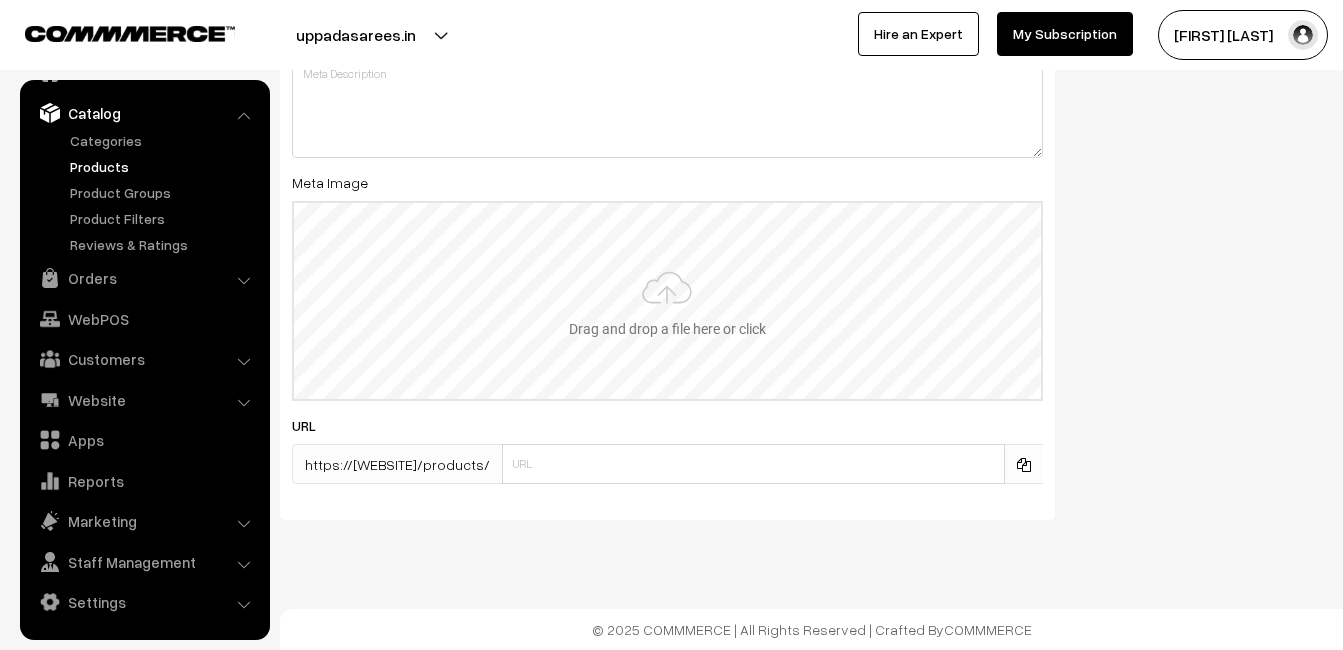 type on "2" 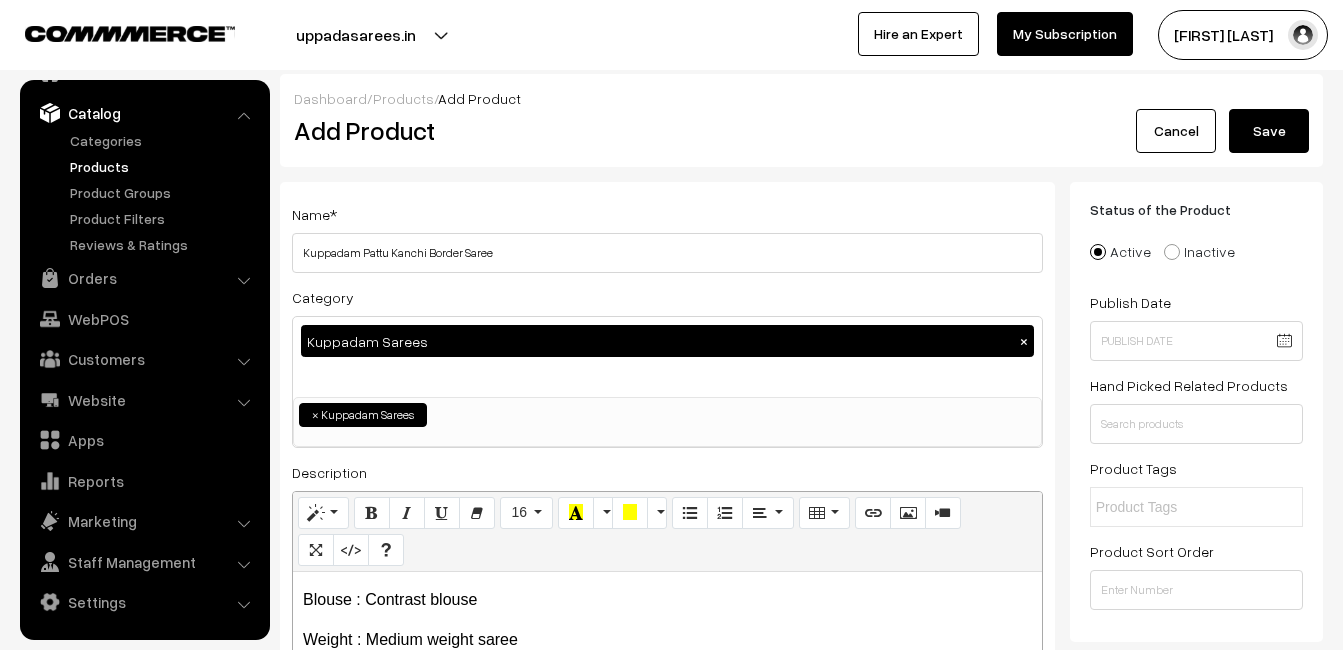 scroll, scrollTop: 0, scrollLeft: 0, axis: both 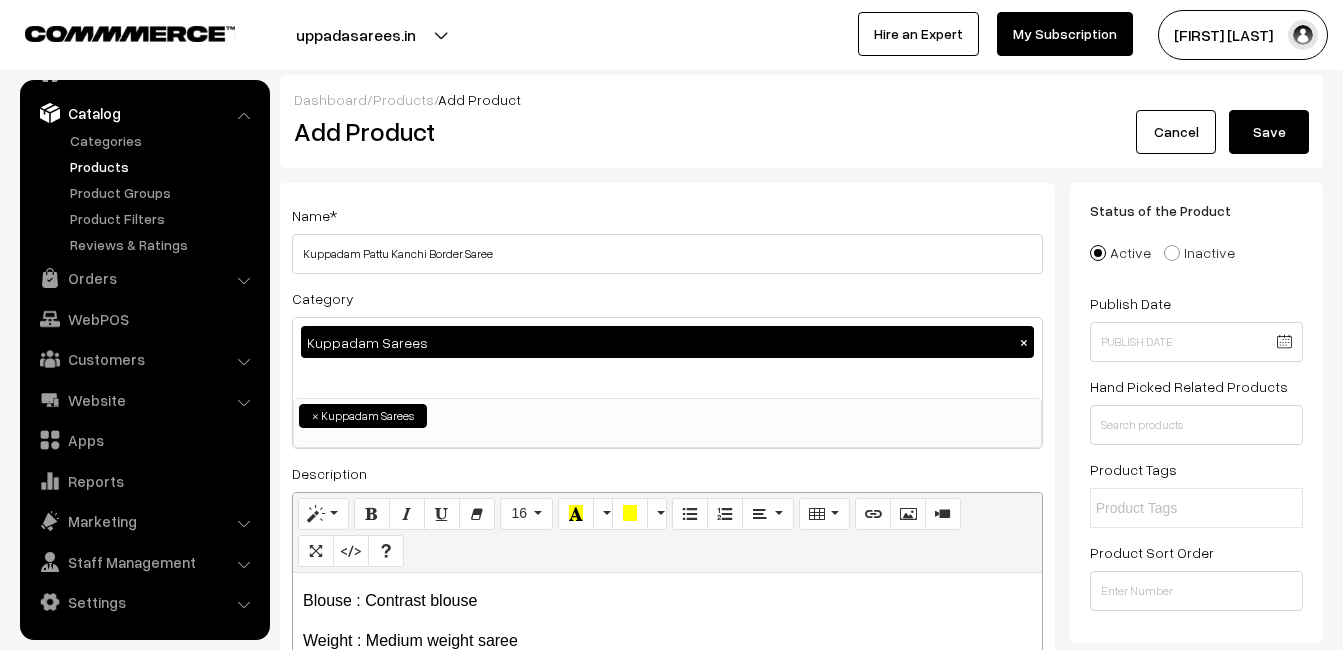 click on "Save" at bounding box center [1269, 132] 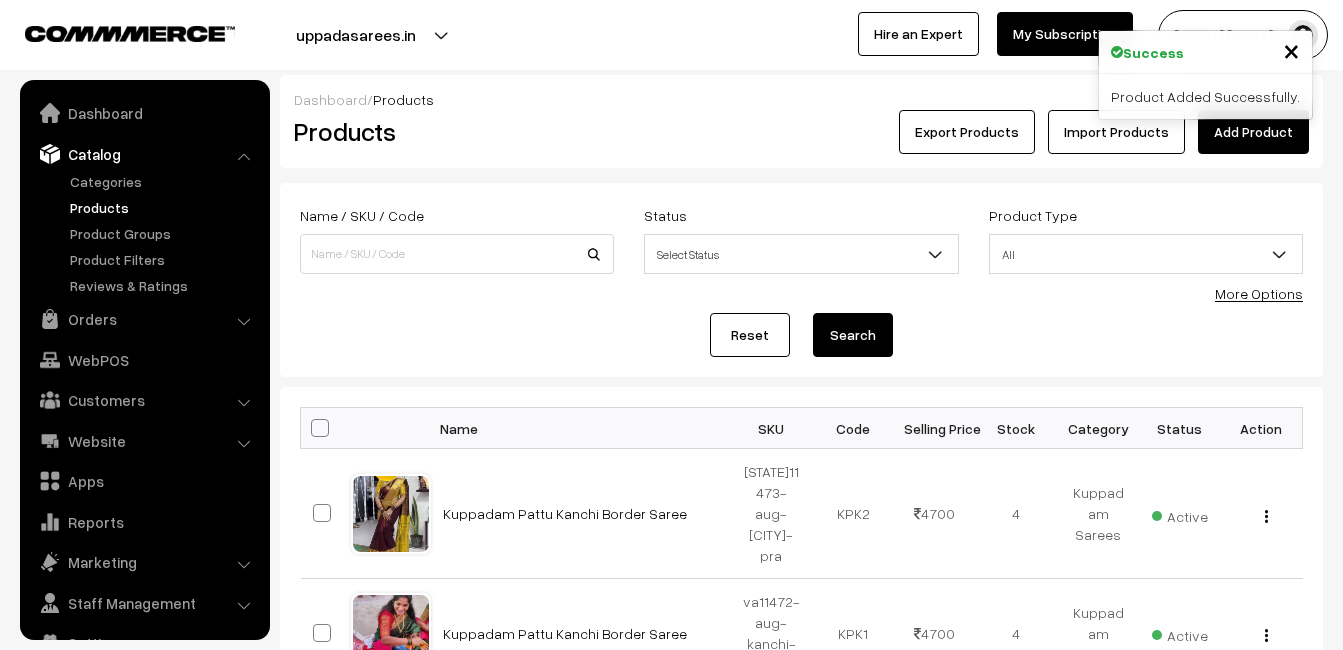 scroll, scrollTop: 0, scrollLeft: 0, axis: both 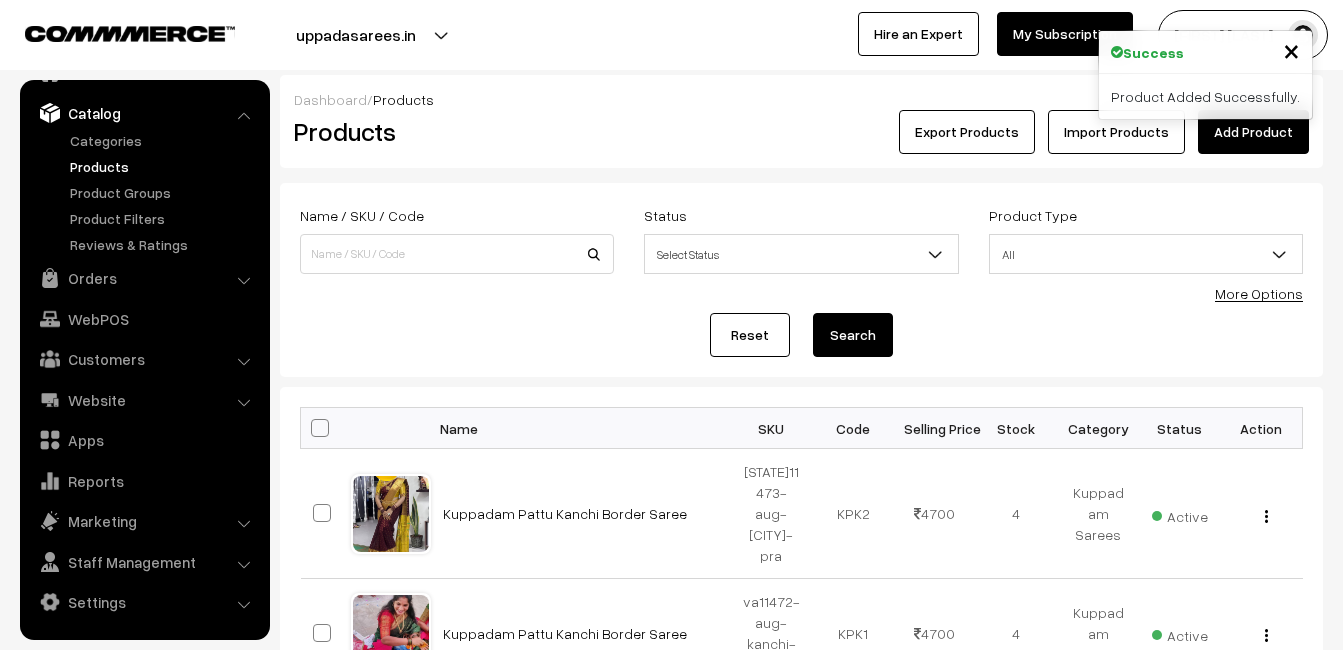 click on "Dashboard  /  Products
Products
Export Products
Import Products
Add Product
Name / SKU / Code
Status
Select Status
Active
Inactive All To" at bounding box center (801, 878) 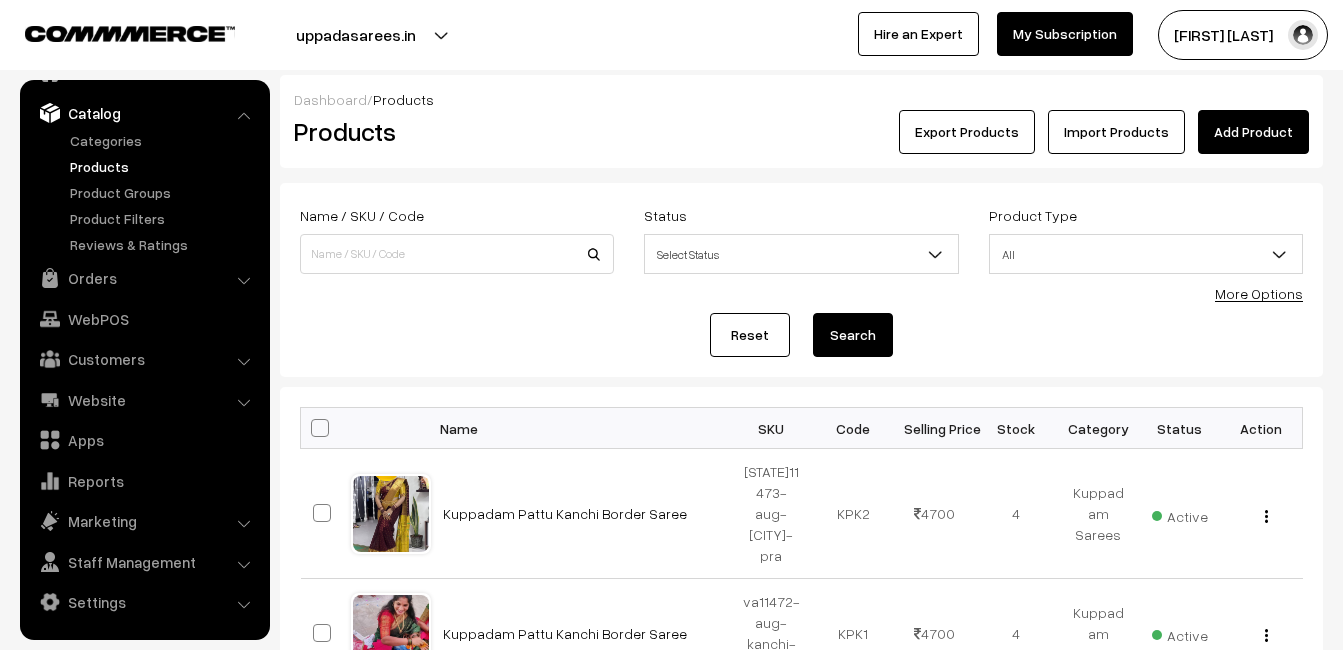 click on "Add Product" at bounding box center (1253, 132) 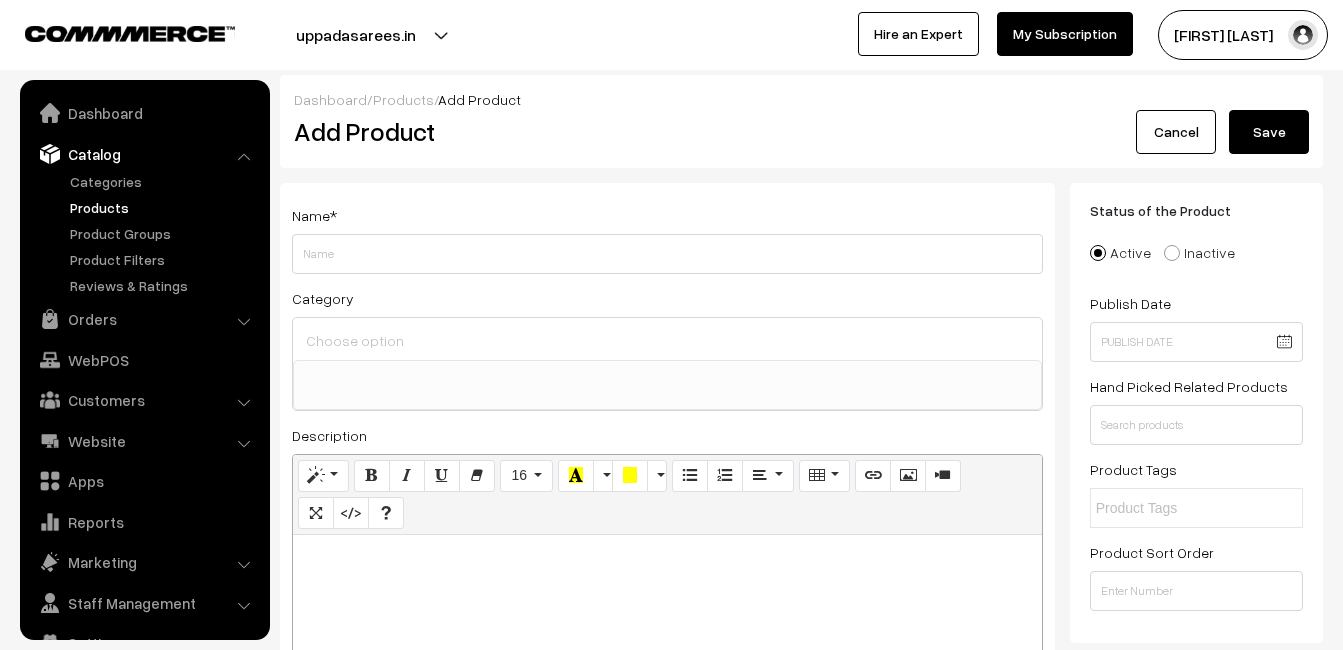 select 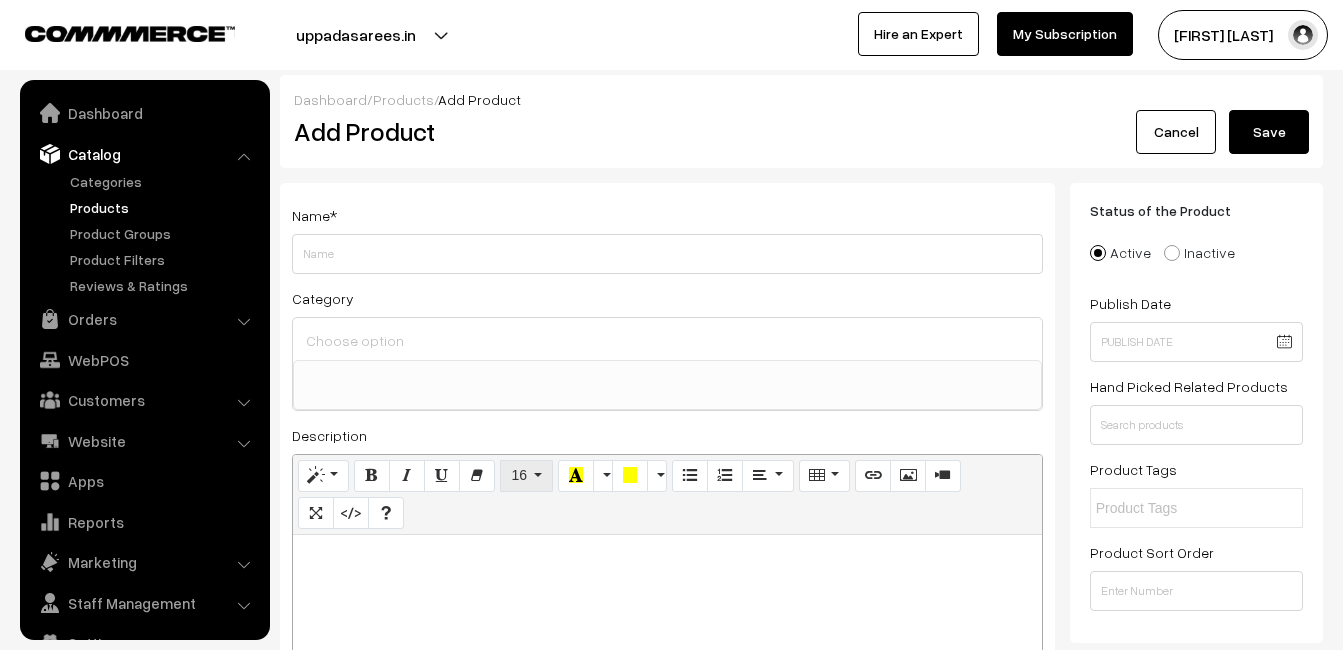 scroll, scrollTop: 0, scrollLeft: 0, axis: both 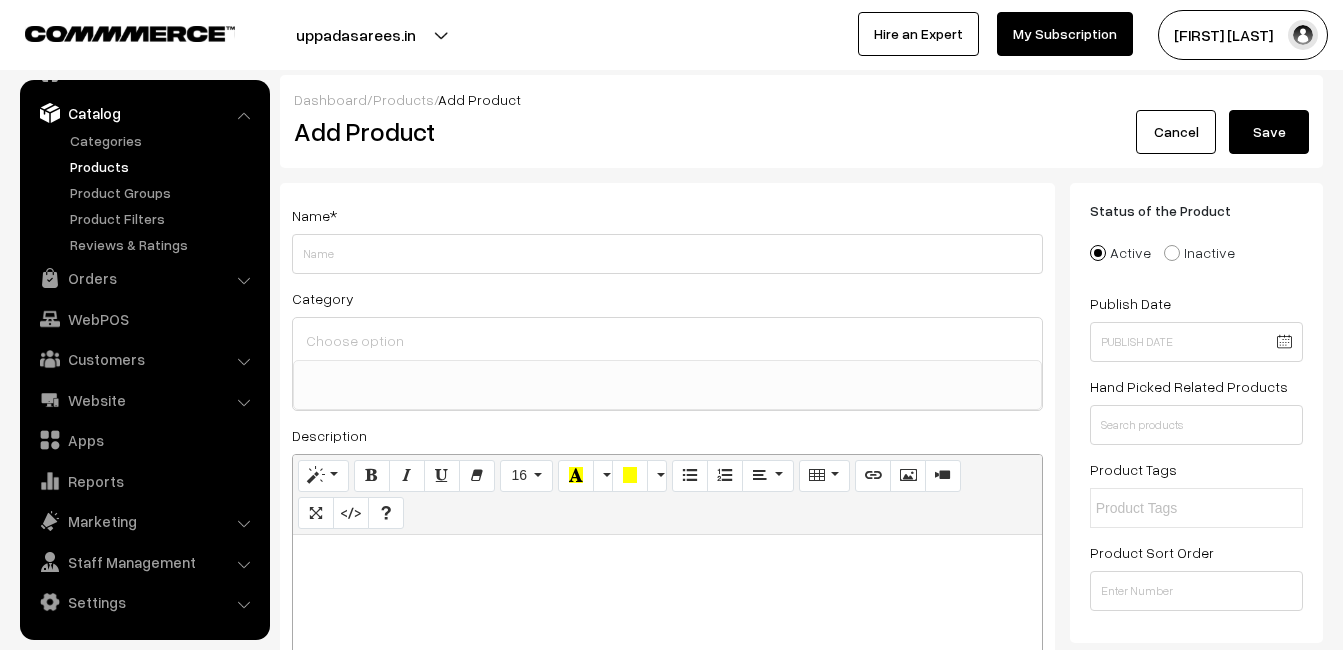 click at bounding box center (667, 557) 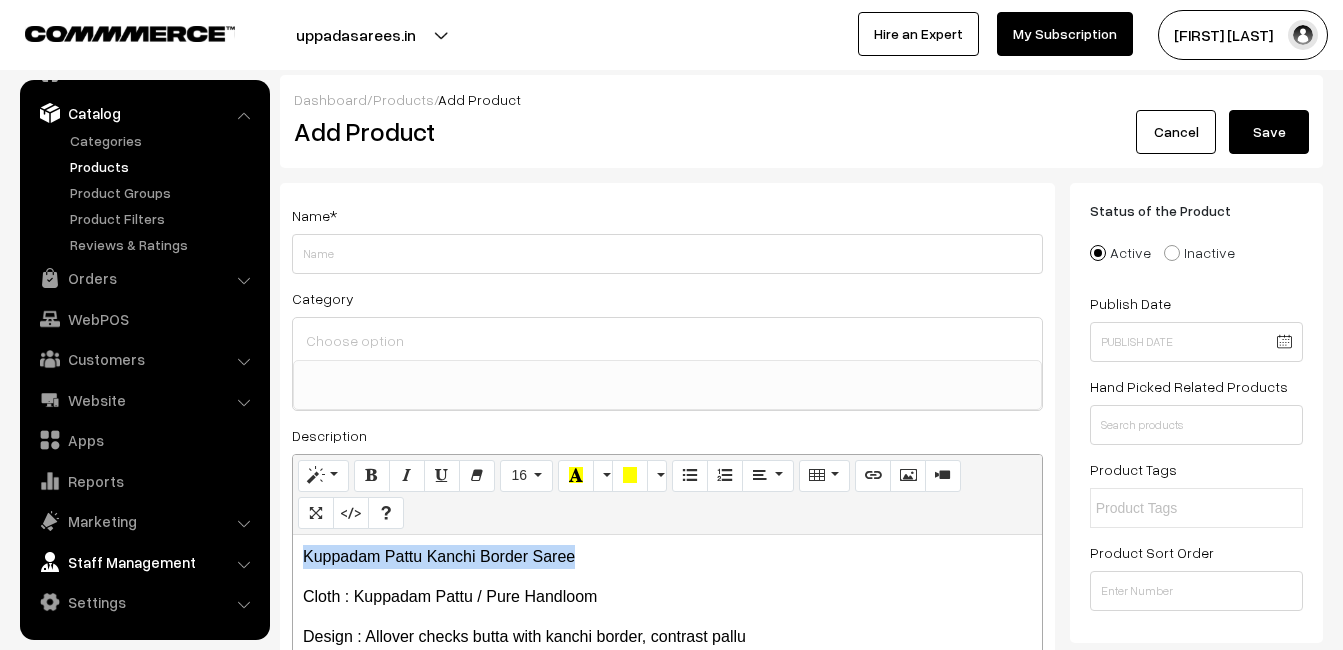 drag, startPoint x: 604, startPoint y: 556, endPoint x: 255, endPoint y: 549, distance: 349.0702 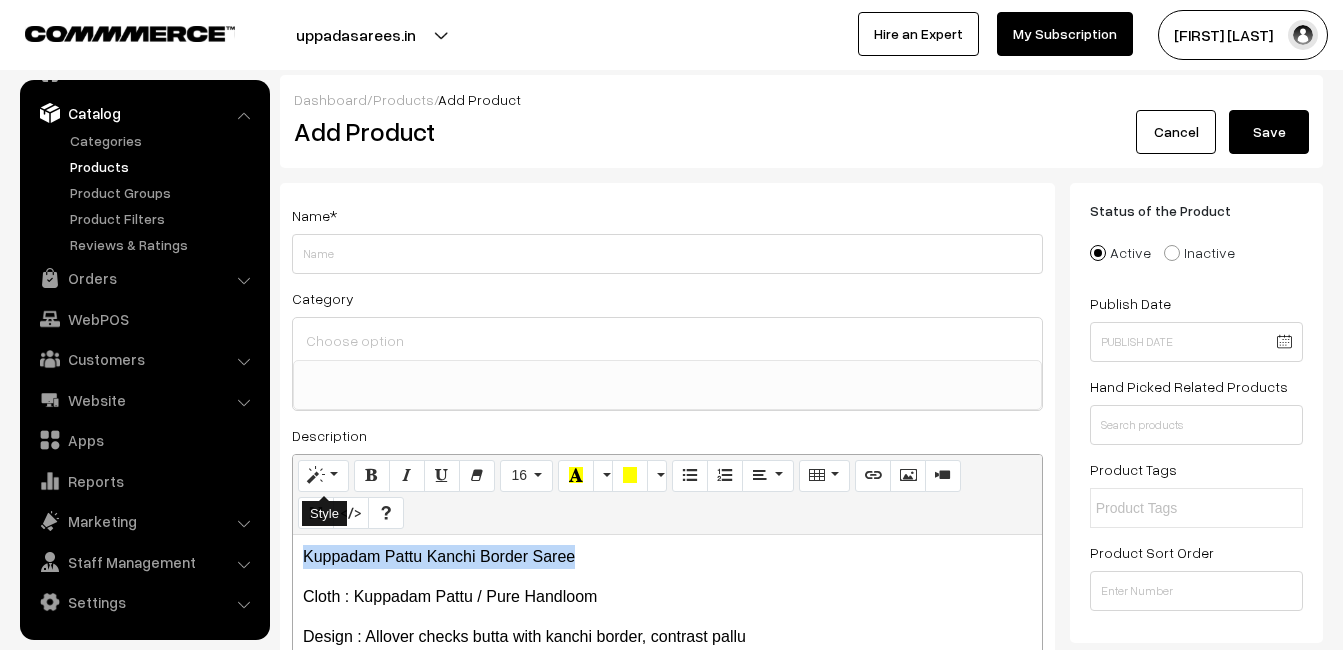 copy on "Kuppadam Pattu Kanchi Border Saree" 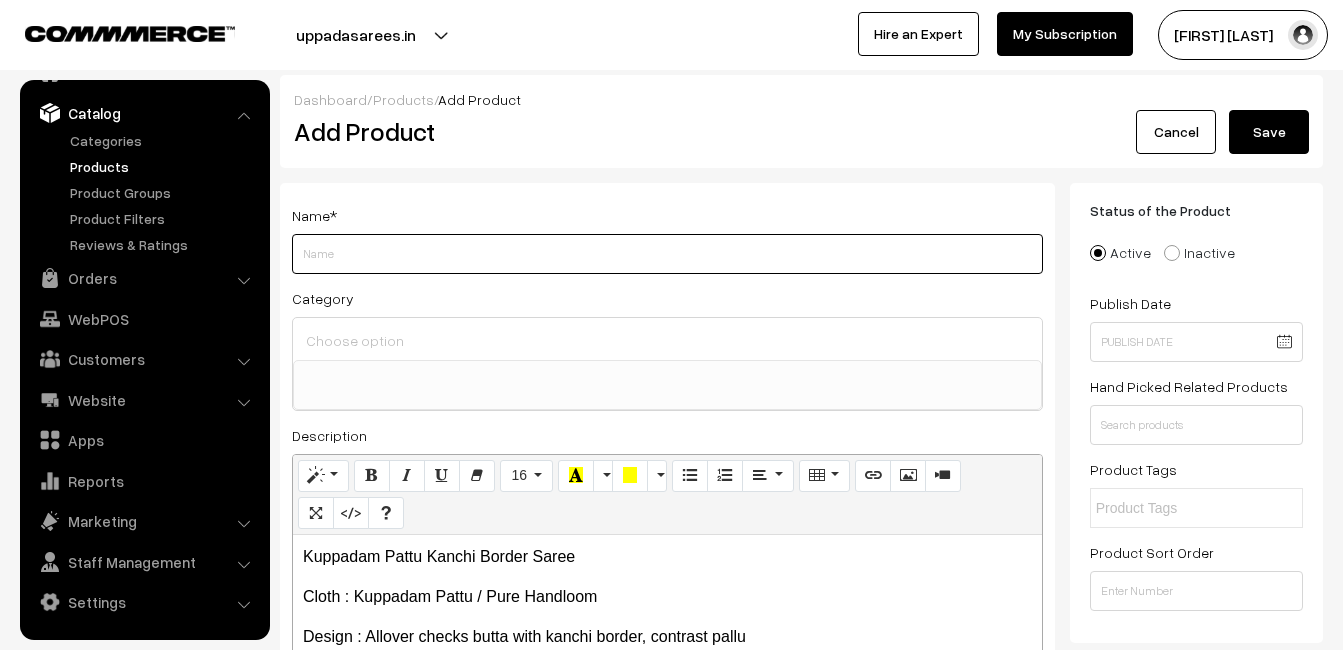 click on "Weight" at bounding box center (667, 254) 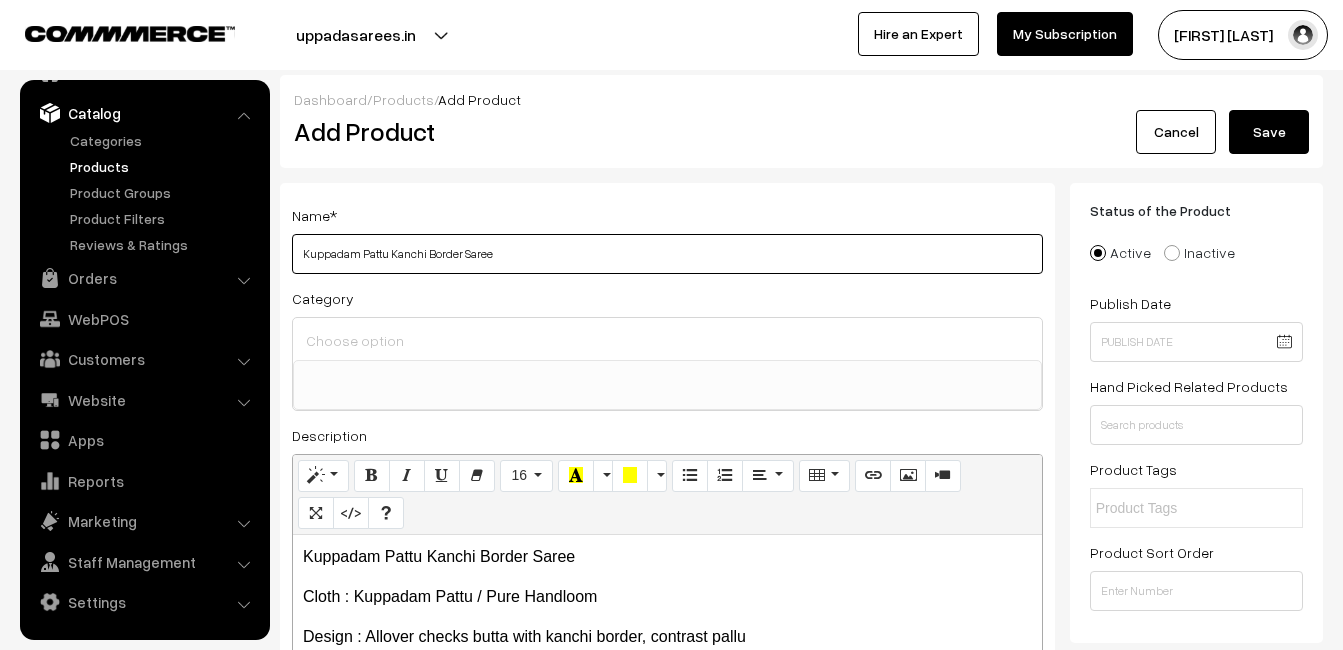 type on "Kuppadam Pattu Kanchi Border Saree" 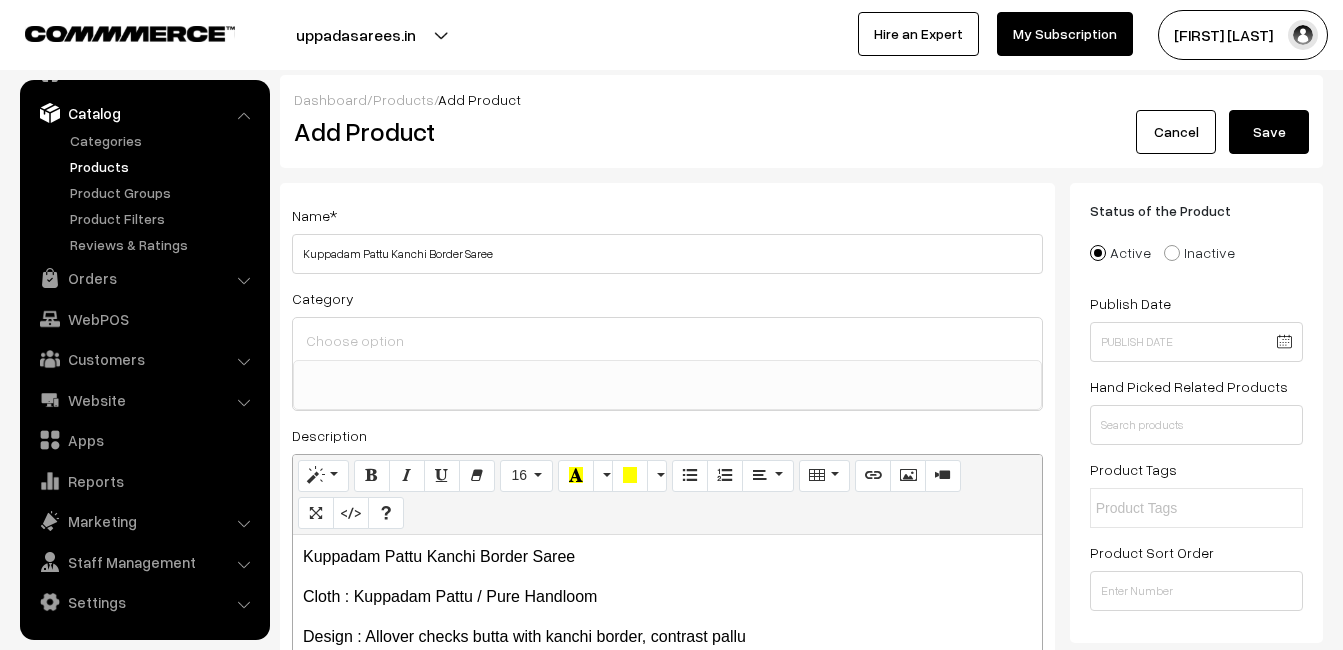 click at bounding box center [667, 340] 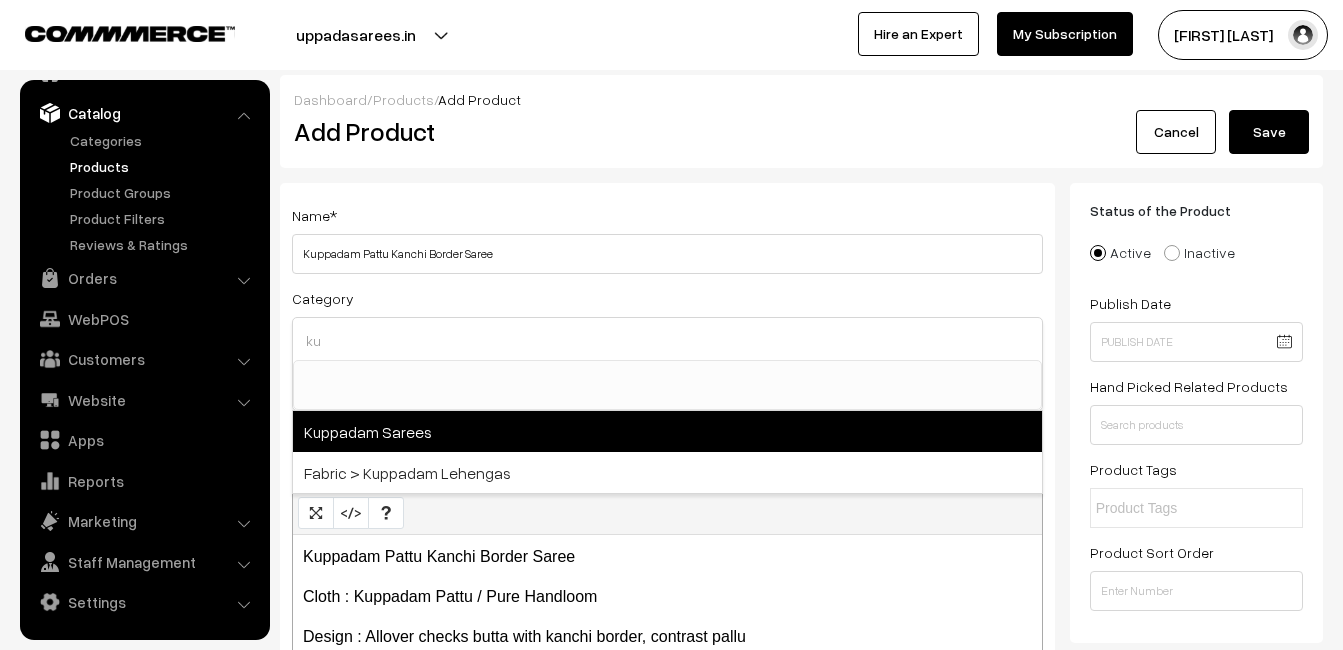 type on "ku" 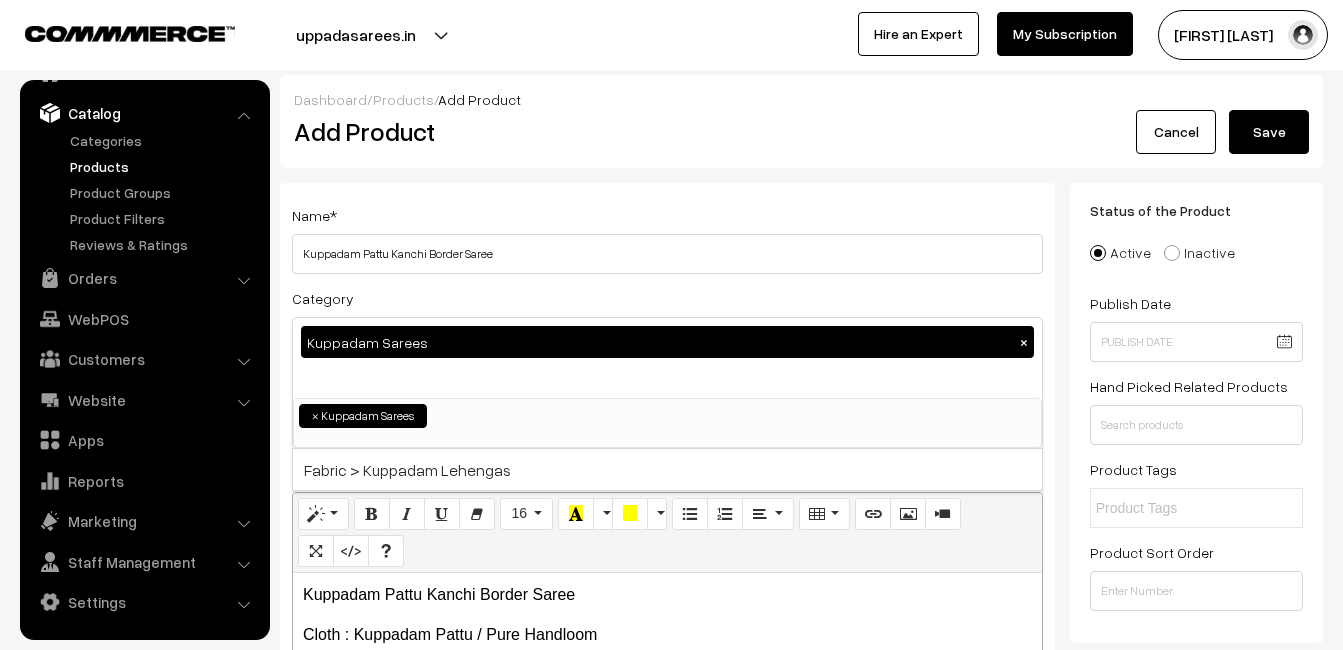 scroll, scrollTop: 816, scrollLeft: 0, axis: vertical 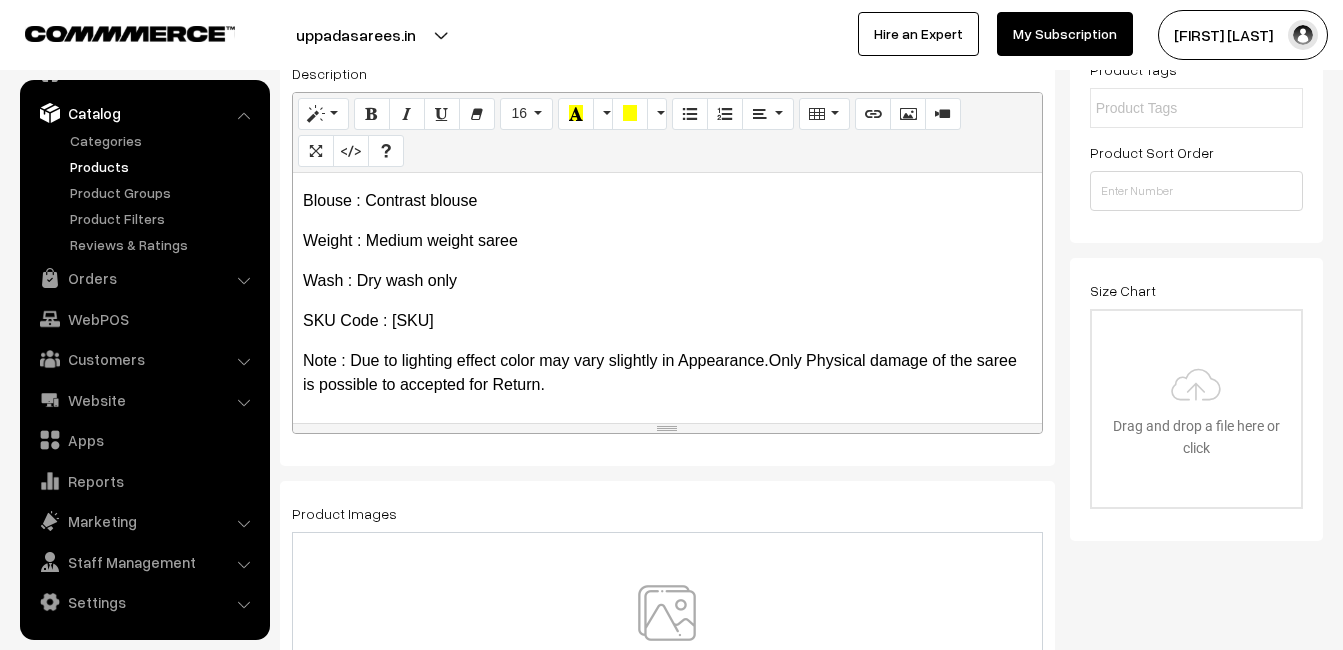 click at bounding box center [667, 643] 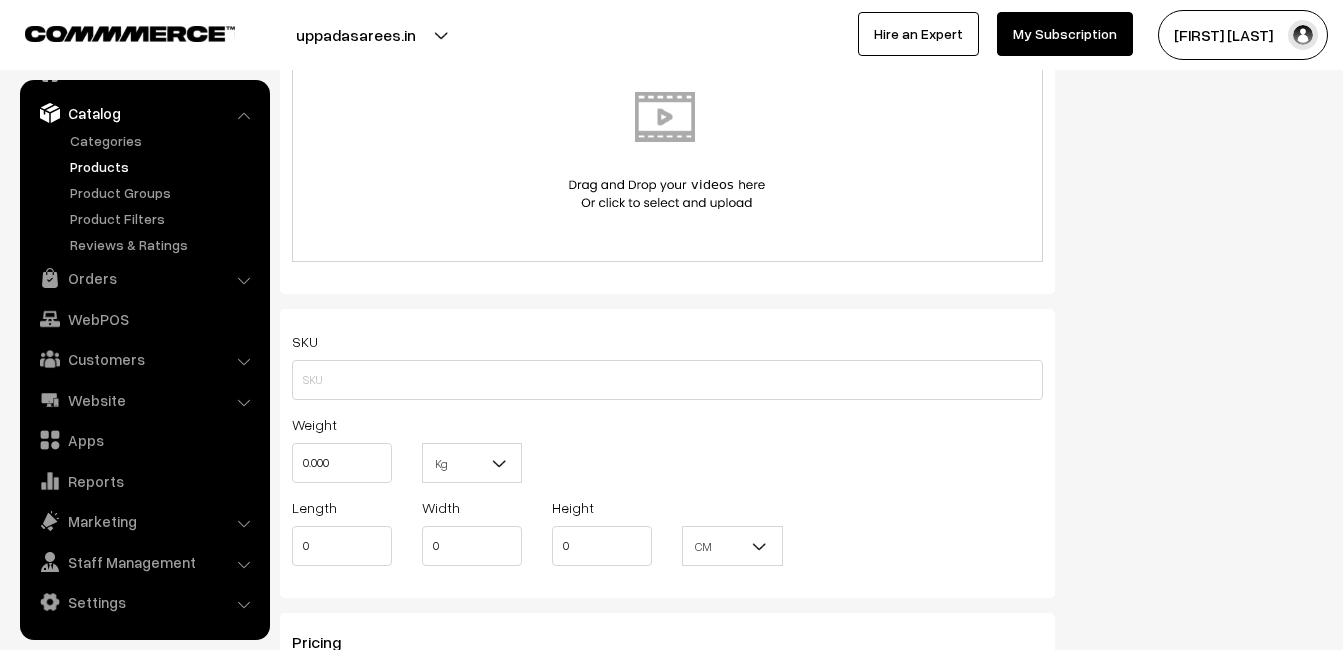 scroll, scrollTop: 1200, scrollLeft: 0, axis: vertical 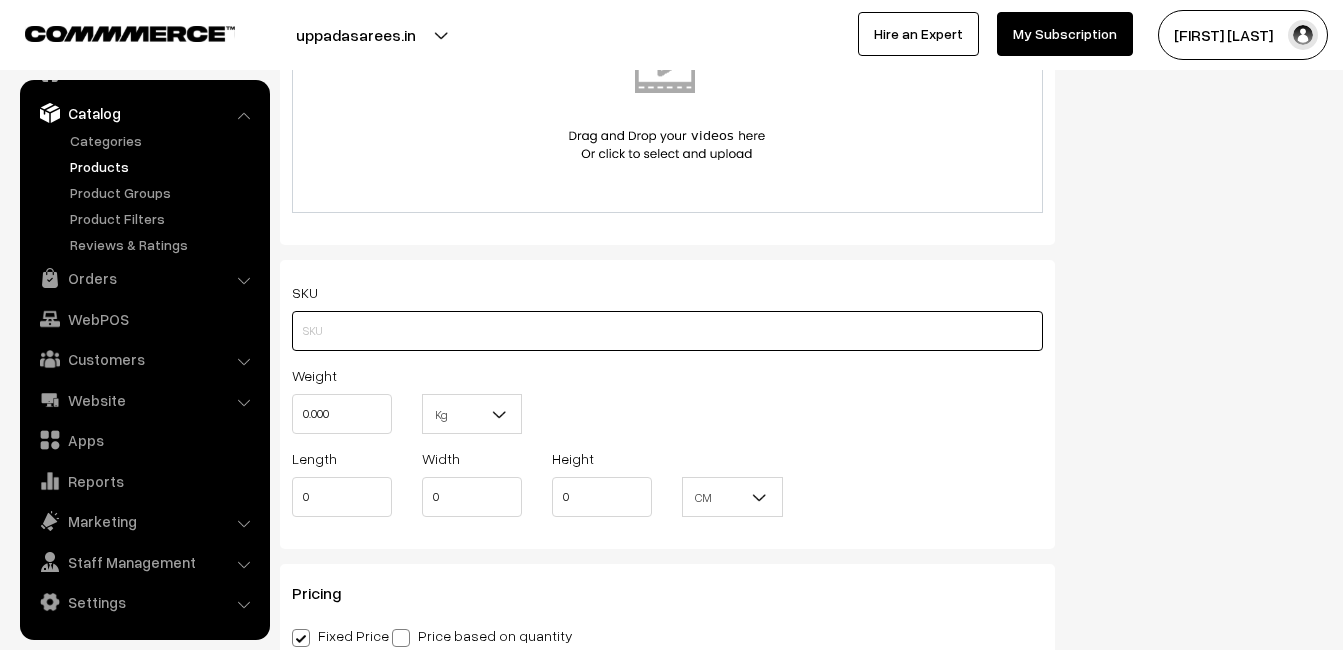 click at bounding box center [667, 331] 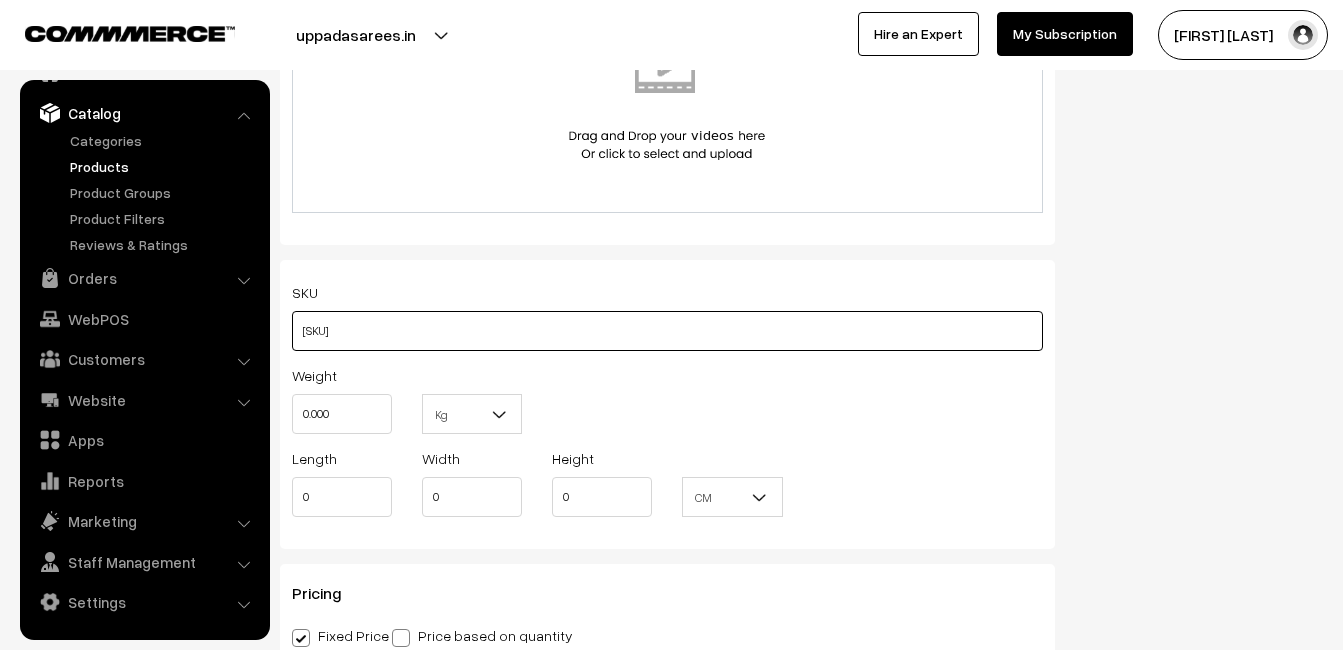 type on "va11474-aug-kanchi-pra" 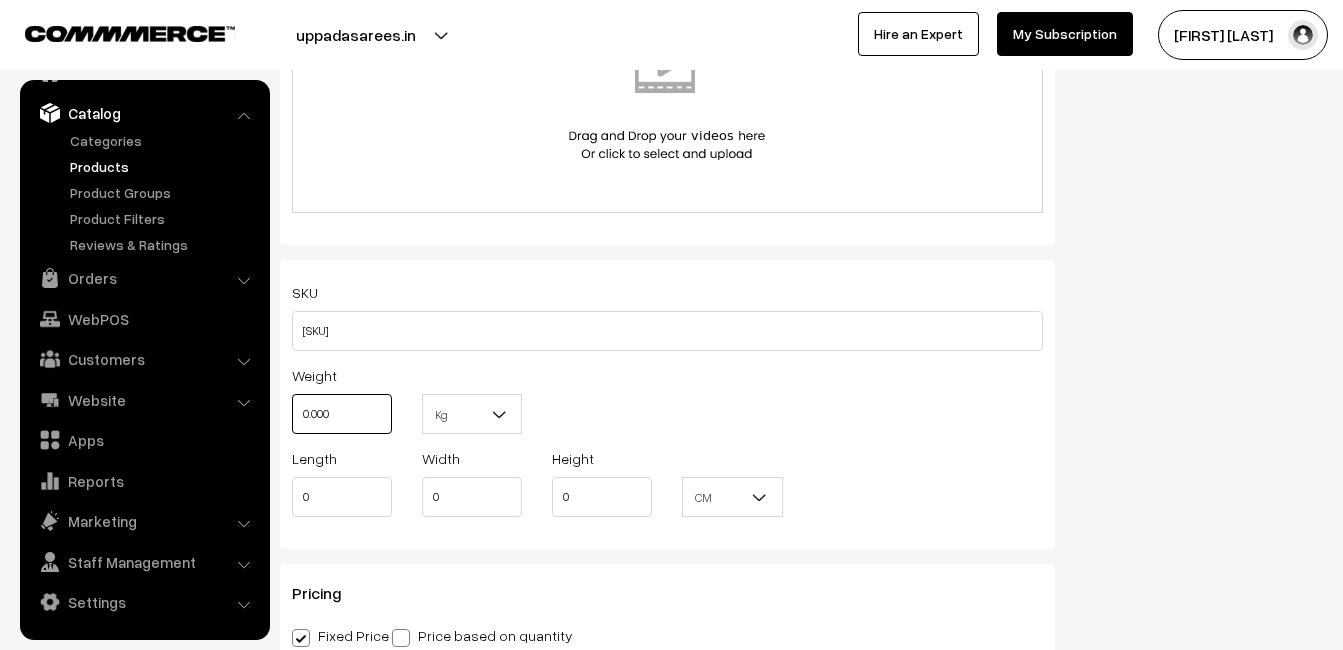 click on "0.000" at bounding box center (342, 414) 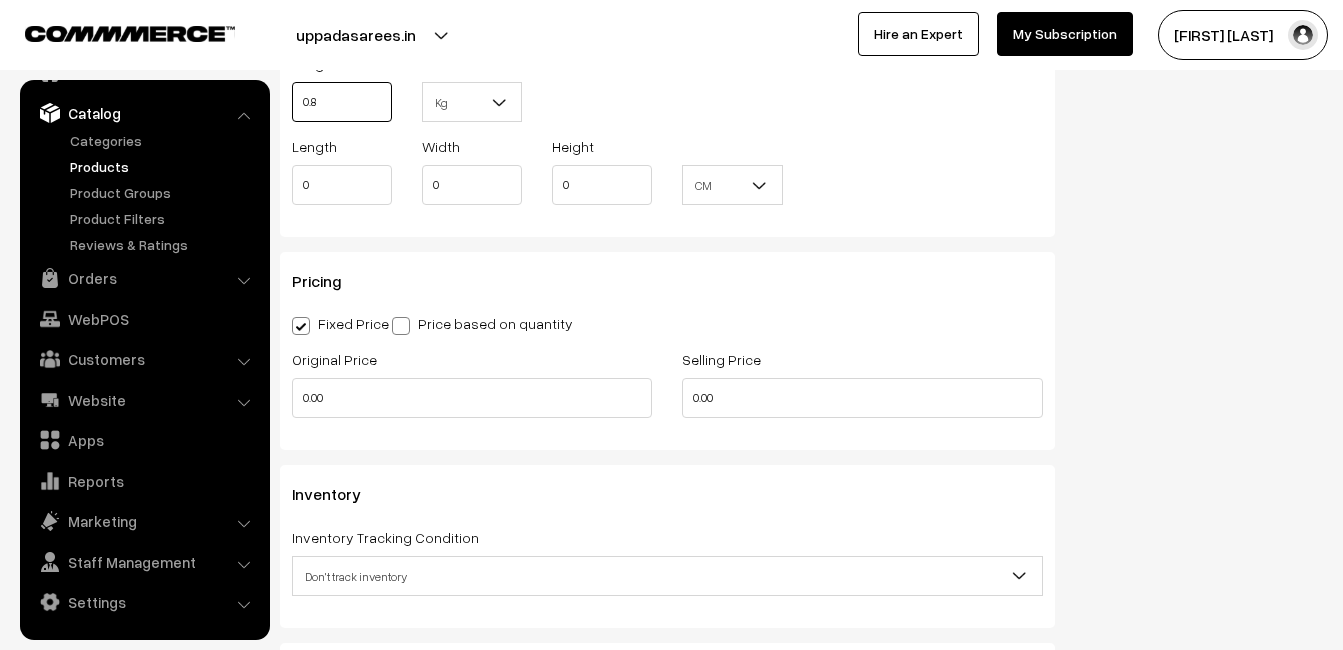 scroll, scrollTop: 1600, scrollLeft: 0, axis: vertical 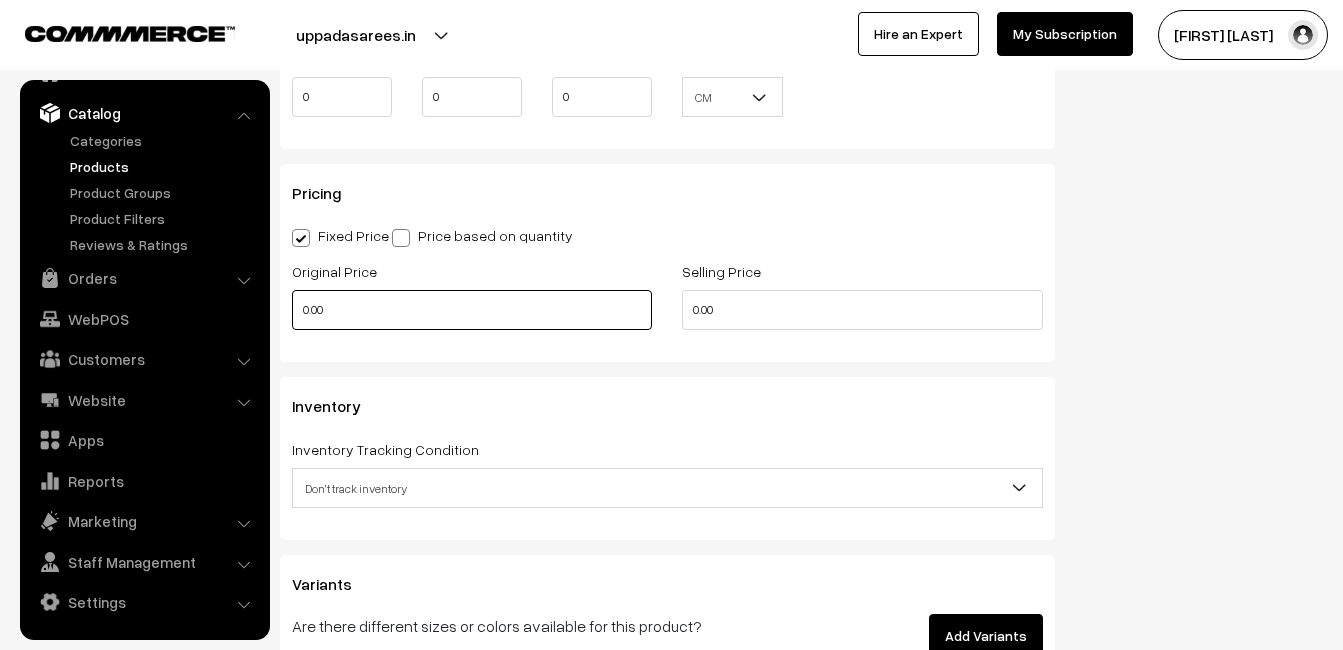 type on "0.80" 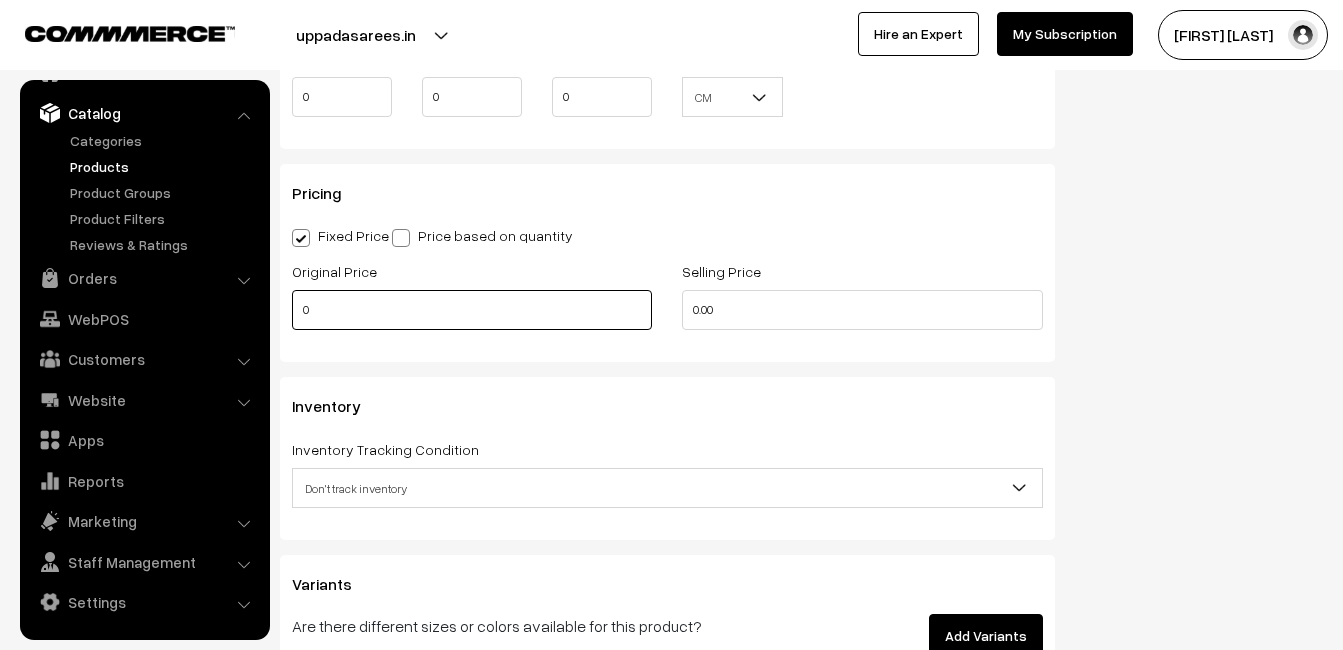 click on "0" at bounding box center [472, 310] 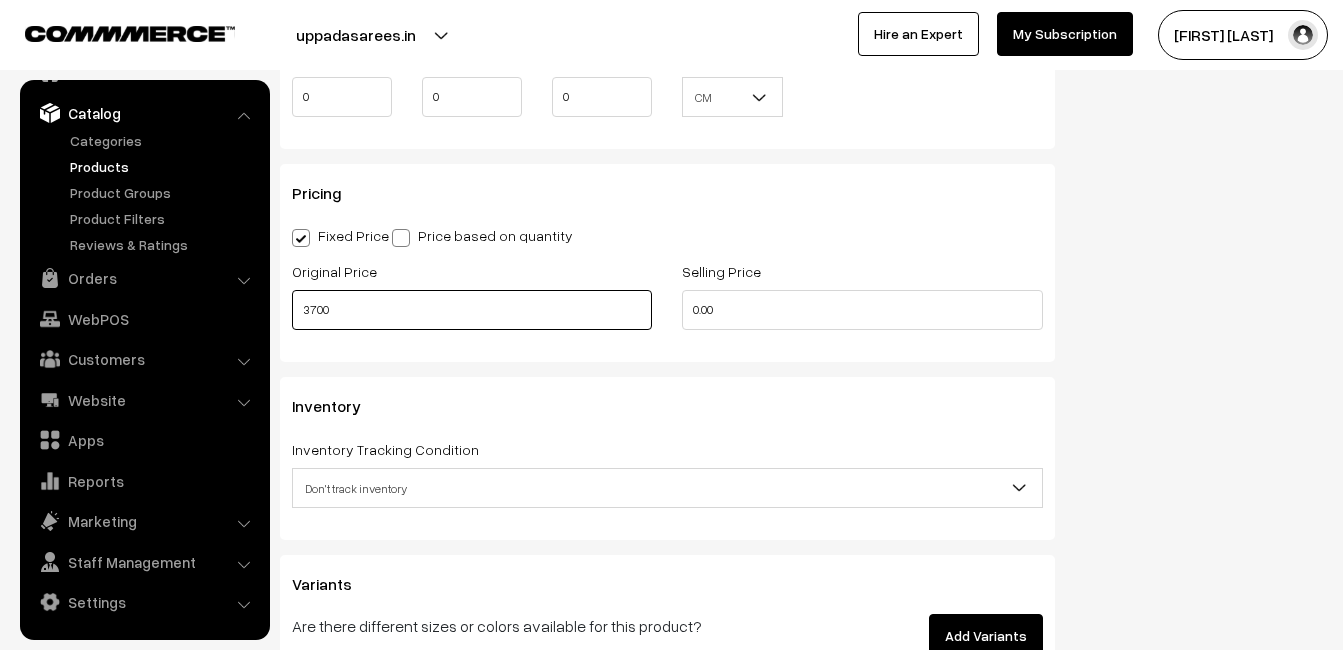 type on "3700" 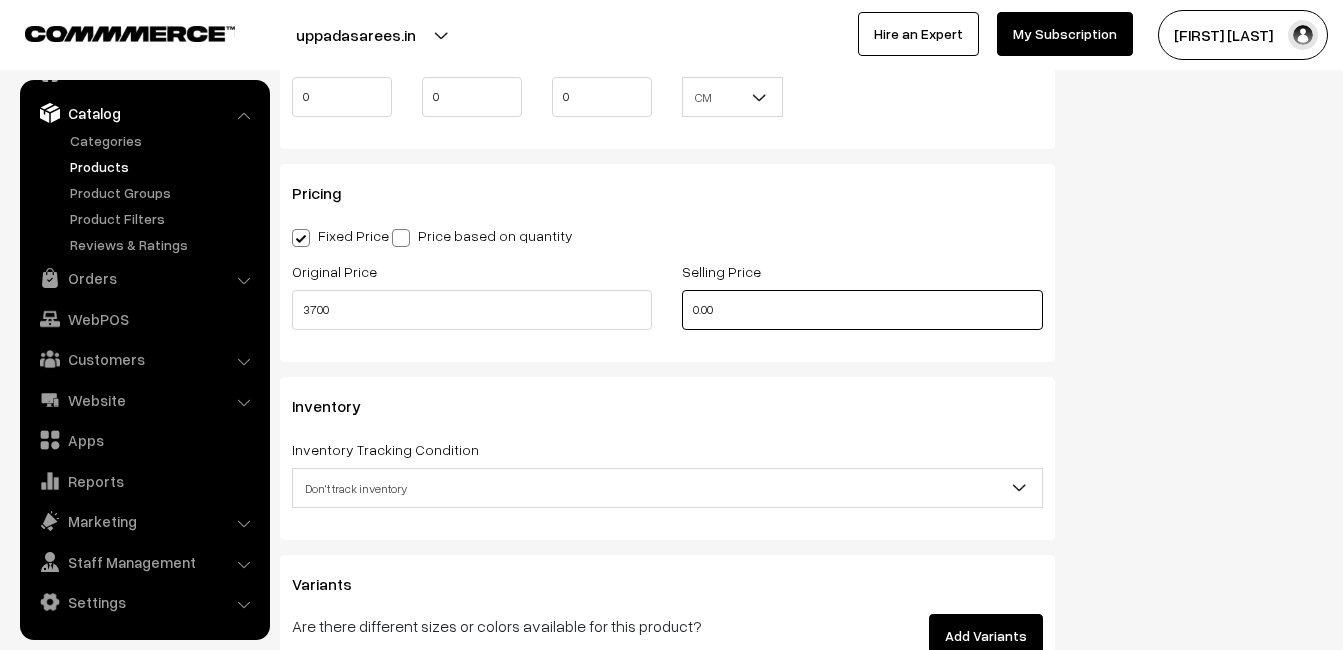 click on "0.00" at bounding box center (862, 310) 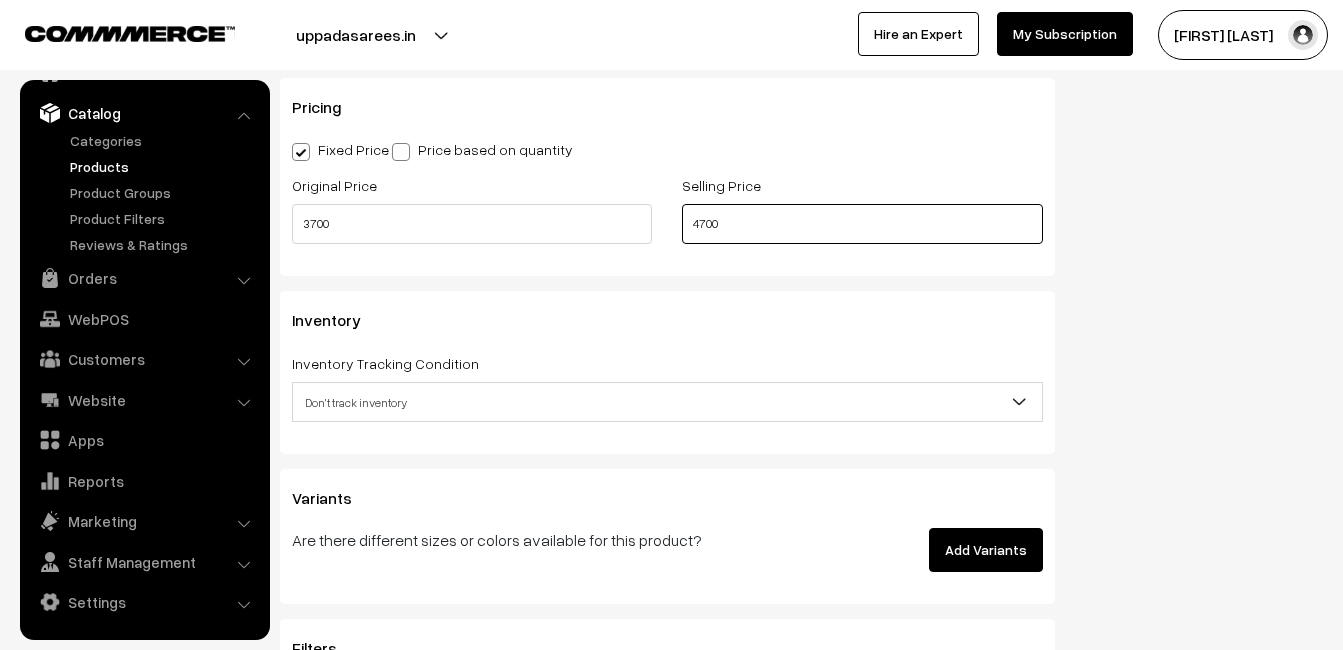 scroll, scrollTop: 1800, scrollLeft: 0, axis: vertical 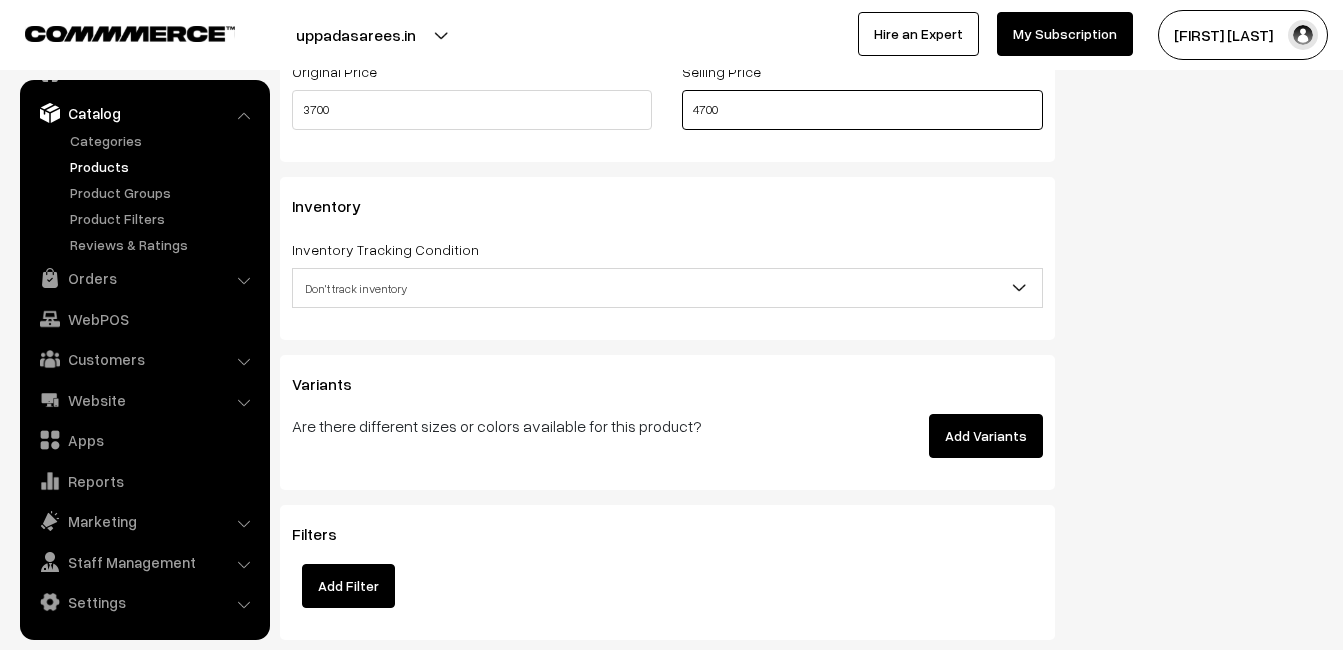 type on "4700" 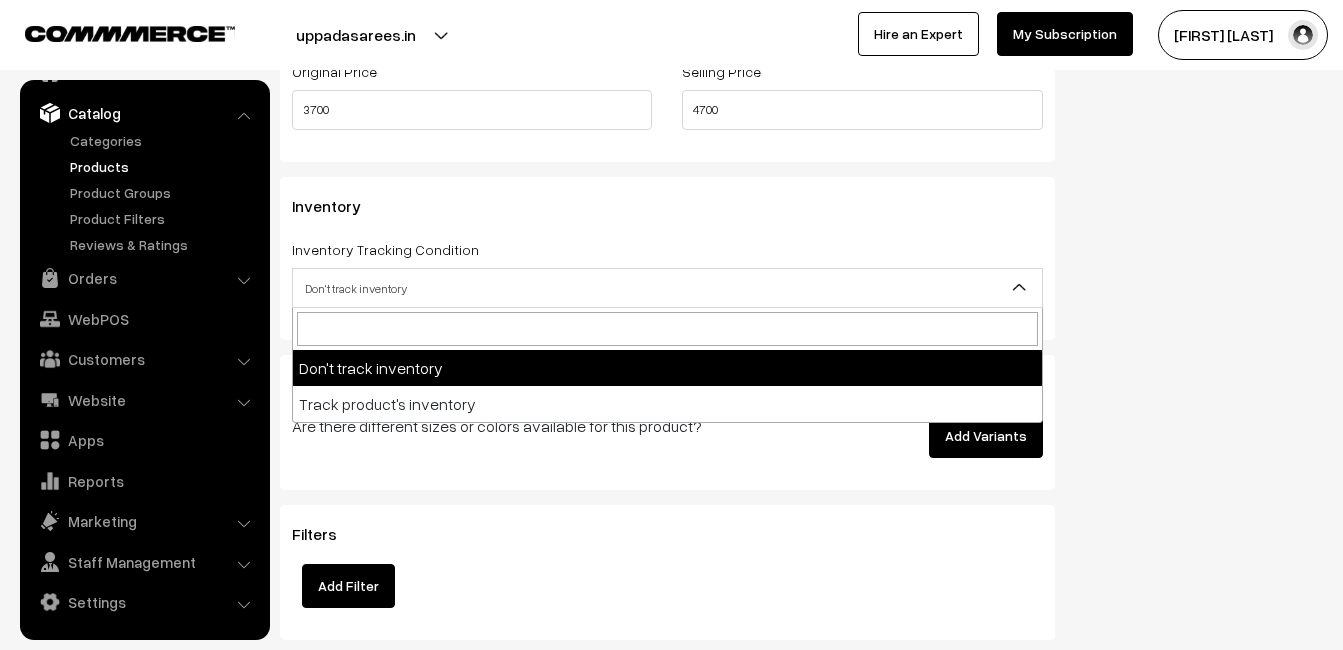 click on "Don't track inventory" at bounding box center [667, 288] 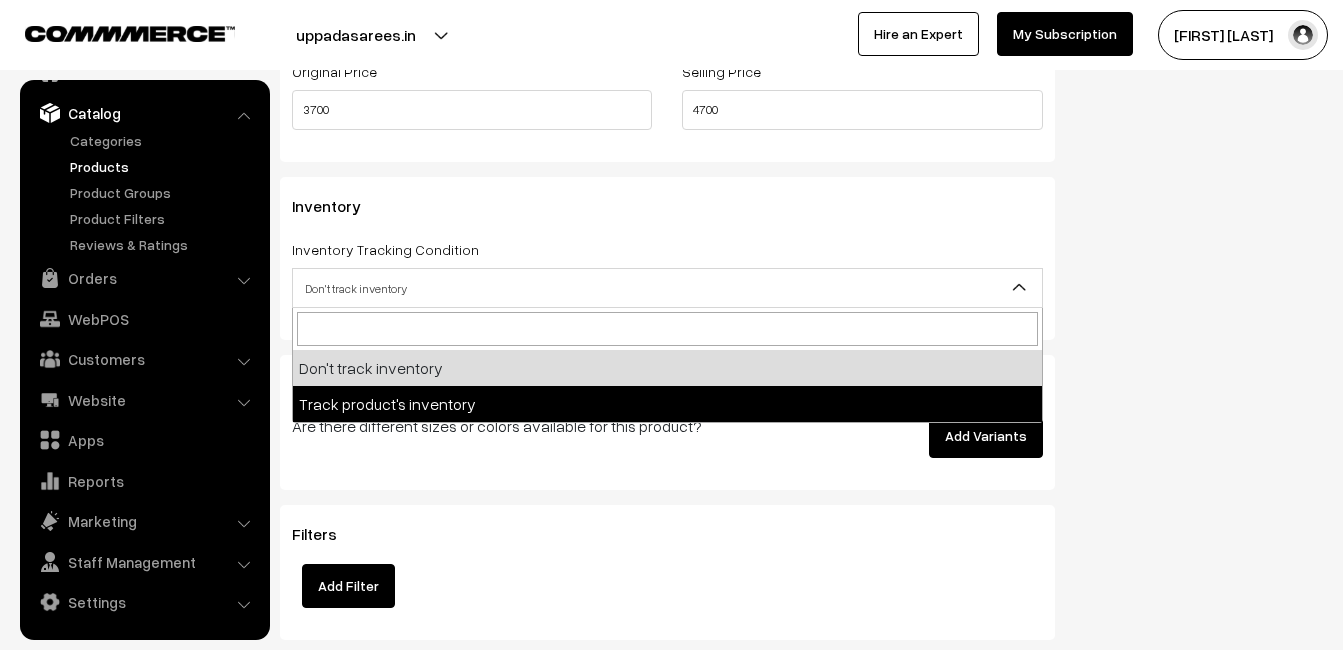 select on "2" 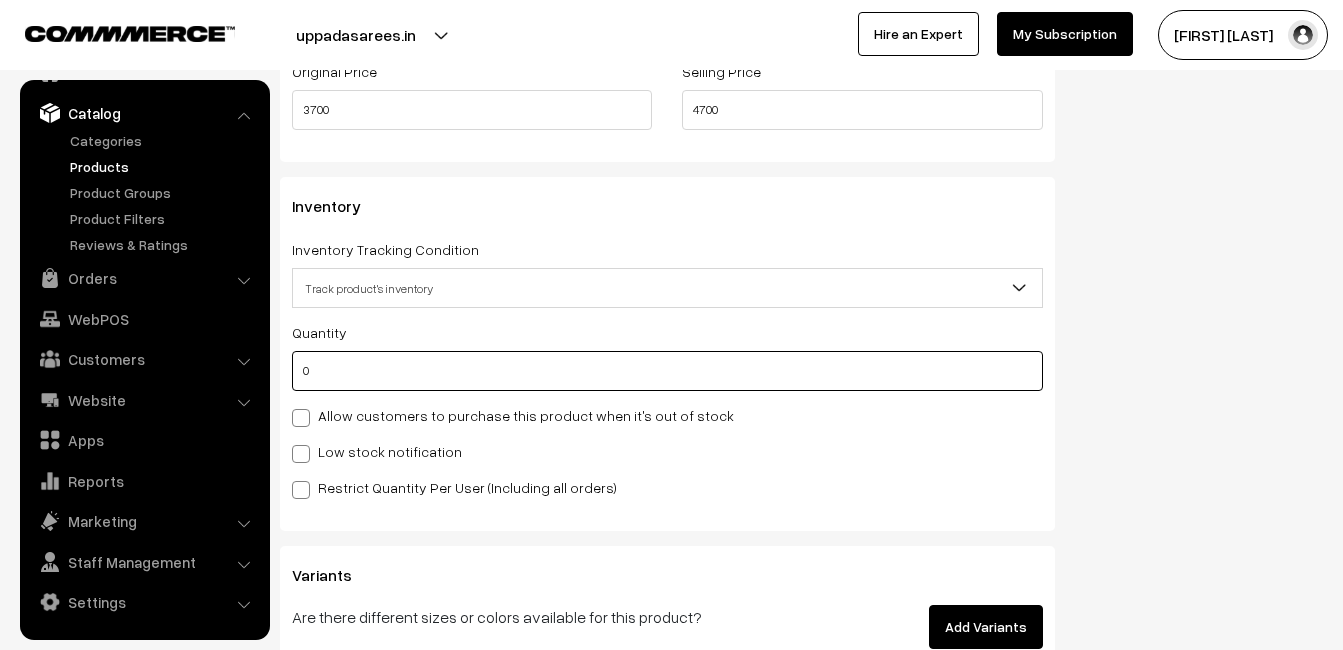 click on "0" at bounding box center [667, 371] 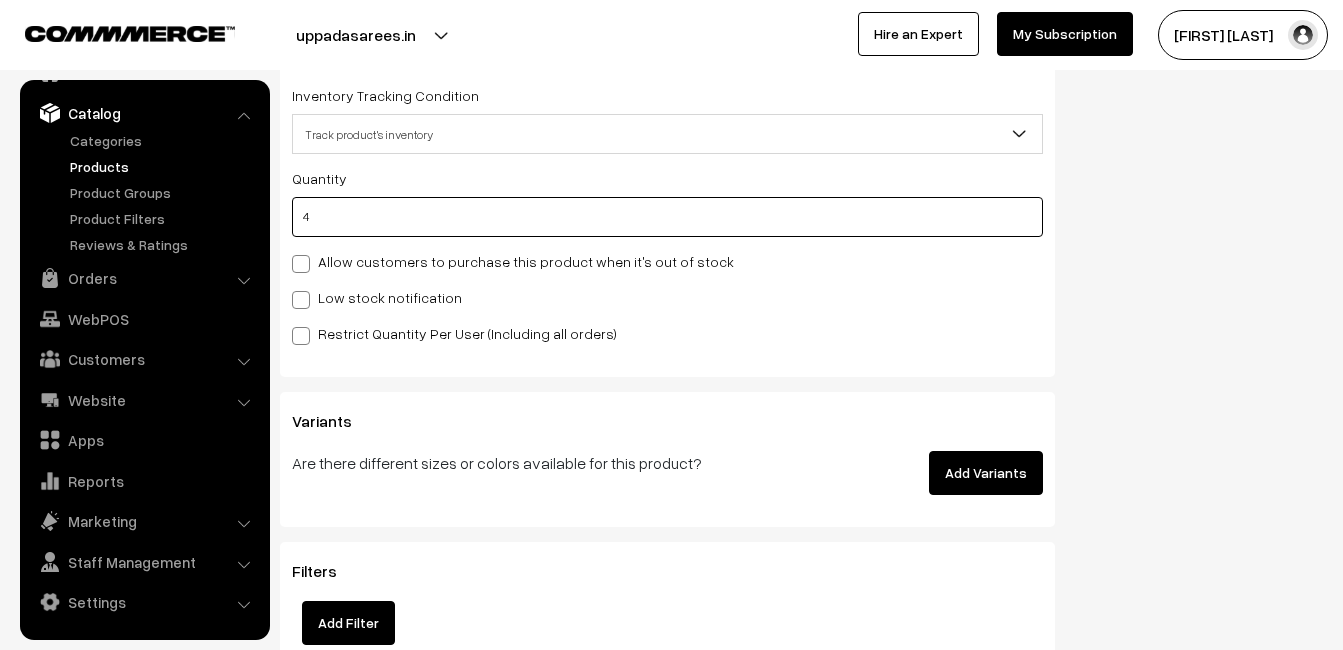 scroll, scrollTop: 2000, scrollLeft: 0, axis: vertical 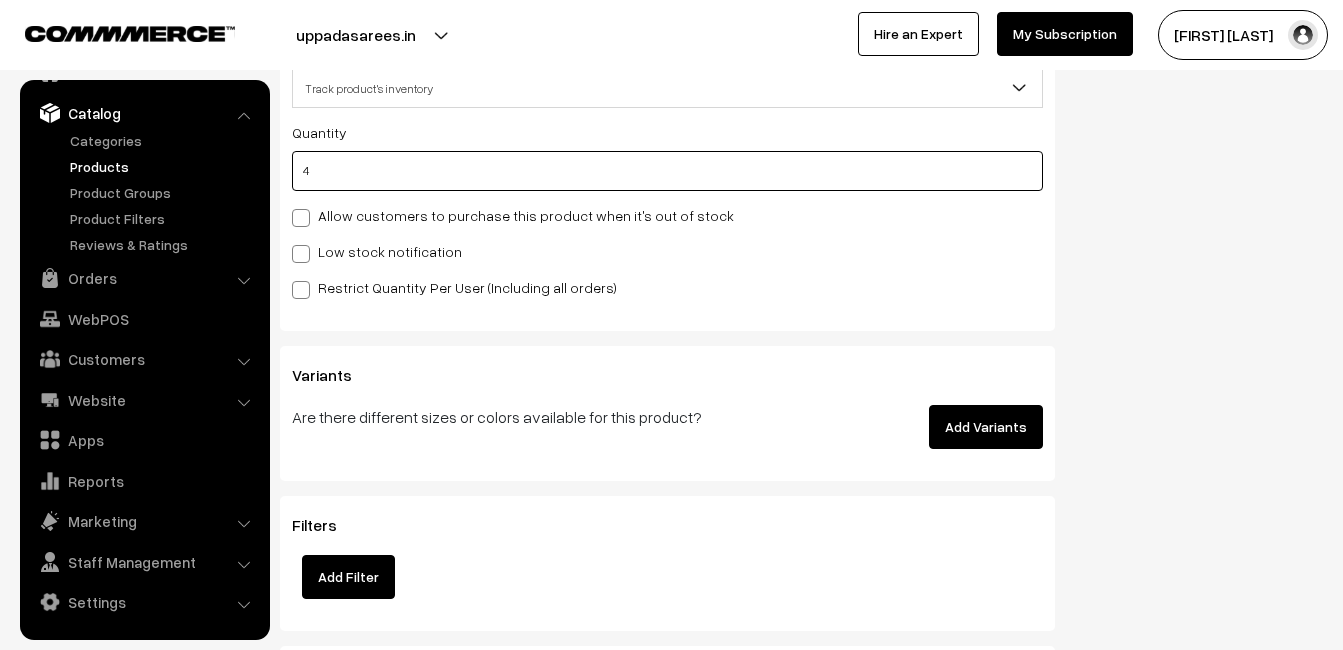 type on "4" 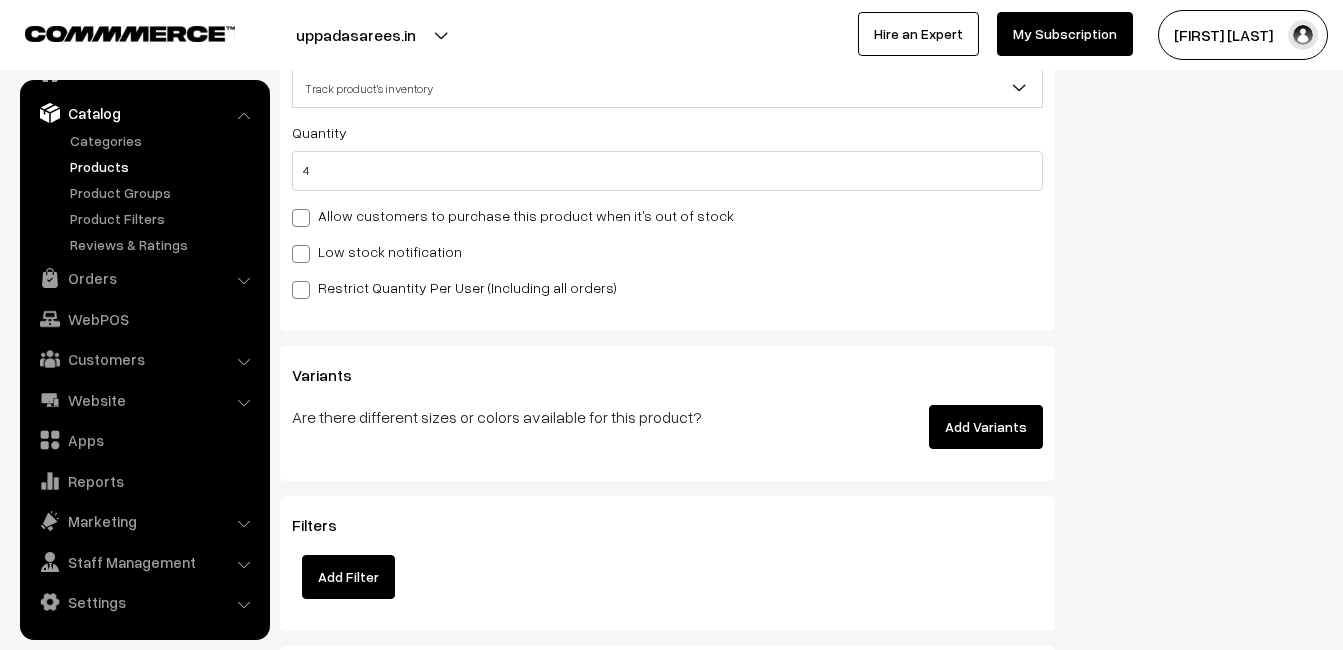 click on "Low stock notification" at bounding box center (667, 251) 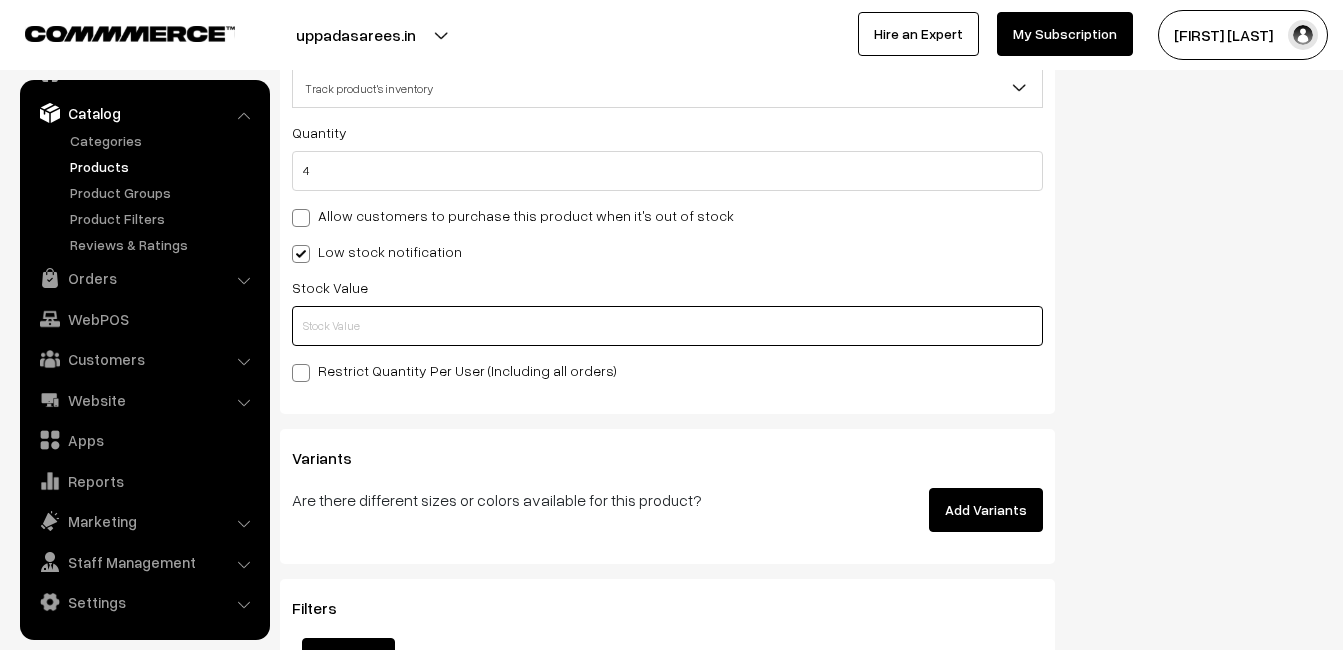 drag, startPoint x: 333, startPoint y: 260, endPoint x: 325, endPoint y: 320, distance: 60.530983 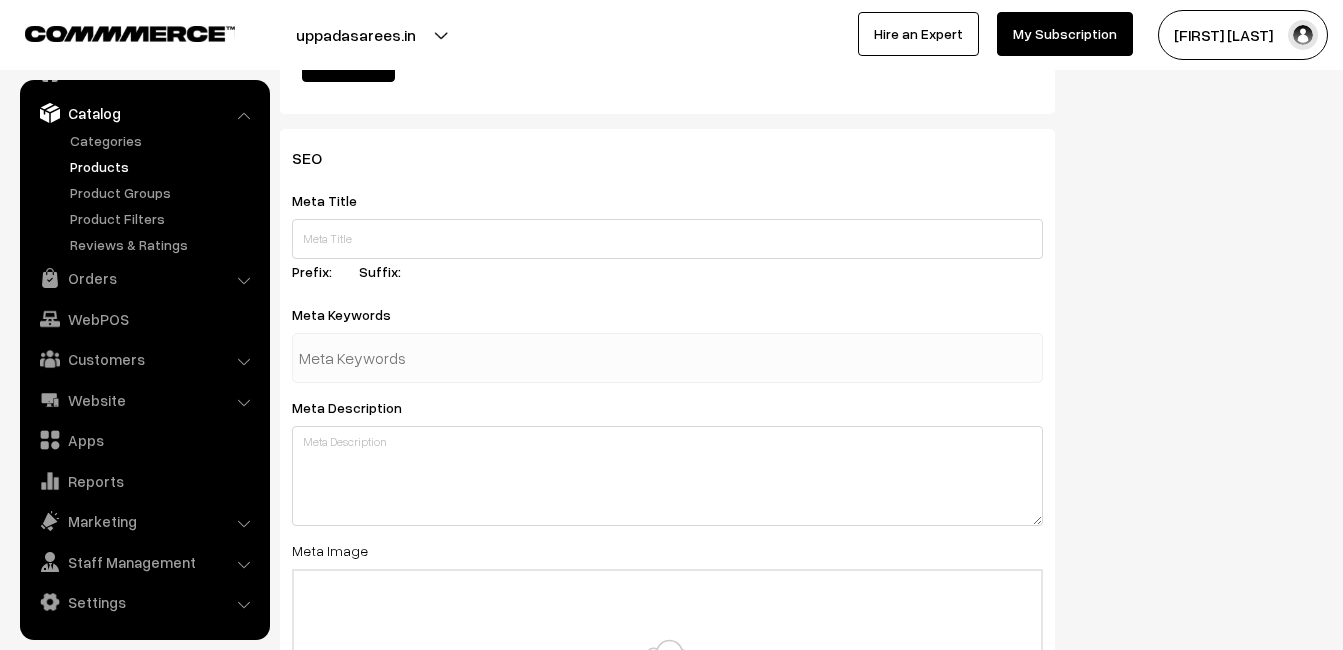 scroll, scrollTop: 2968, scrollLeft: 0, axis: vertical 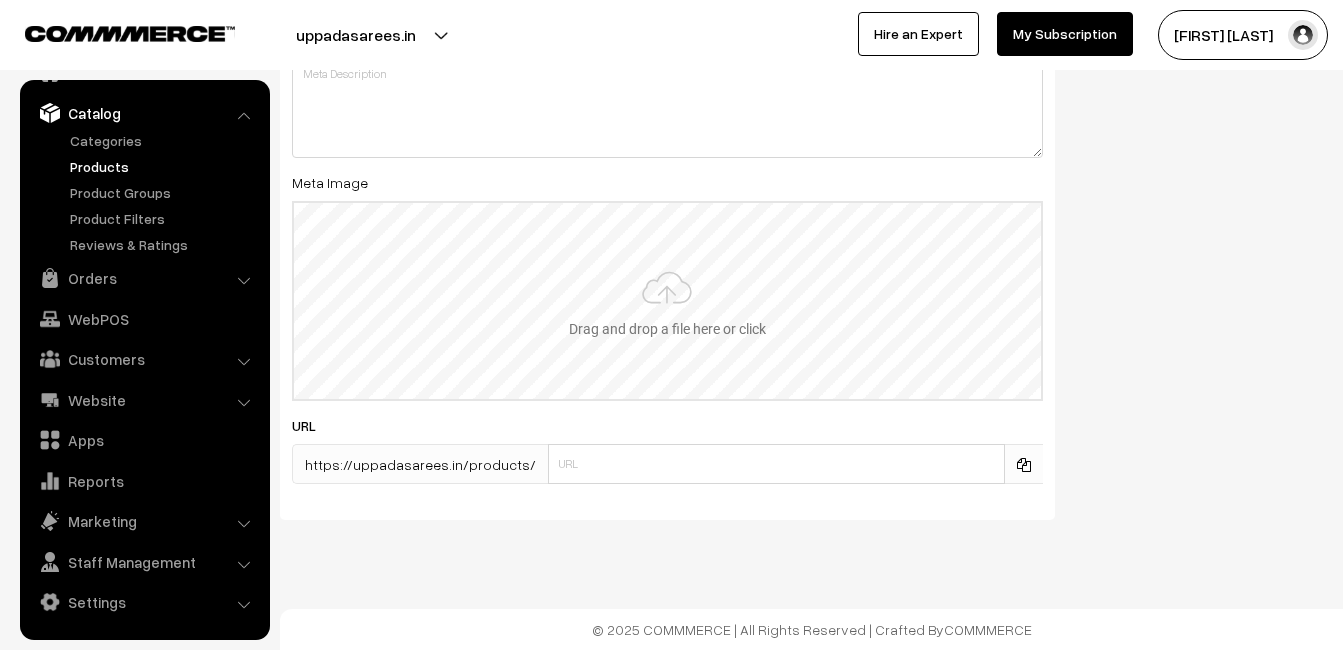 type on "2" 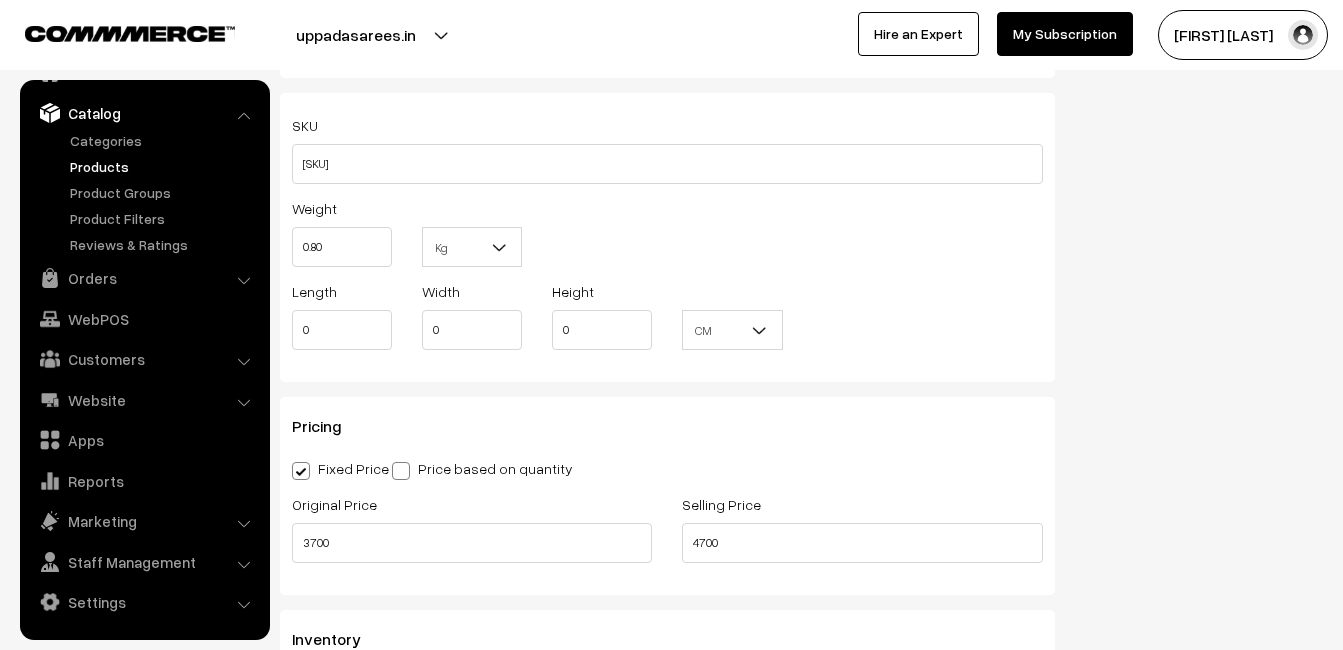 scroll, scrollTop: 0, scrollLeft: 0, axis: both 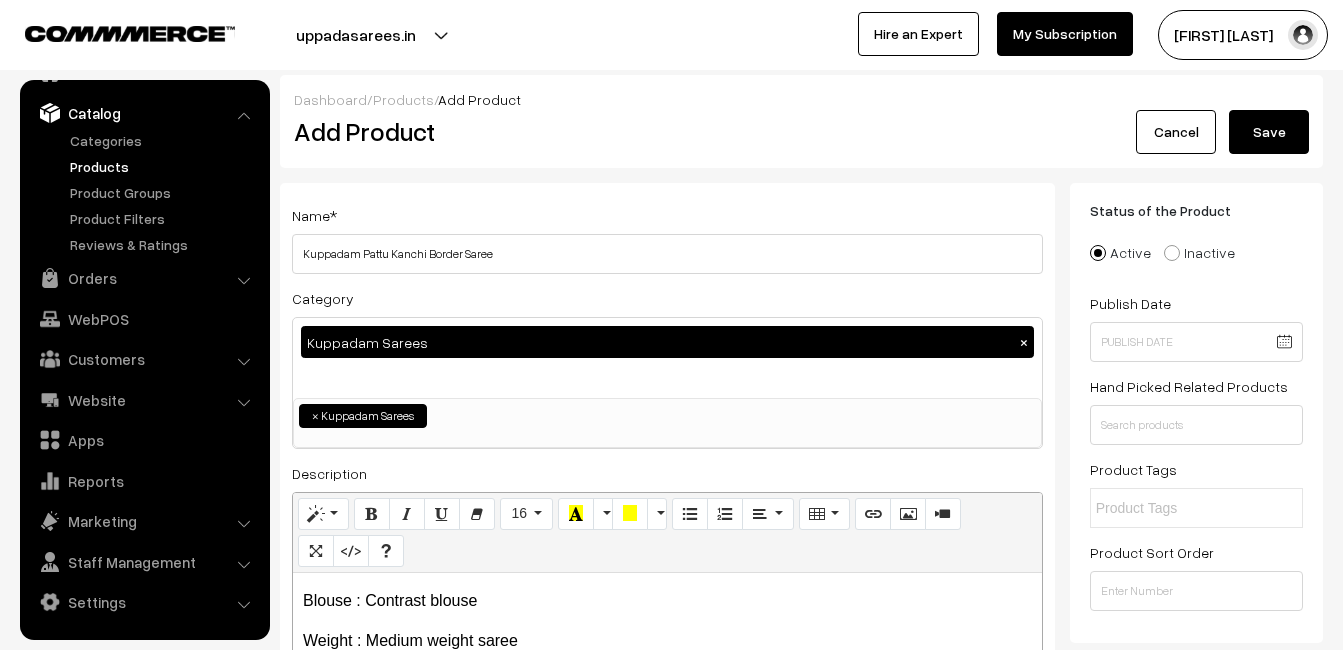 click on "Save" at bounding box center [1269, 132] 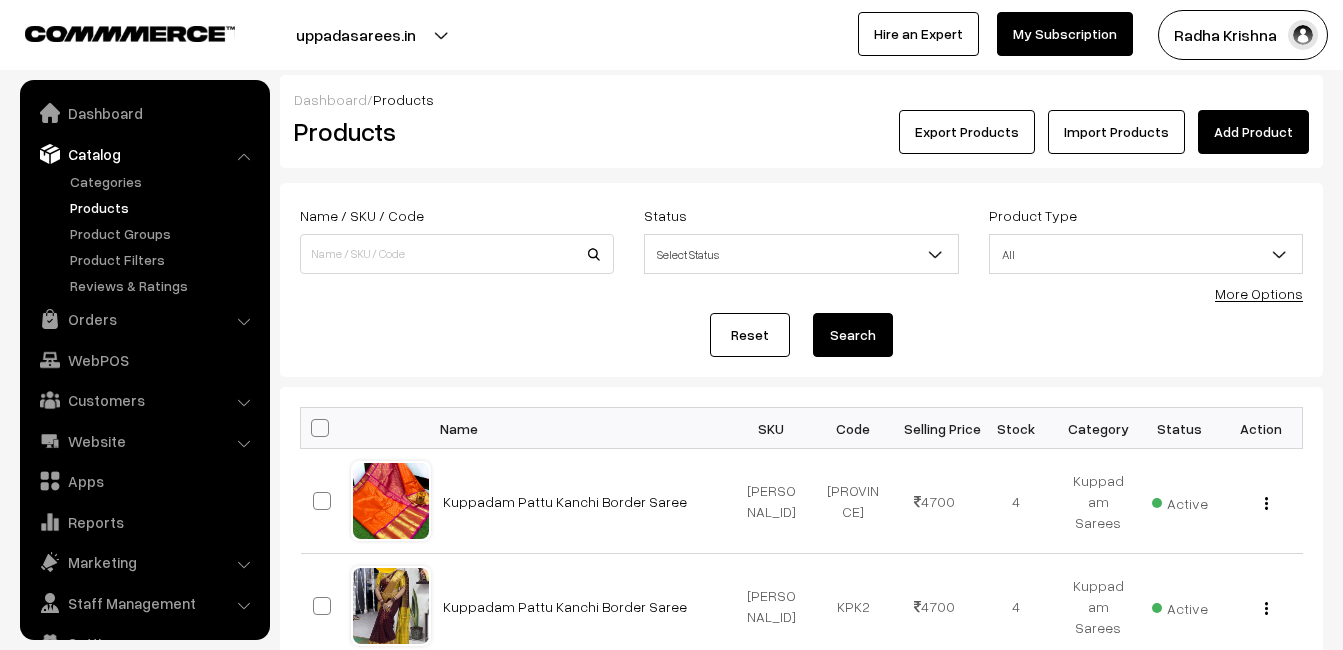 scroll, scrollTop: 0, scrollLeft: 0, axis: both 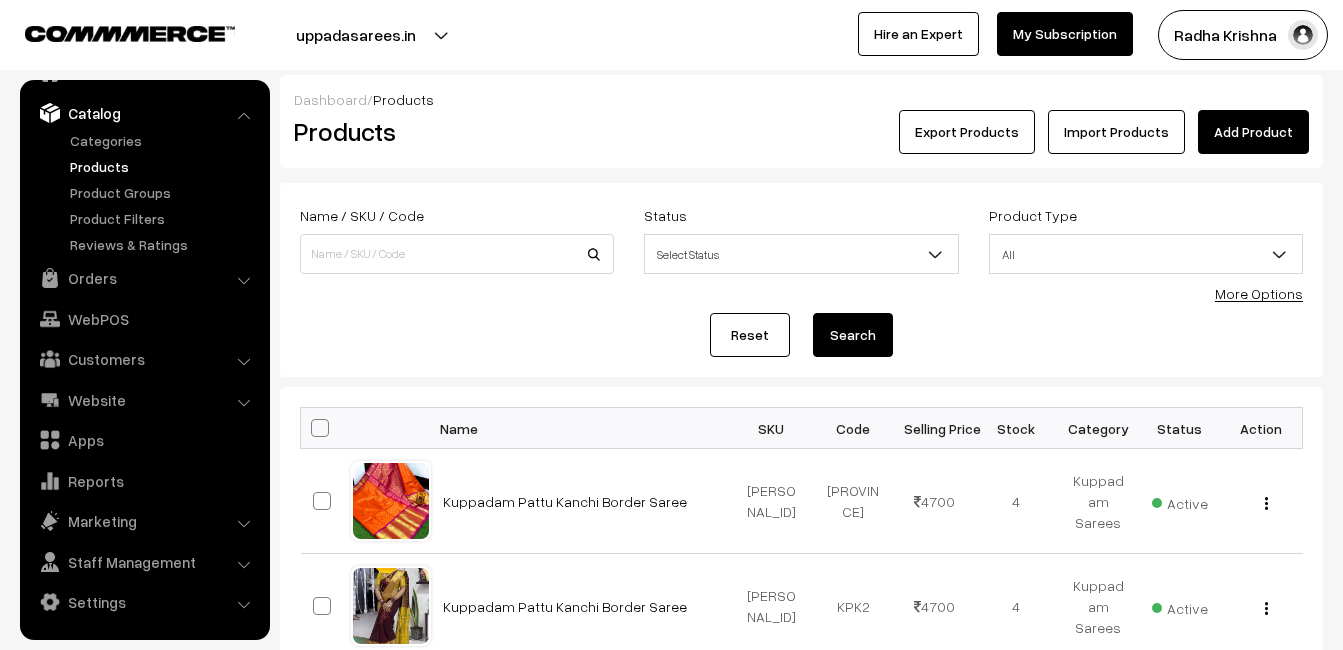click on "Add Product" at bounding box center [1253, 132] 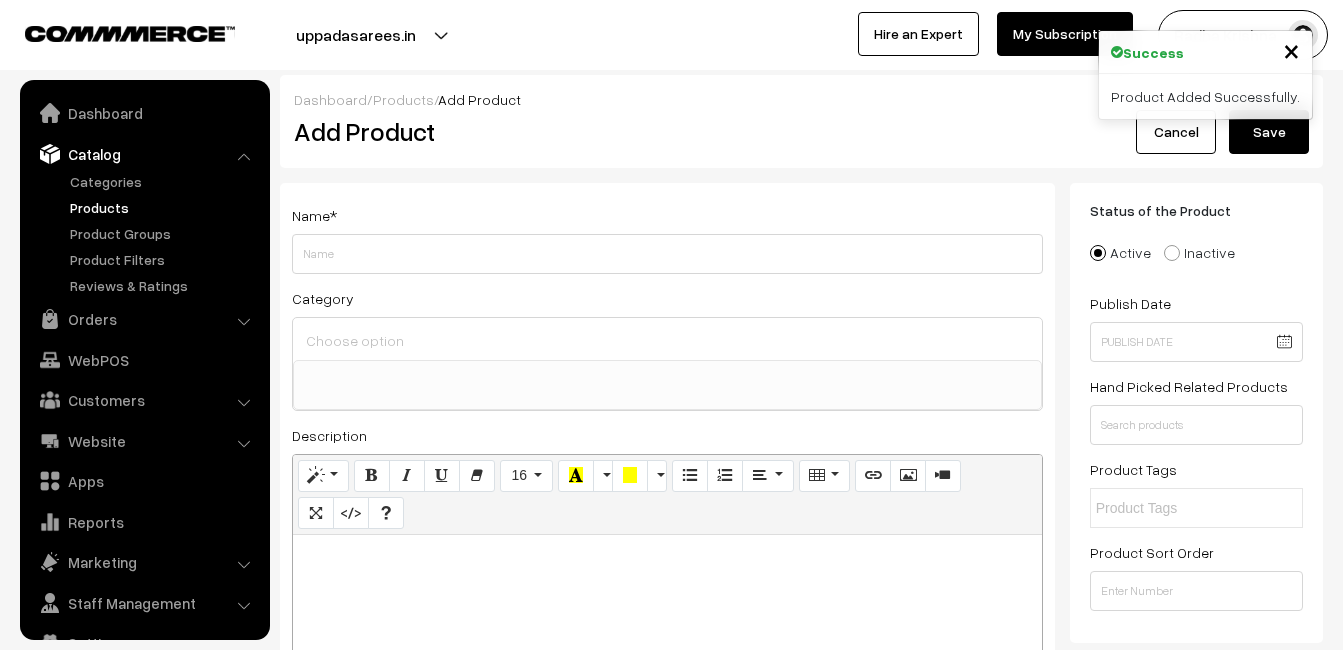 select 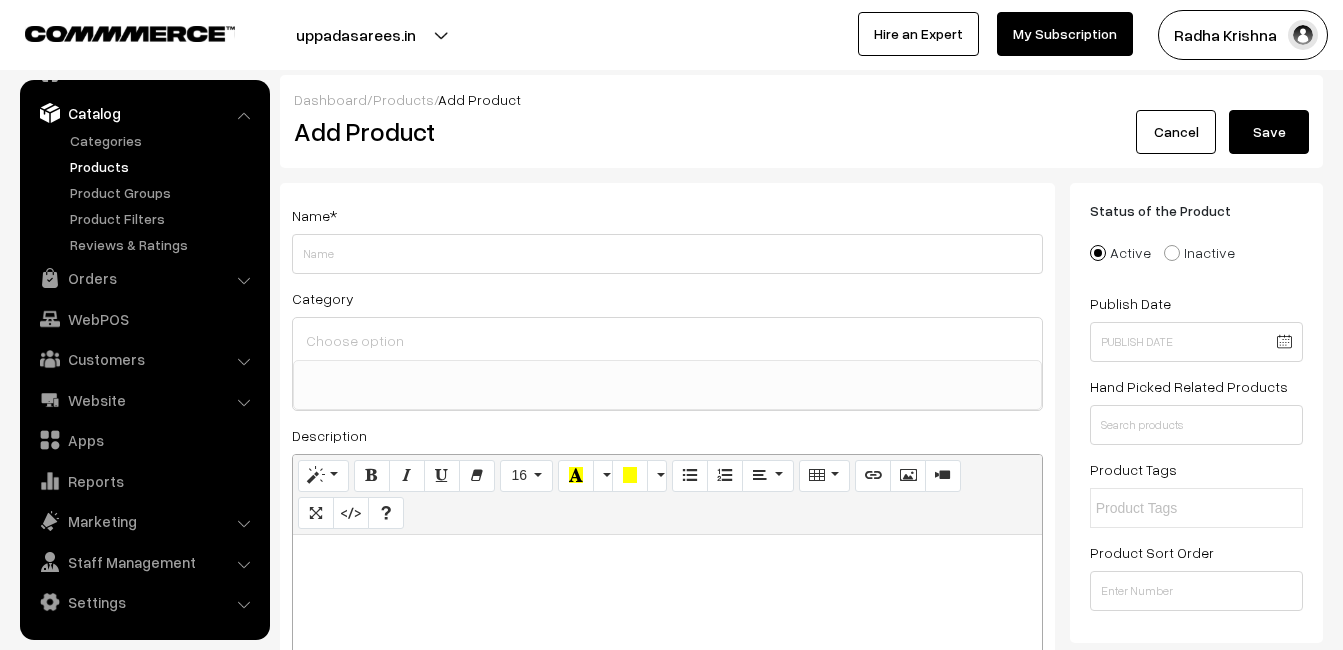 click at bounding box center (667, 557) 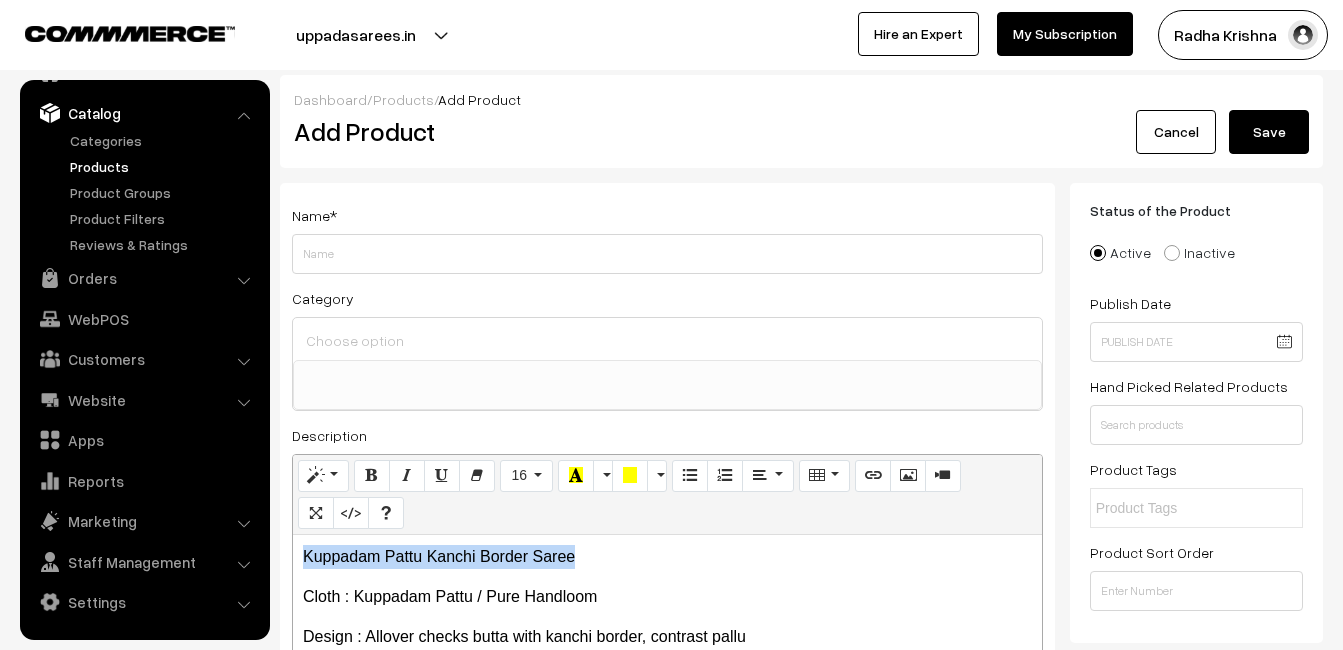 drag, startPoint x: 594, startPoint y: 548, endPoint x: 280, endPoint y: 548, distance: 314 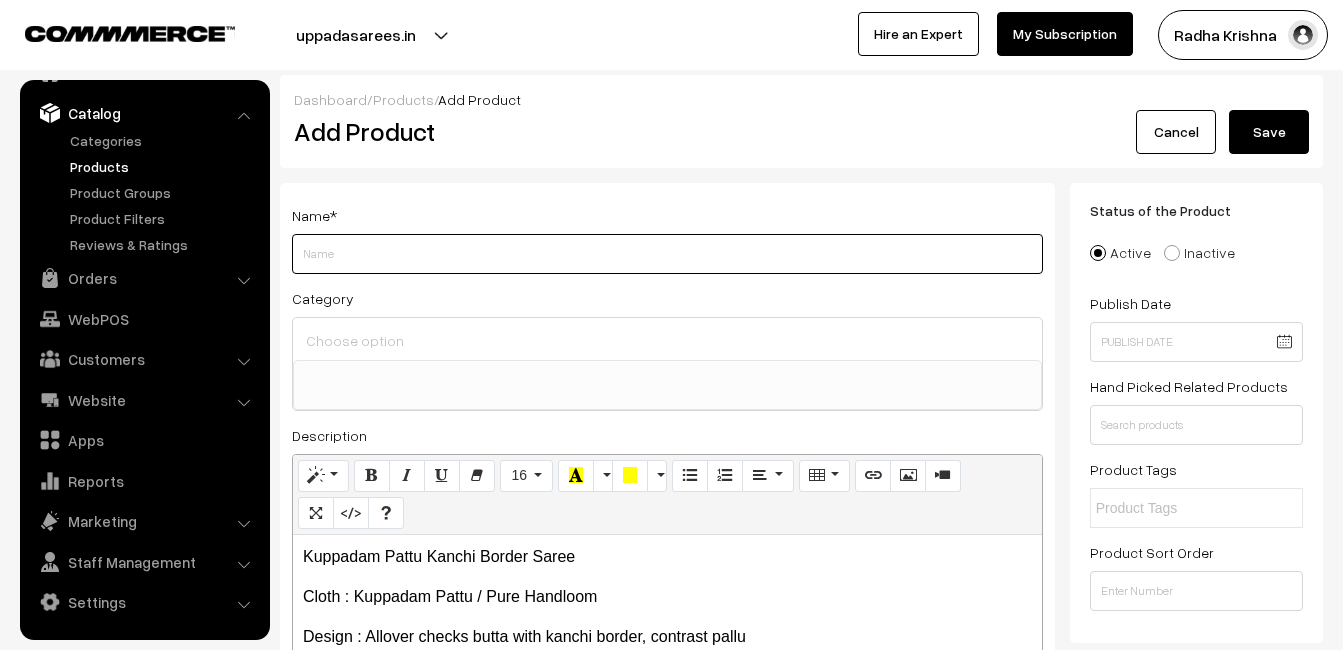 paste on "Kuppadam Pattu Kanchi Border Saree" 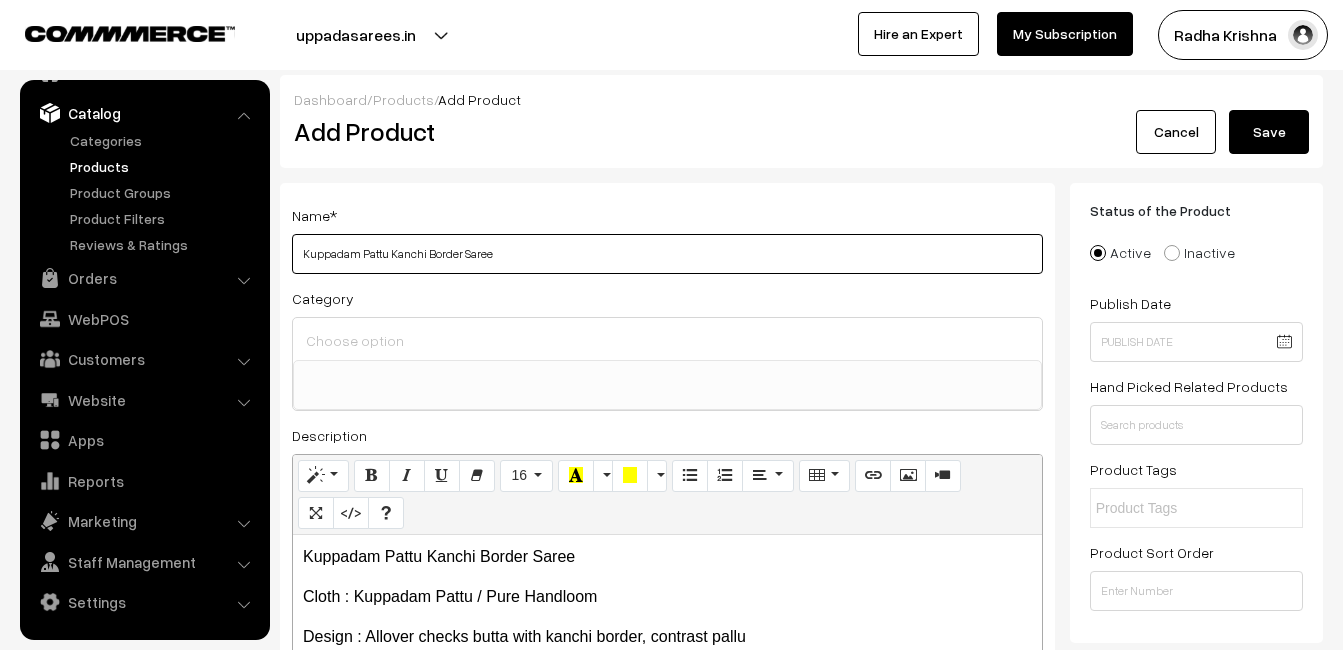 type on "Kuppadam Pattu Kanchi Border Saree" 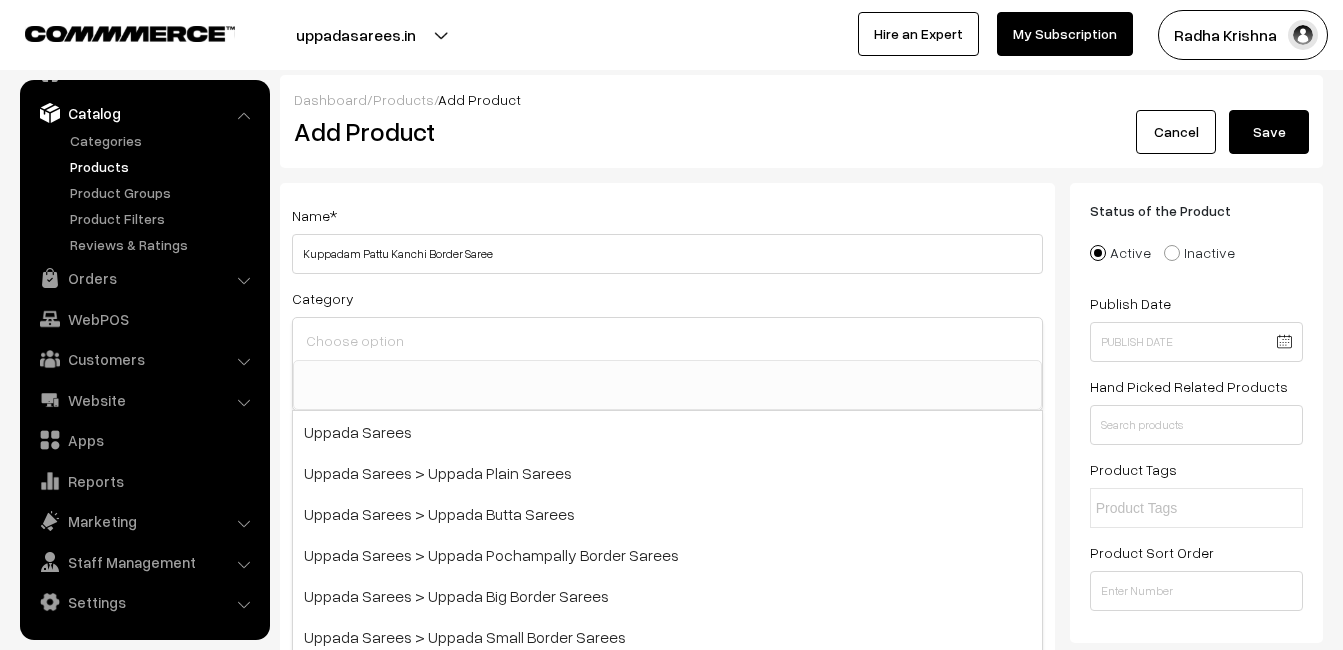 click at bounding box center (667, 340) 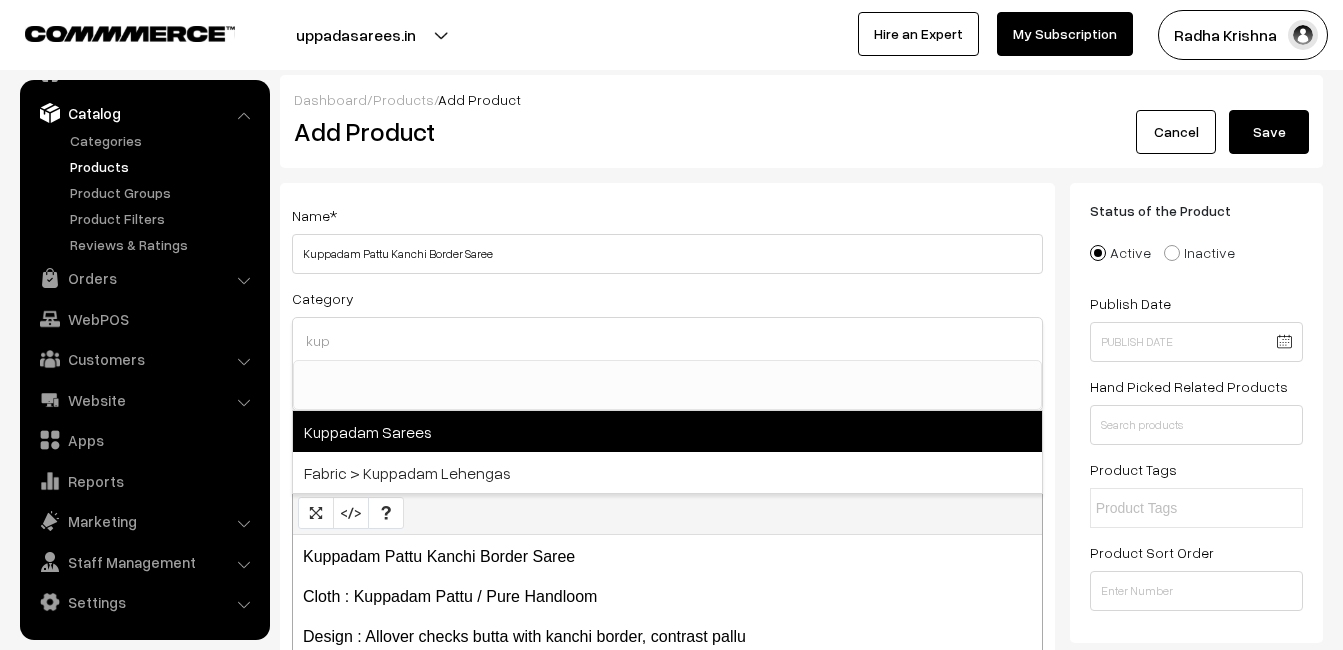 type on "kup" 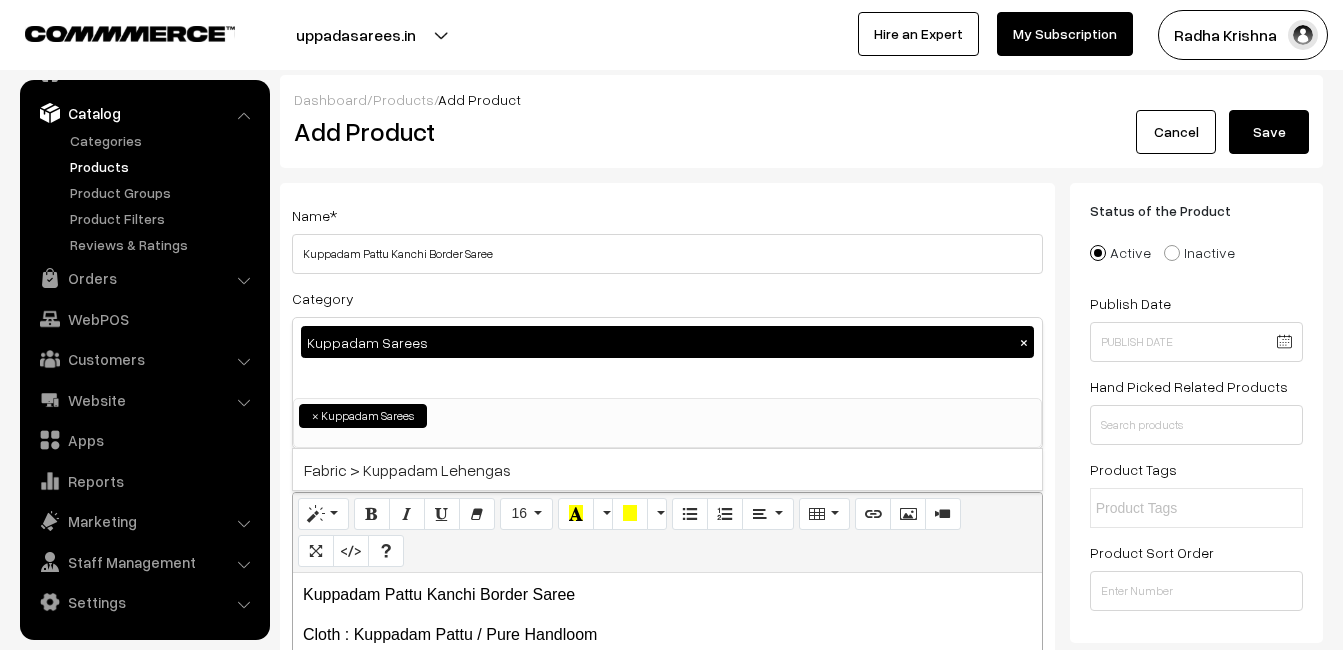 scroll, scrollTop: 816, scrollLeft: 0, axis: vertical 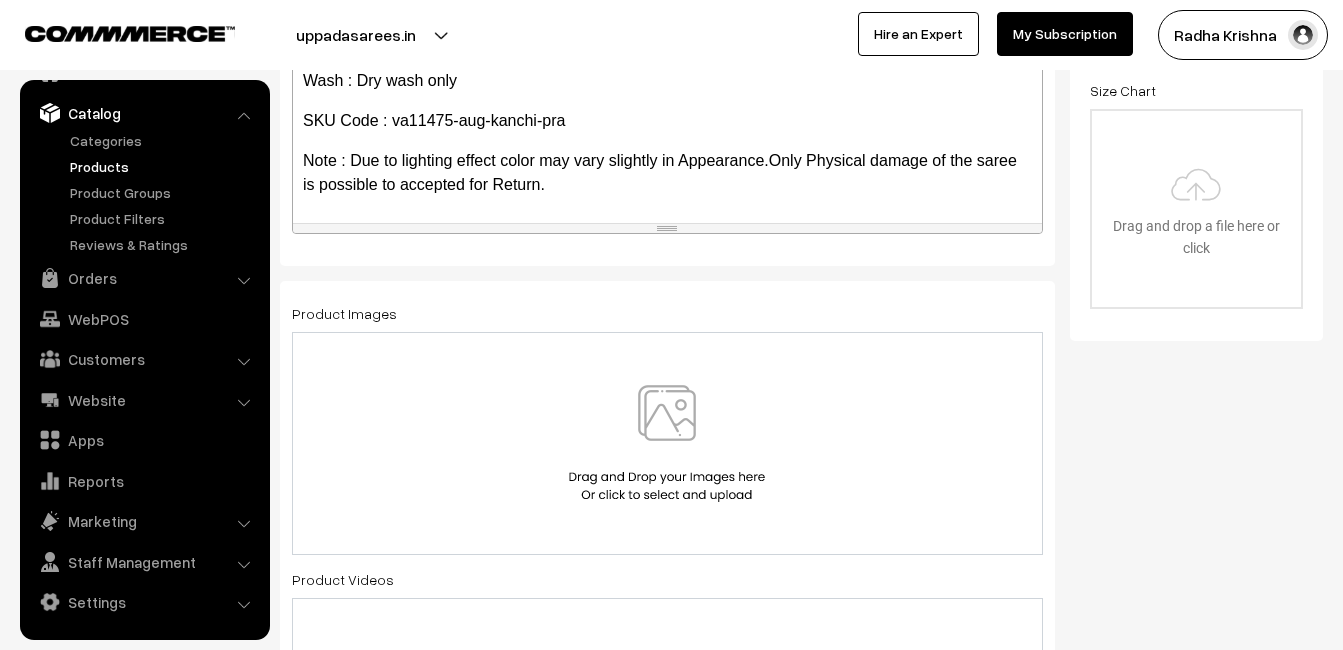 click at bounding box center [667, 443] 